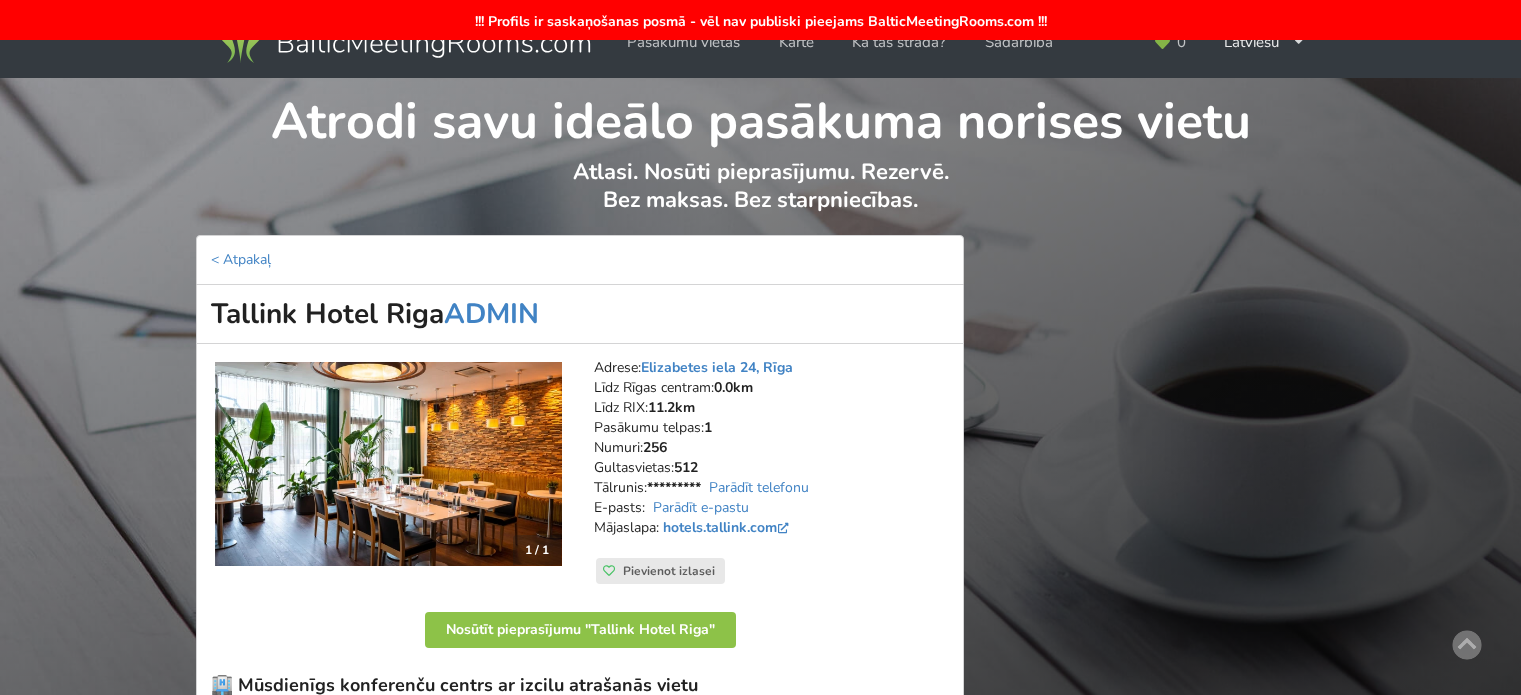 scroll, scrollTop: 1300, scrollLeft: 0, axis: vertical 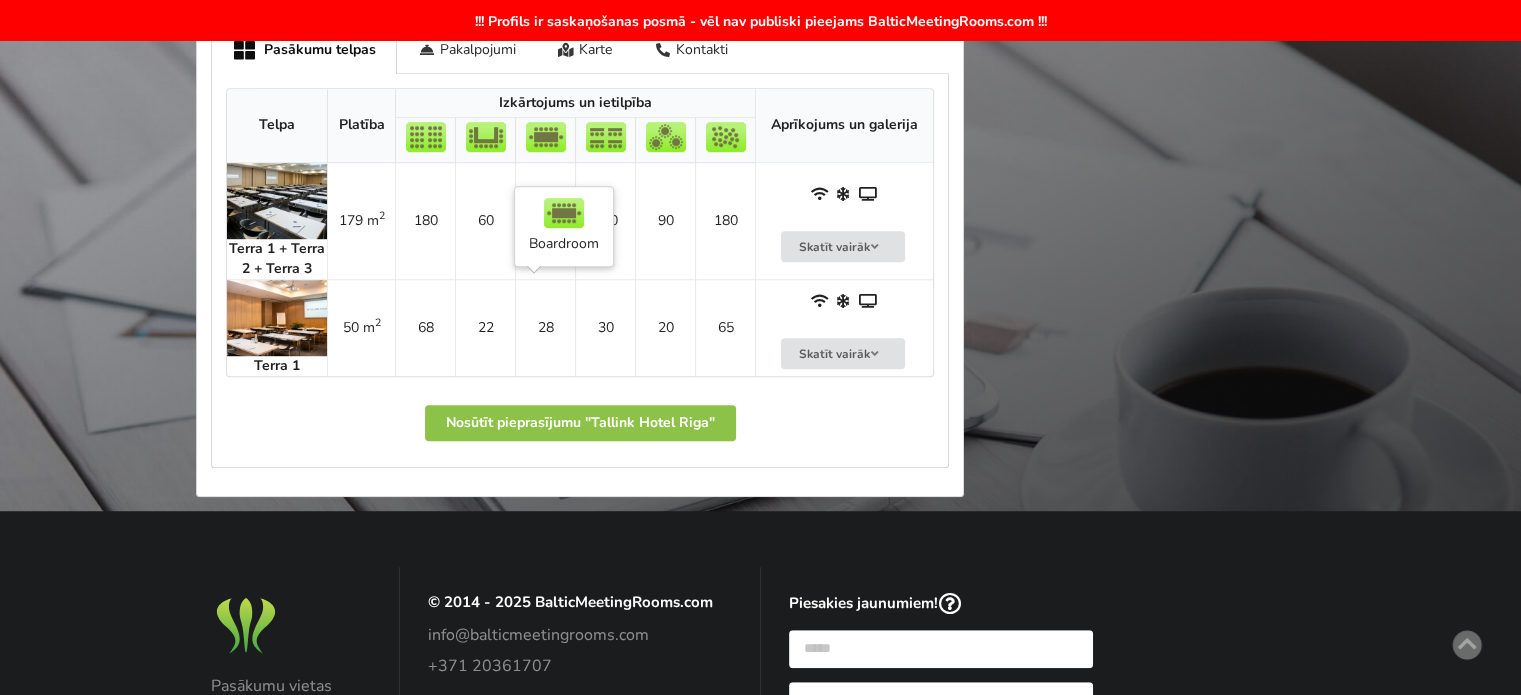 click on "28" at bounding box center [545, 327] 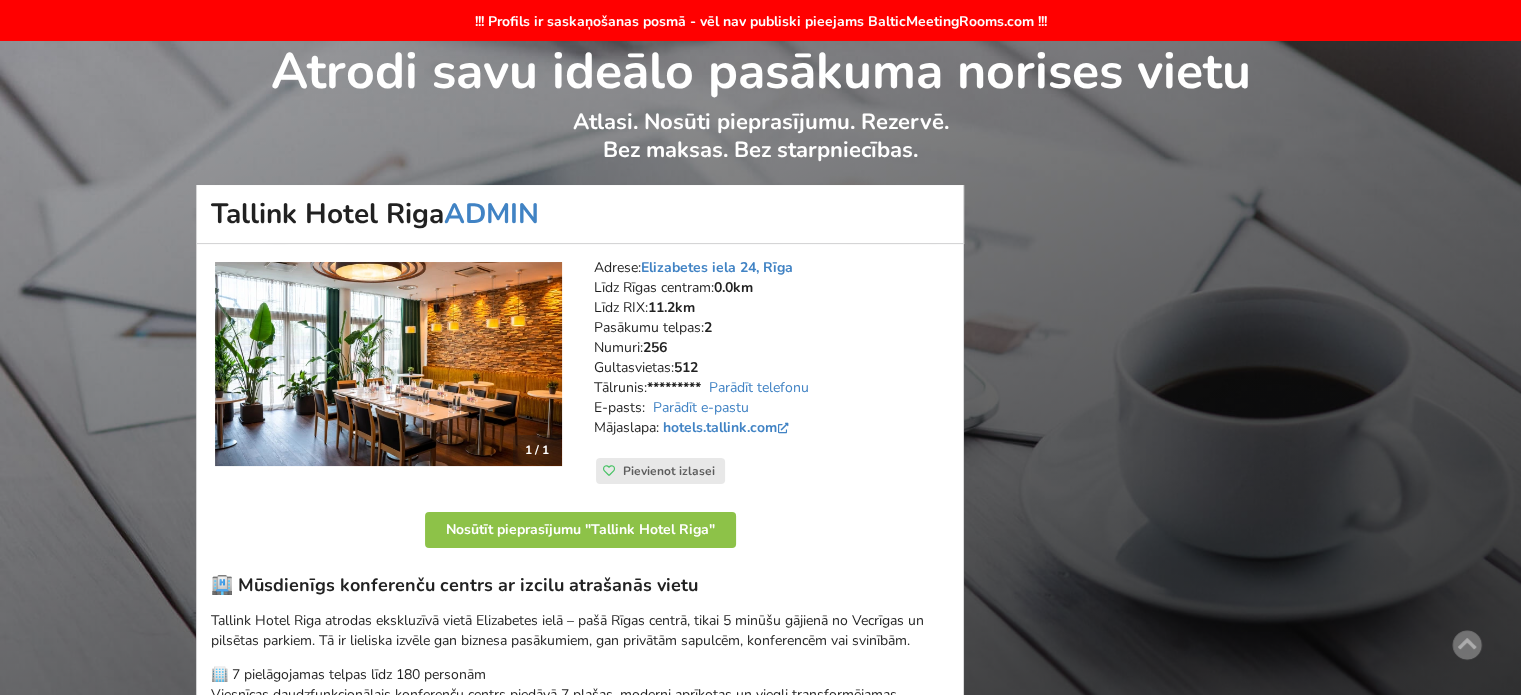 scroll, scrollTop: 0, scrollLeft: 0, axis: both 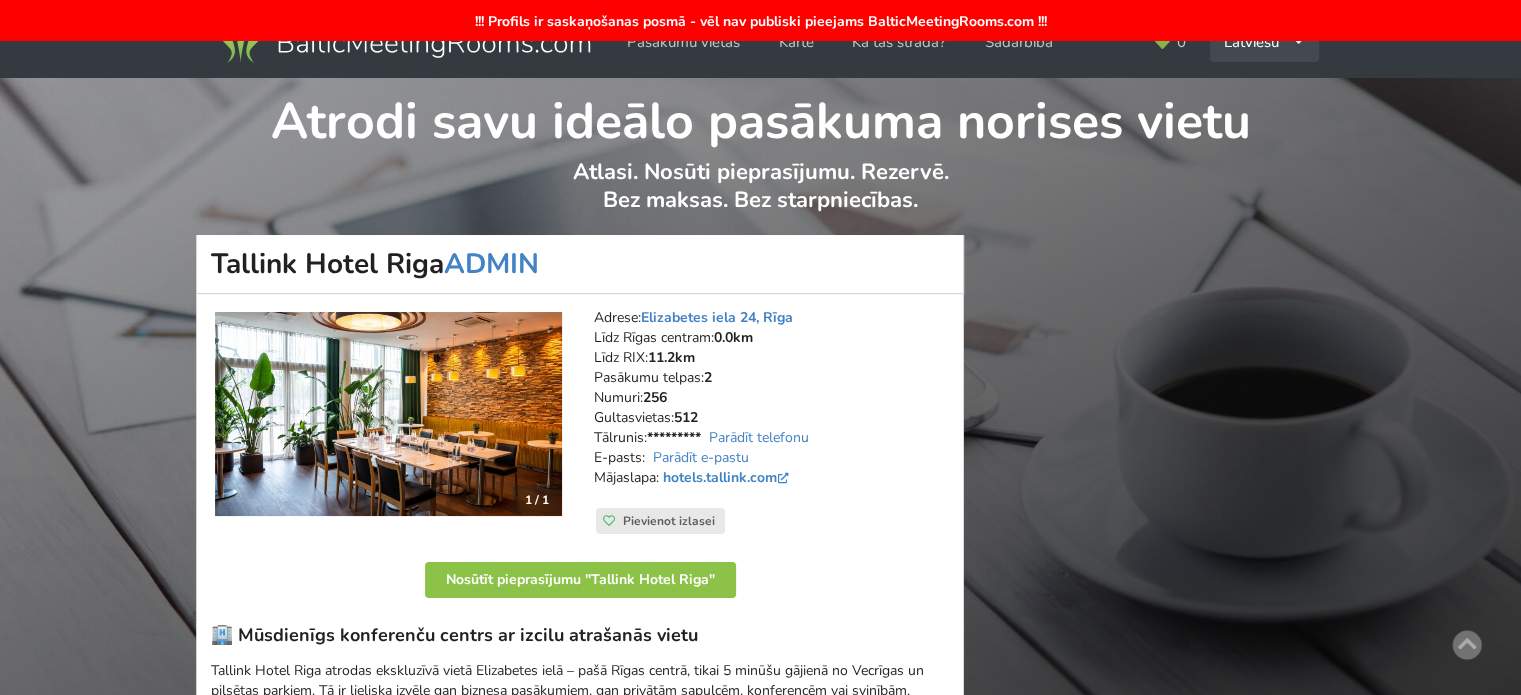 click on "Latviešu
English
Русский" at bounding box center [1264, 42] 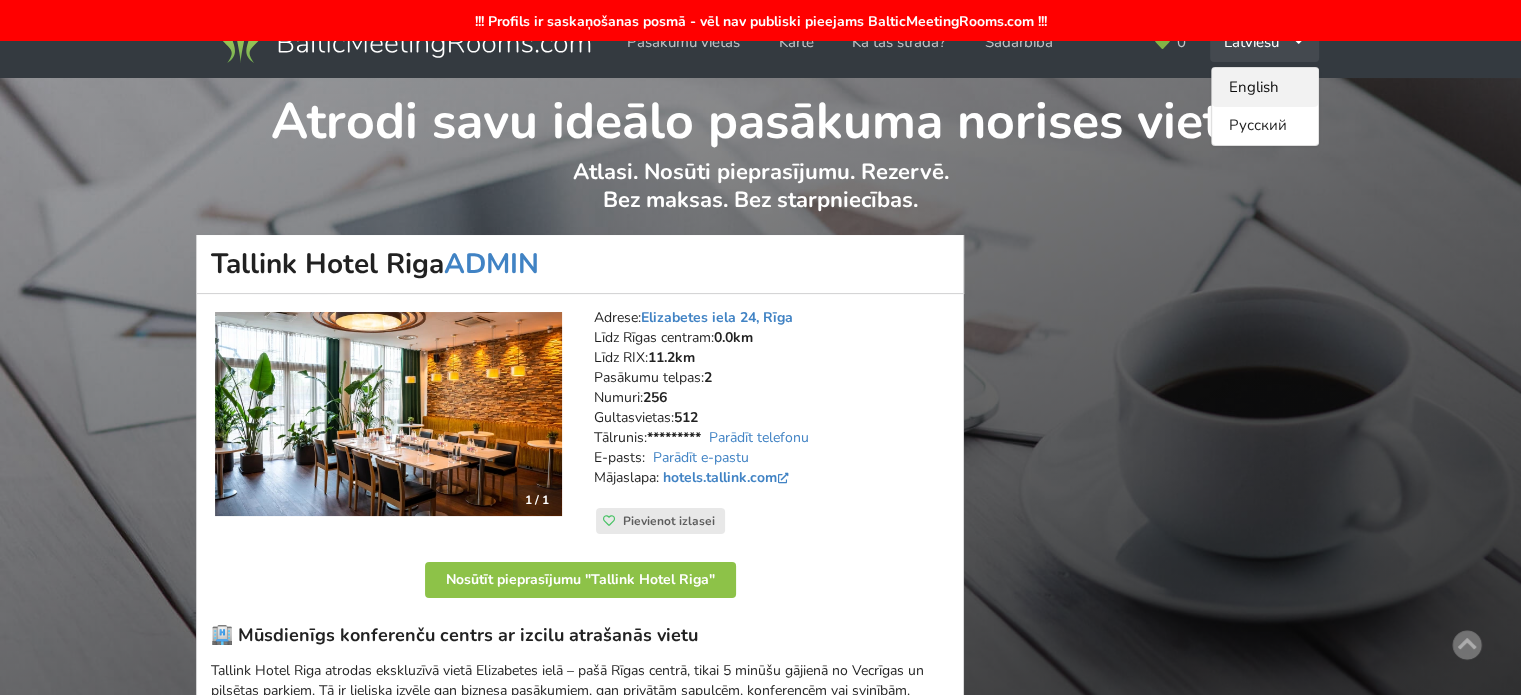 click on "English" at bounding box center [1265, 87] 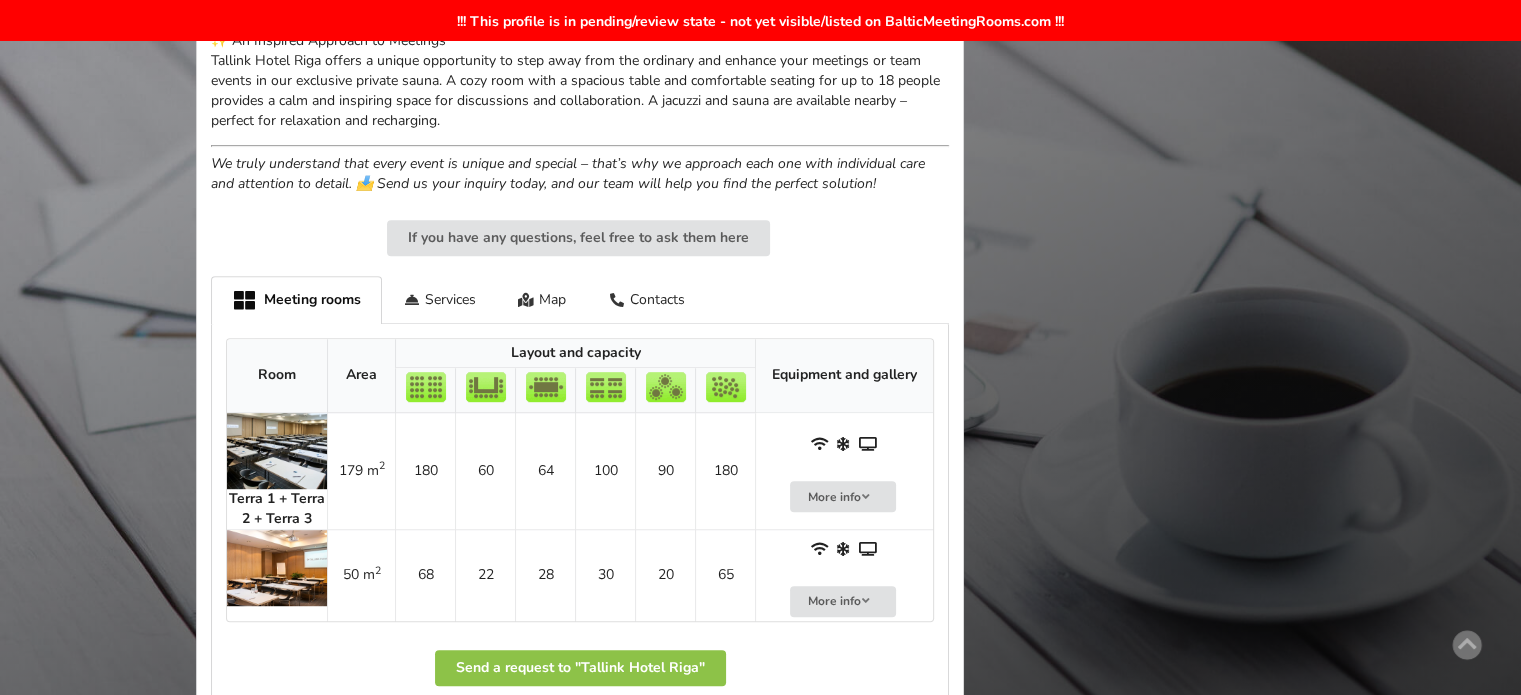 scroll, scrollTop: 1100, scrollLeft: 0, axis: vertical 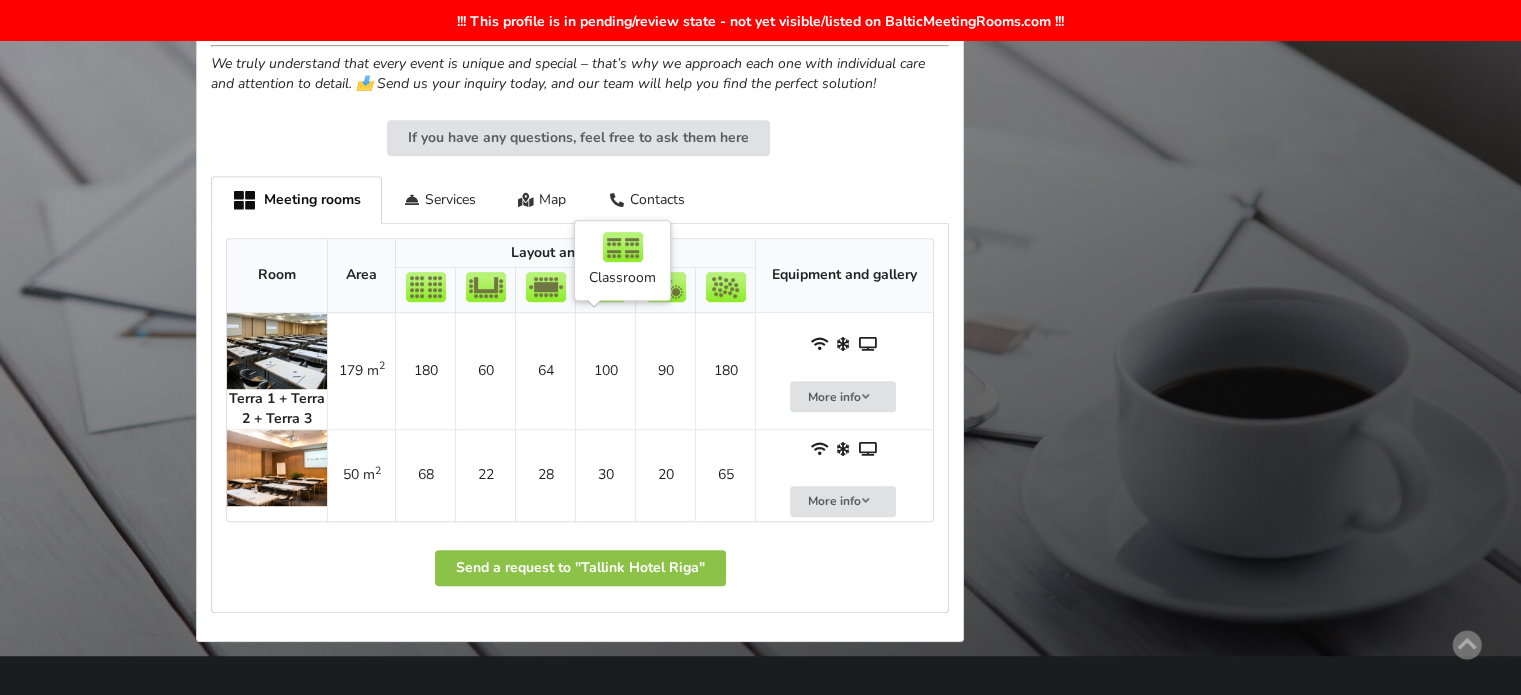 click on "100" at bounding box center (605, 371) 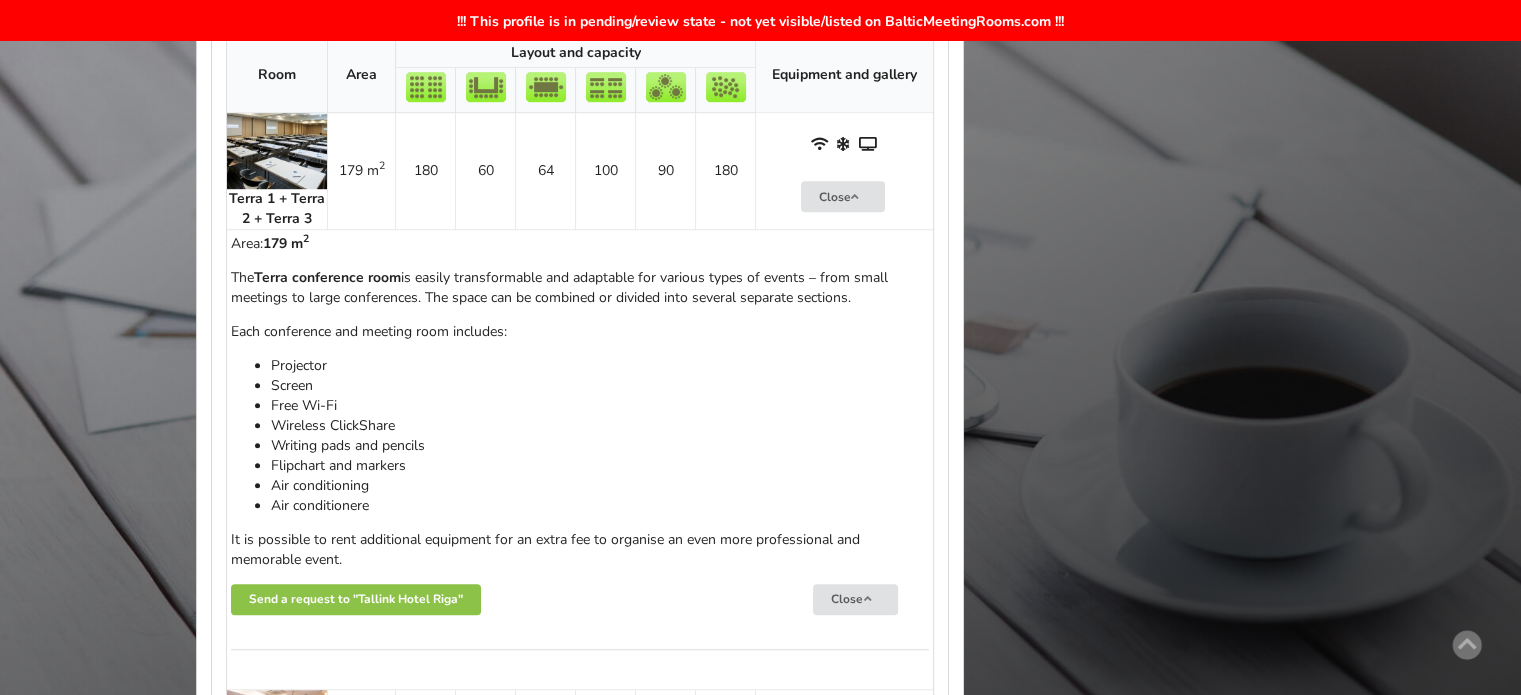 scroll, scrollTop: 1400, scrollLeft: 0, axis: vertical 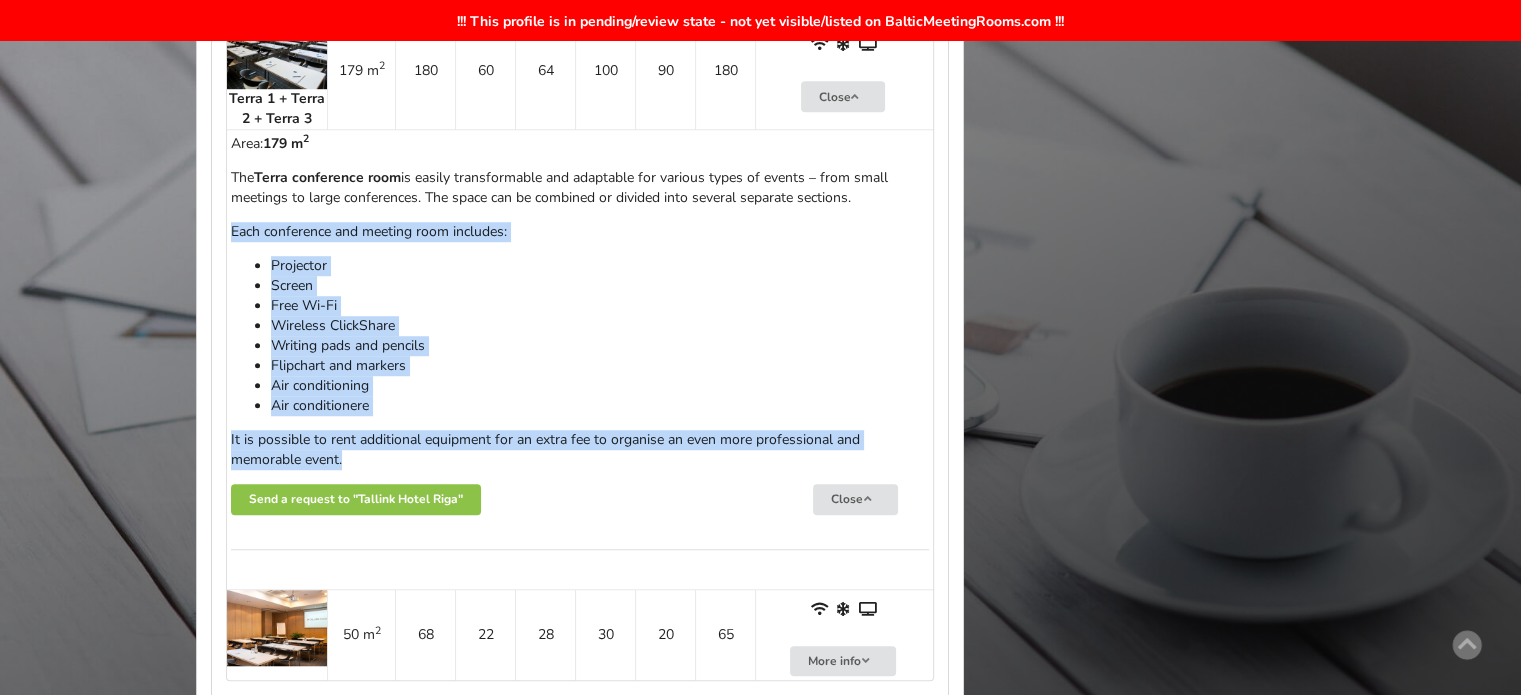 drag, startPoint x: 230, startPoint y: 231, endPoint x: 370, endPoint y: 454, distance: 263.30402 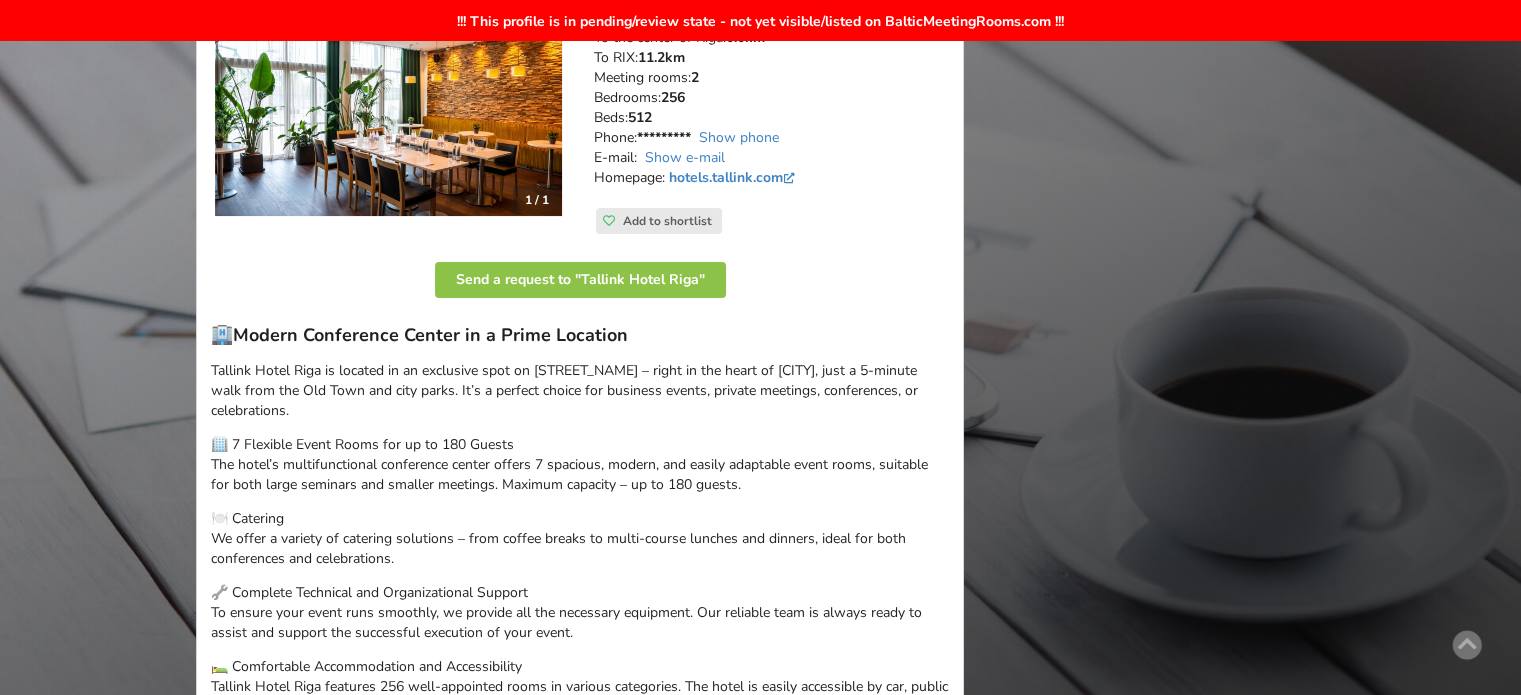 scroll, scrollTop: 0, scrollLeft: 0, axis: both 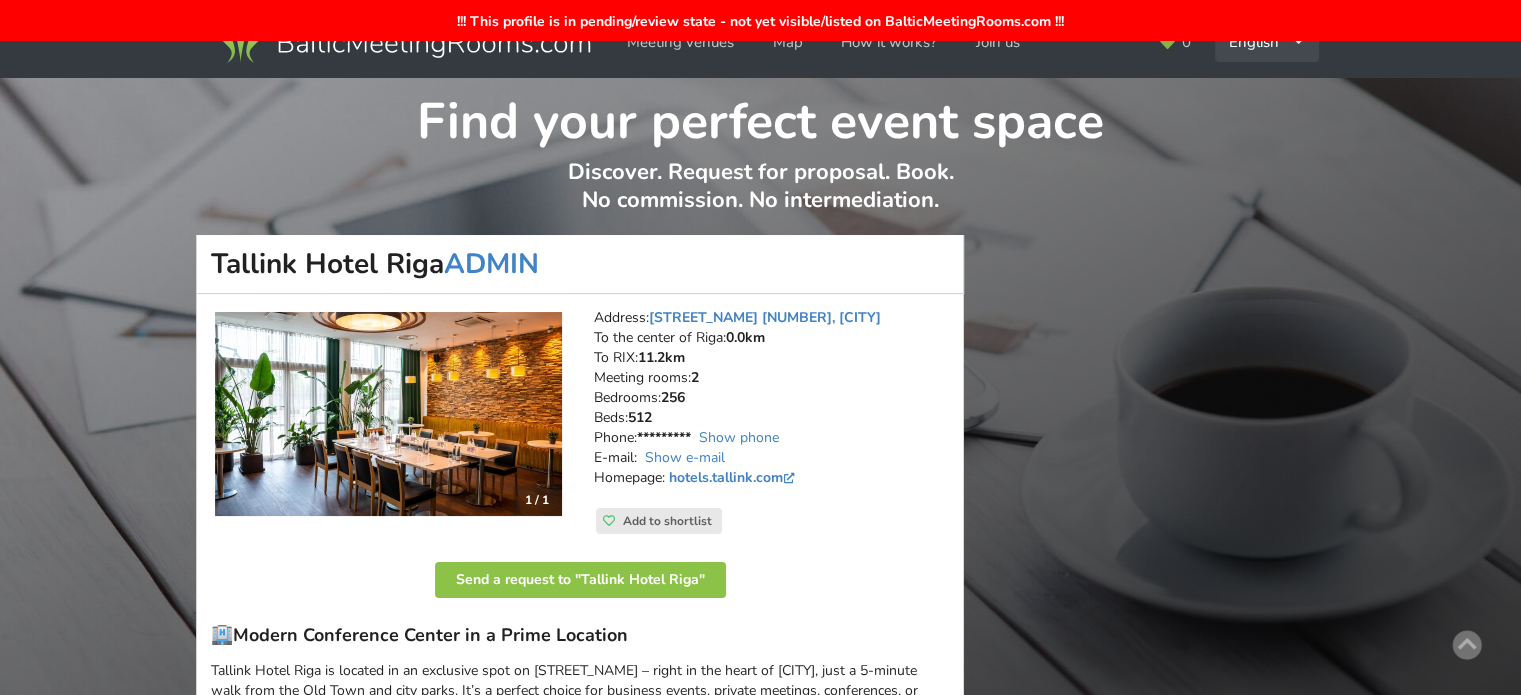 click on "English
Русский
Latviešu" at bounding box center (1267, 42) 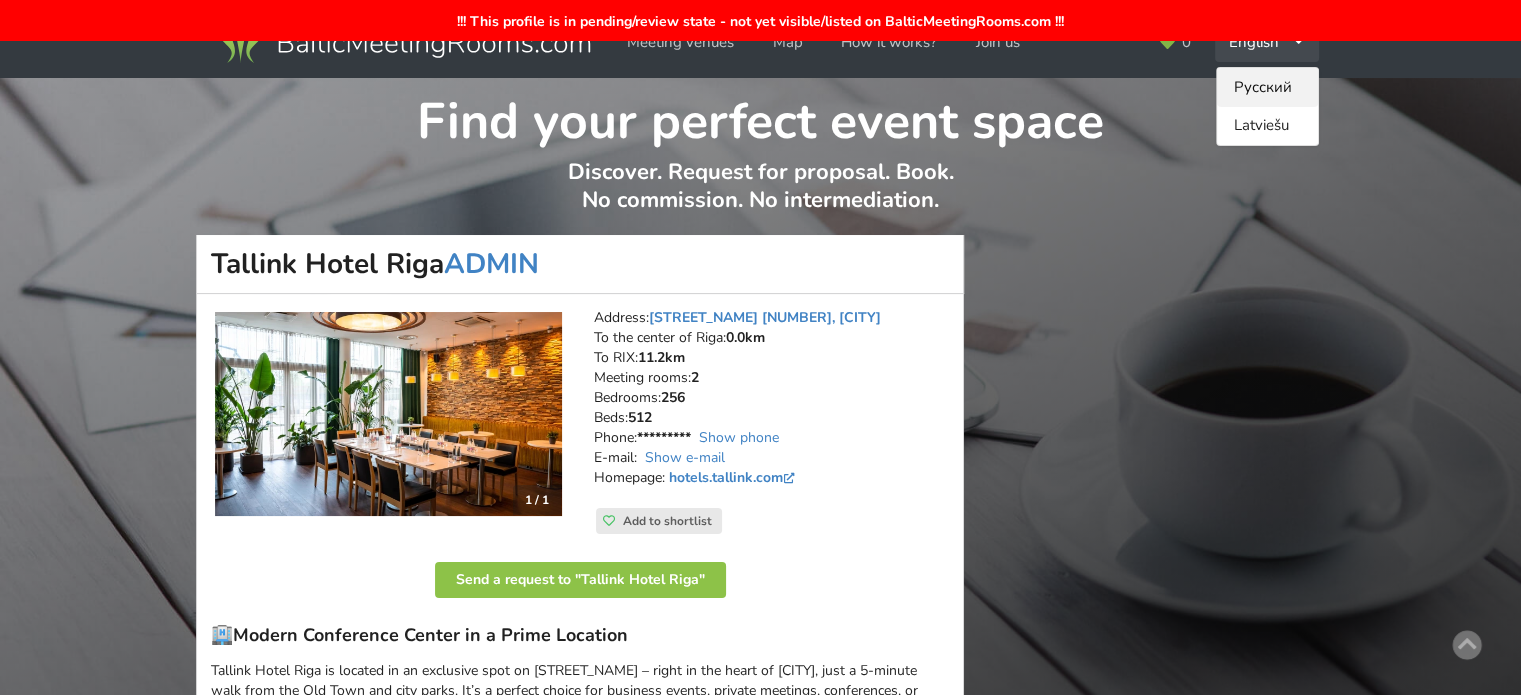 click on "Русский" at bounding box center (1267, 87) 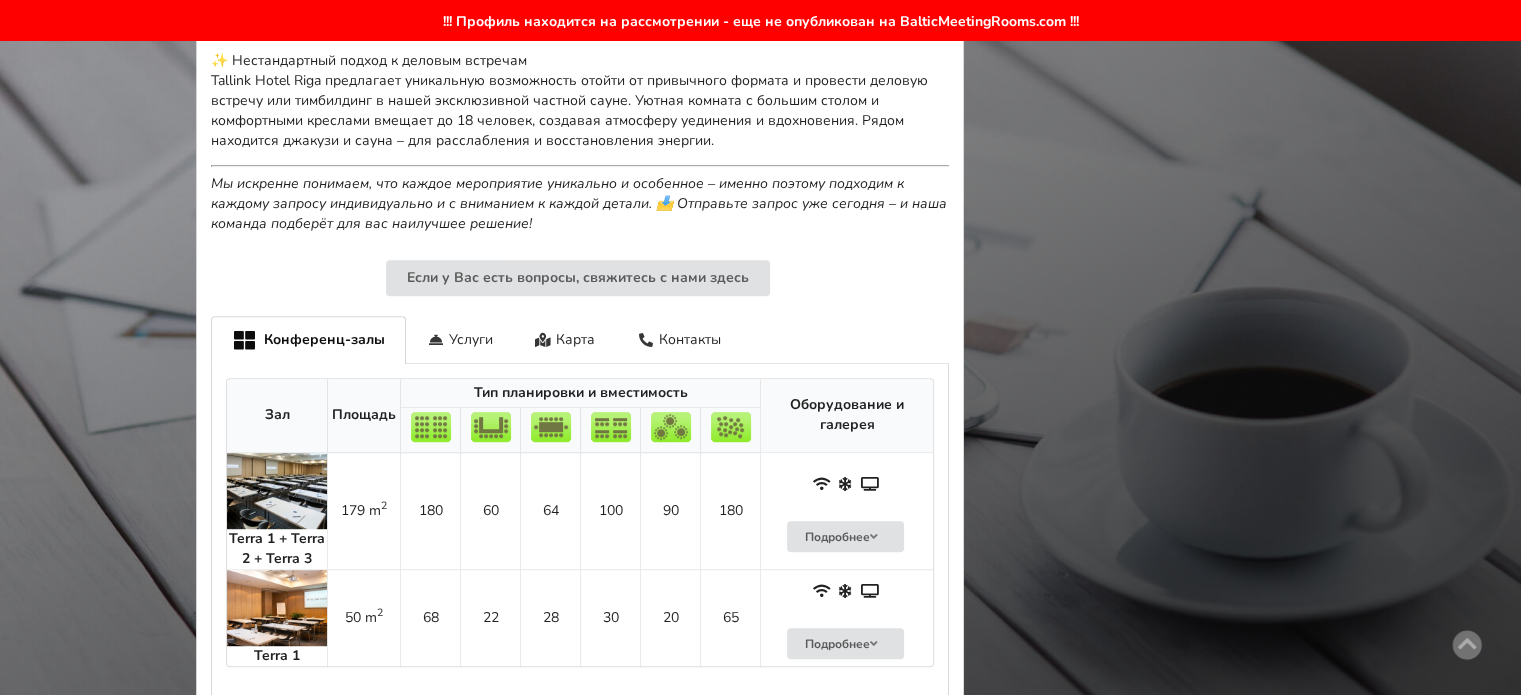 scroll, scrollTop: 1300, scrollLeft: 0, axis: vertical 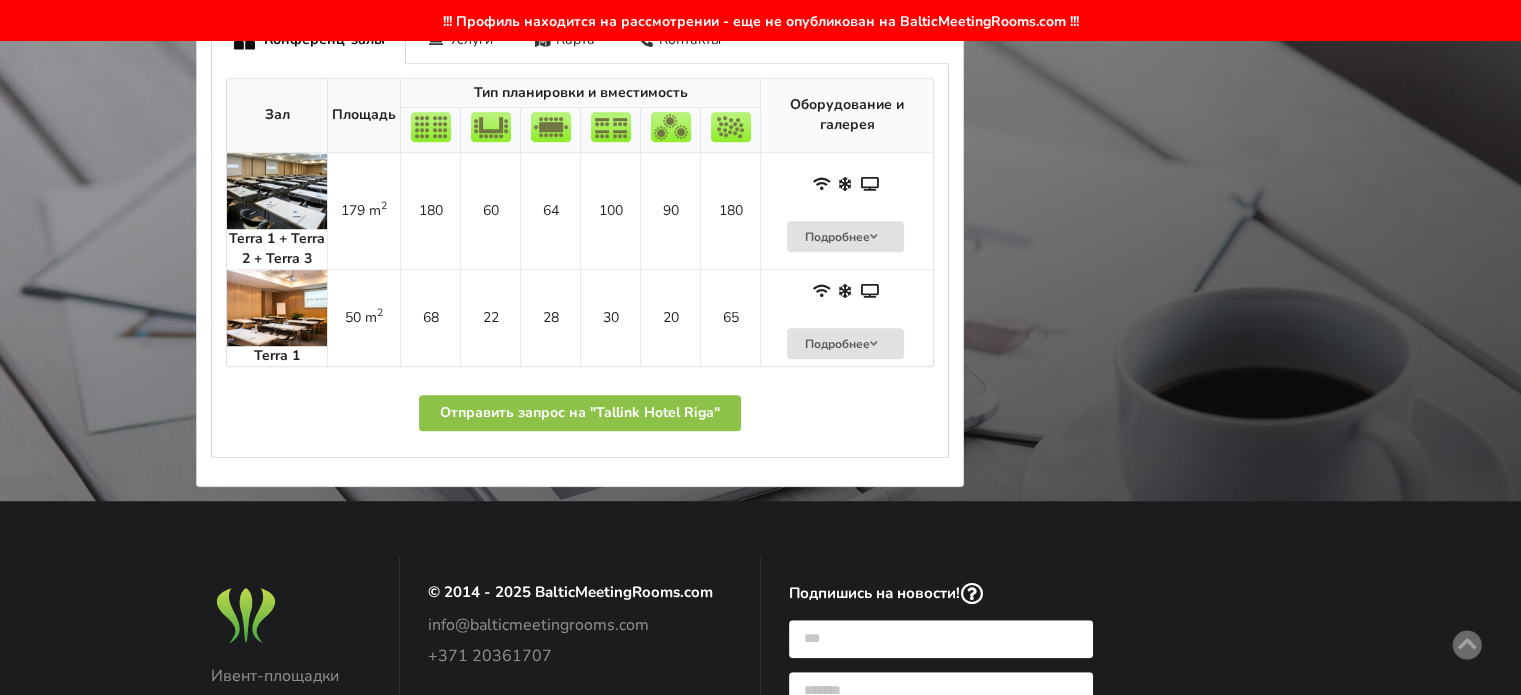 click on "50 m 2" at bounding box center [363, 317] 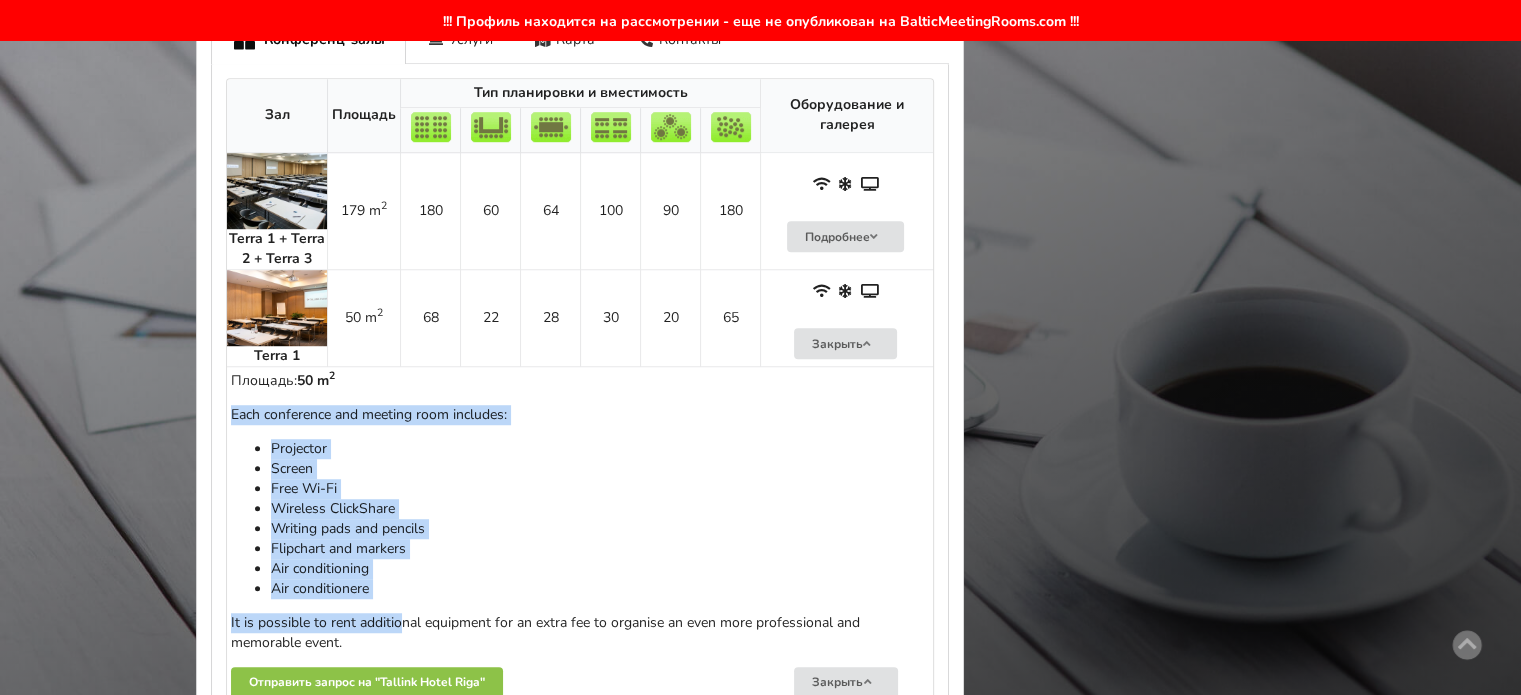 drag, startPoint x: 232, startPoint y: 409, endPoint x: 400, endPoint y: 612, distance: 263.50143 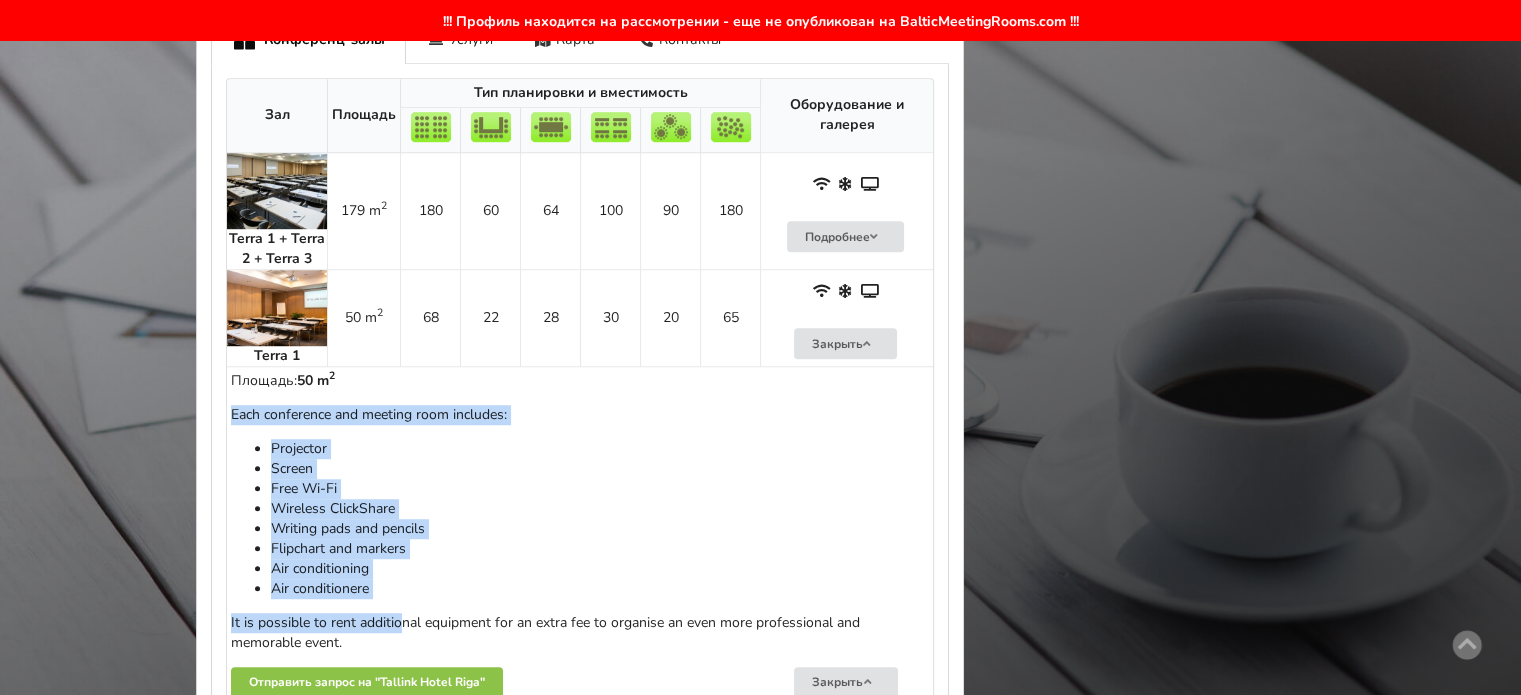 click on "Screen" at bounding box center (600, 469) 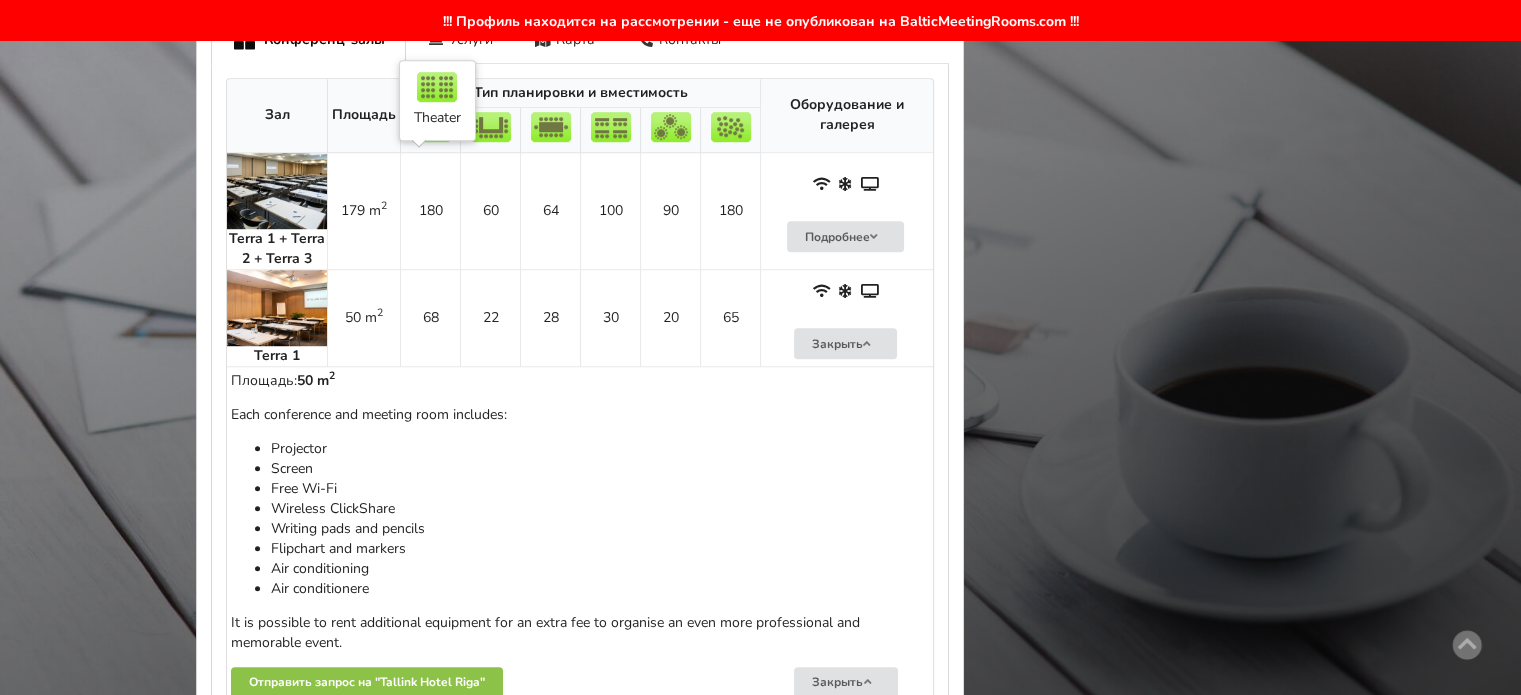 click on "180" at bounding box center [430, 211] 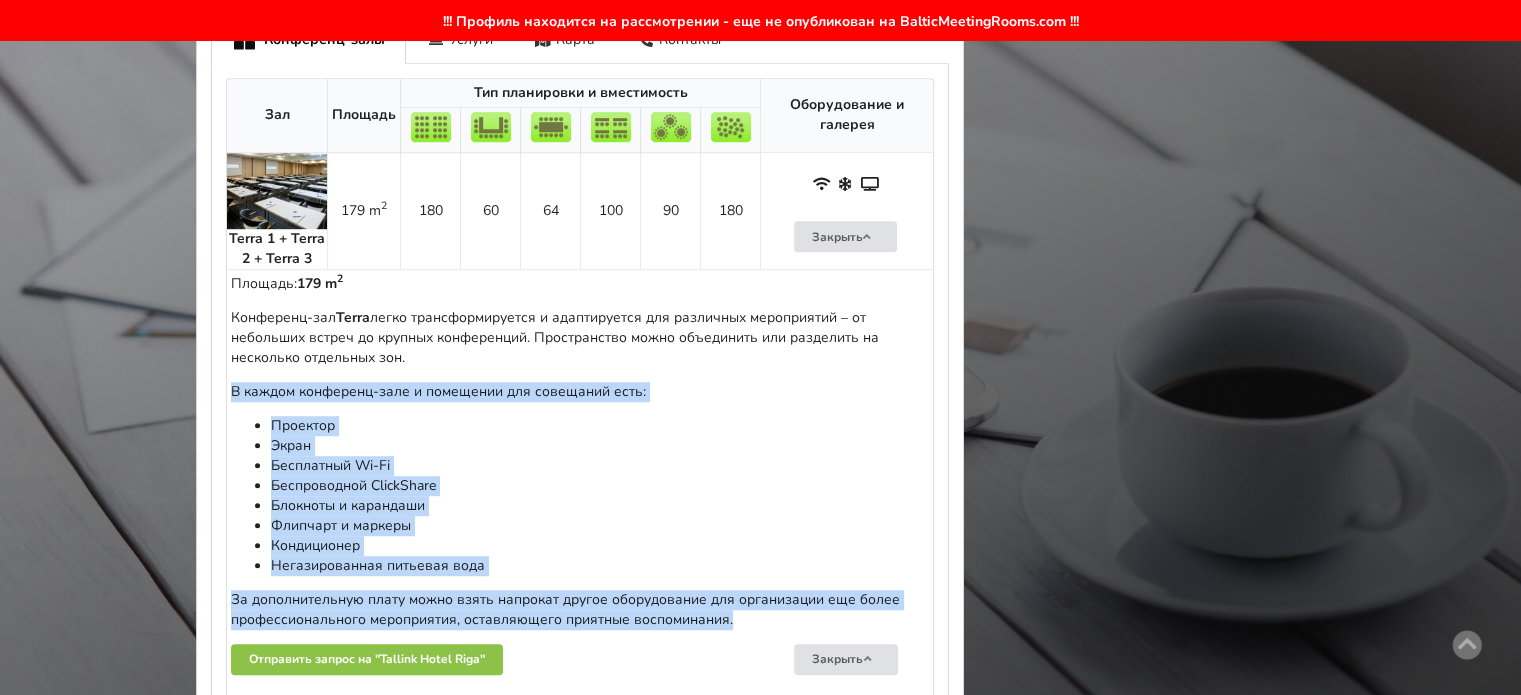 drag, startPoint x: 231, startPoint y: 390, endPoint x: 750, endPoint y: 623, distance: 568.90247 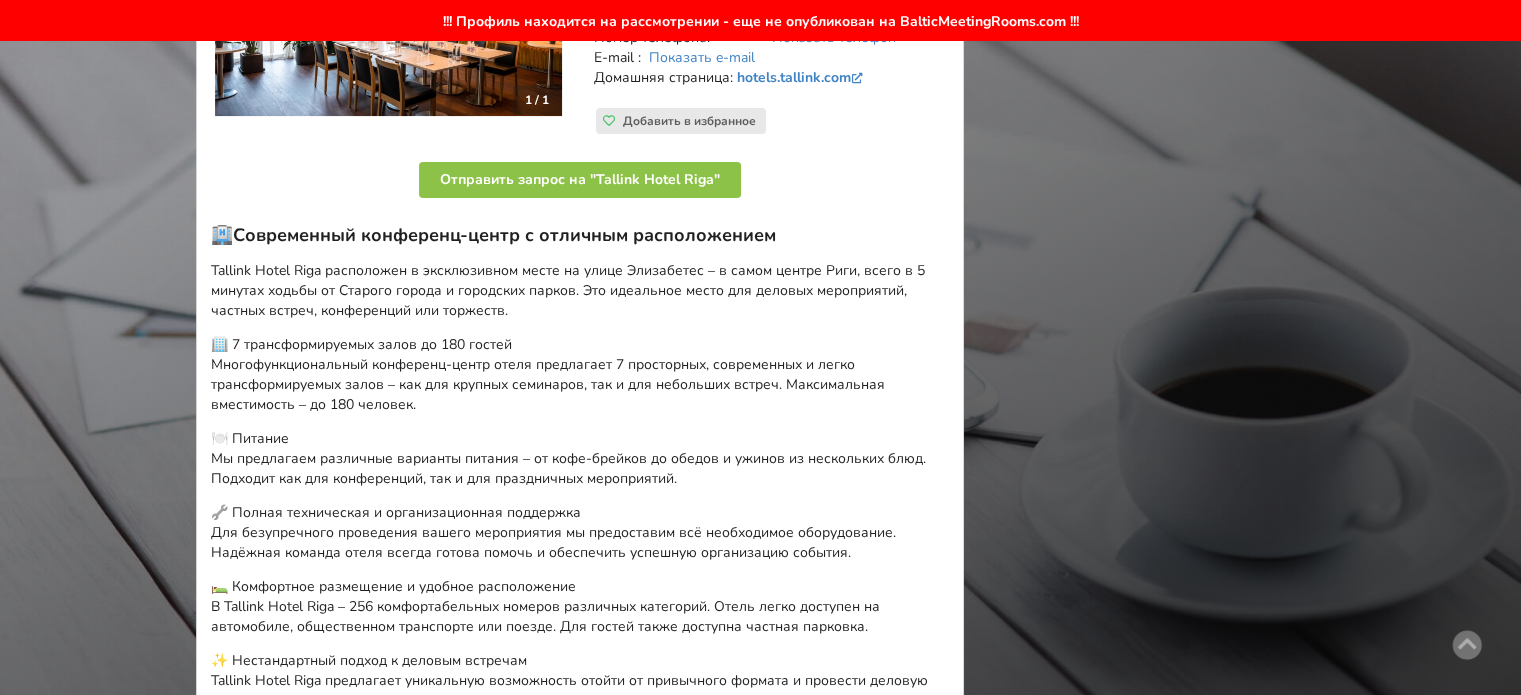 scroll, scrollTop: 0, scrollLeft: 0, axis: both 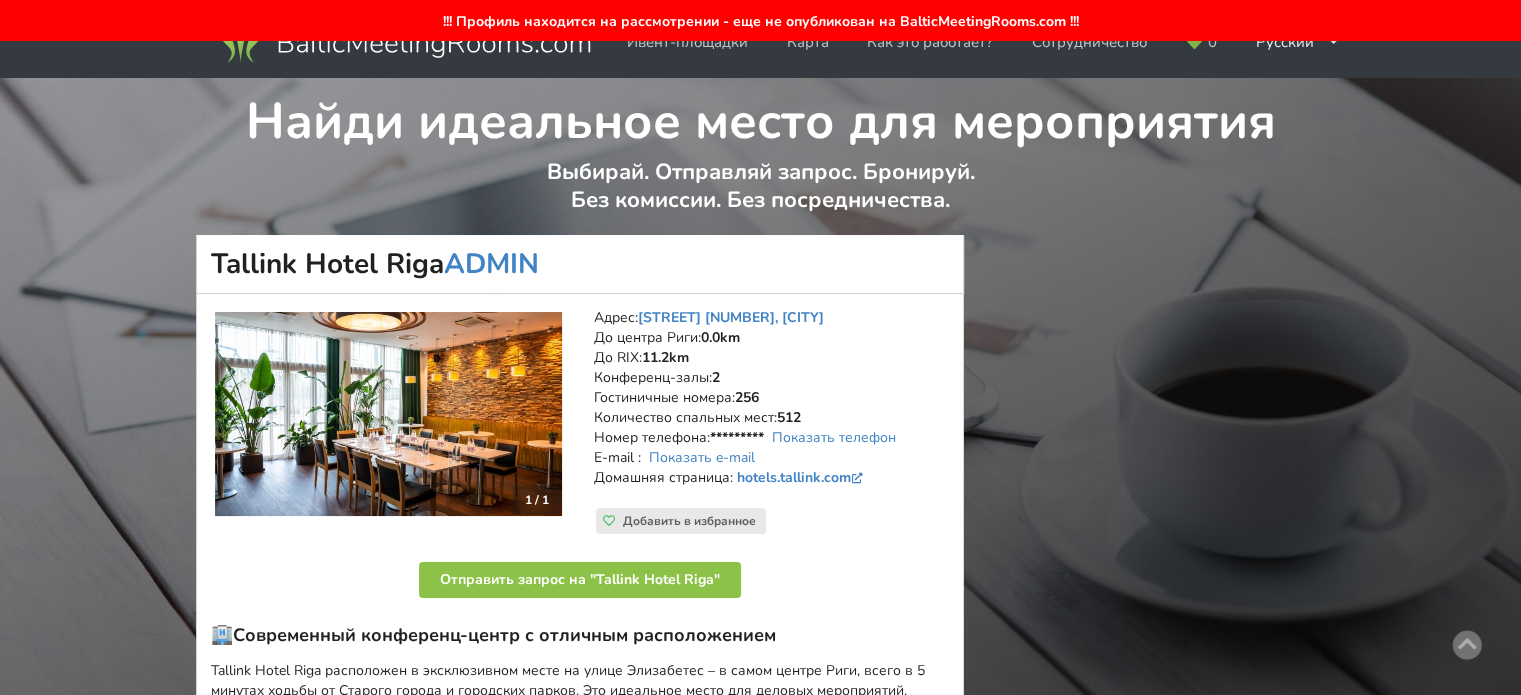 click on "!!! Профиль находится на рассмотрении - еще не опубликован на BalticMeetingRooms.com !!!" at bounding box center (760, 20) 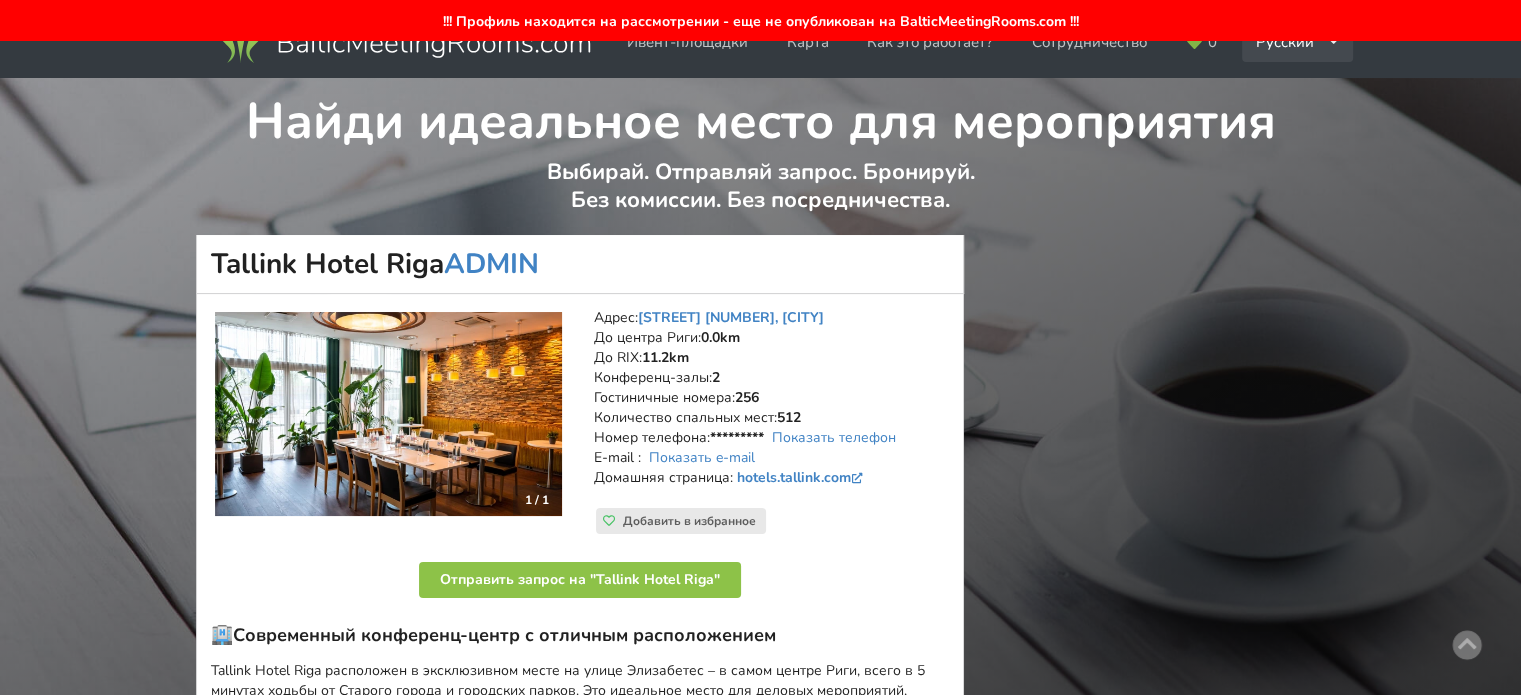 click on "Русский
English
Latviešu" at bounding box center [1298, 42] 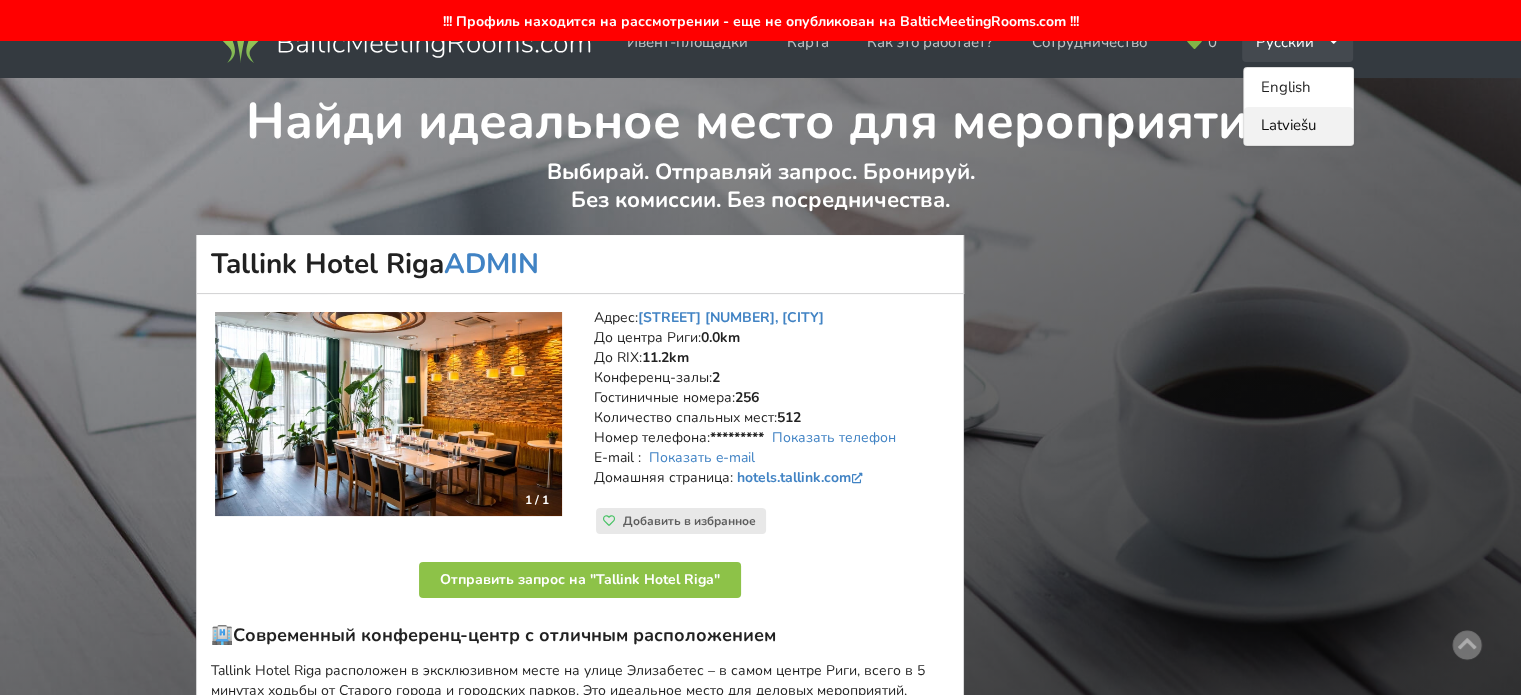 click on "Latviešu" at bounding box center [1298, 126] 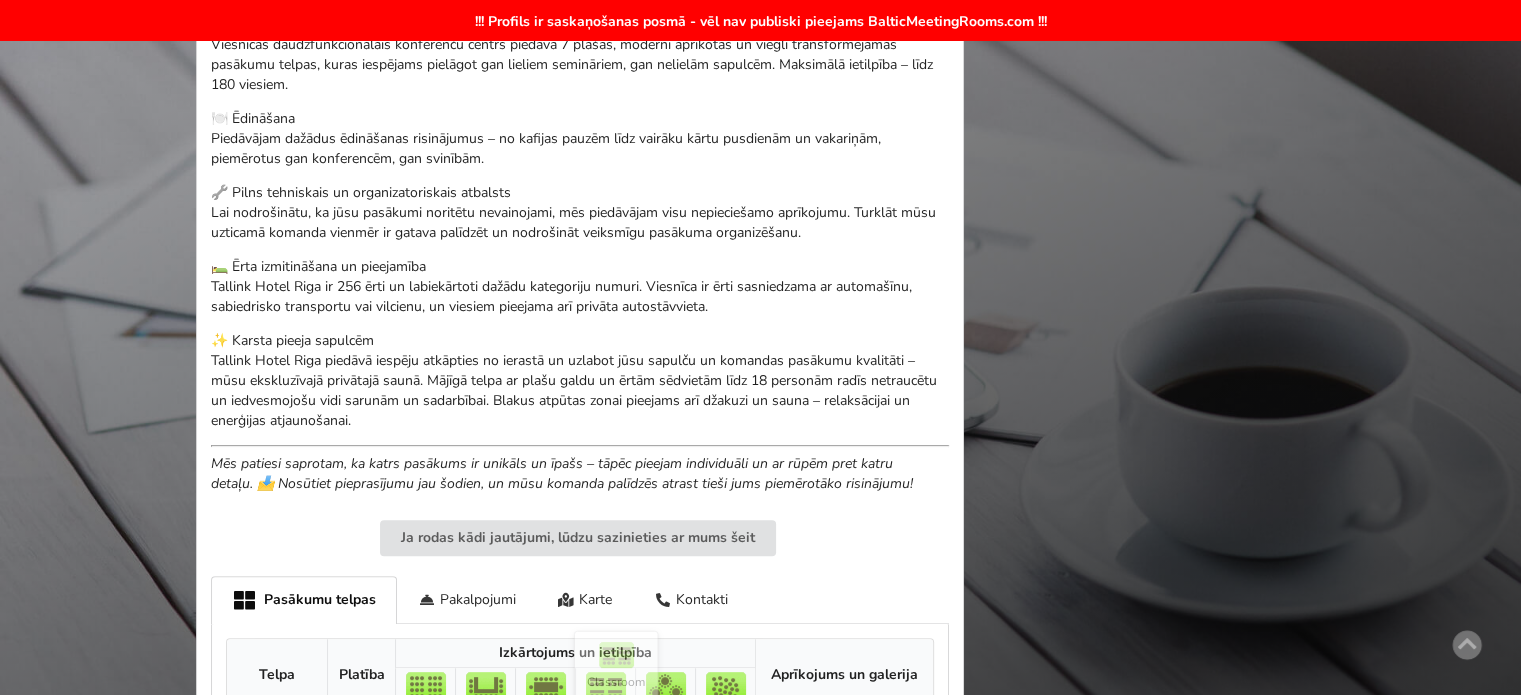 scroll, scrollTop: 1200, scrollLeft: 0, axis: vertical 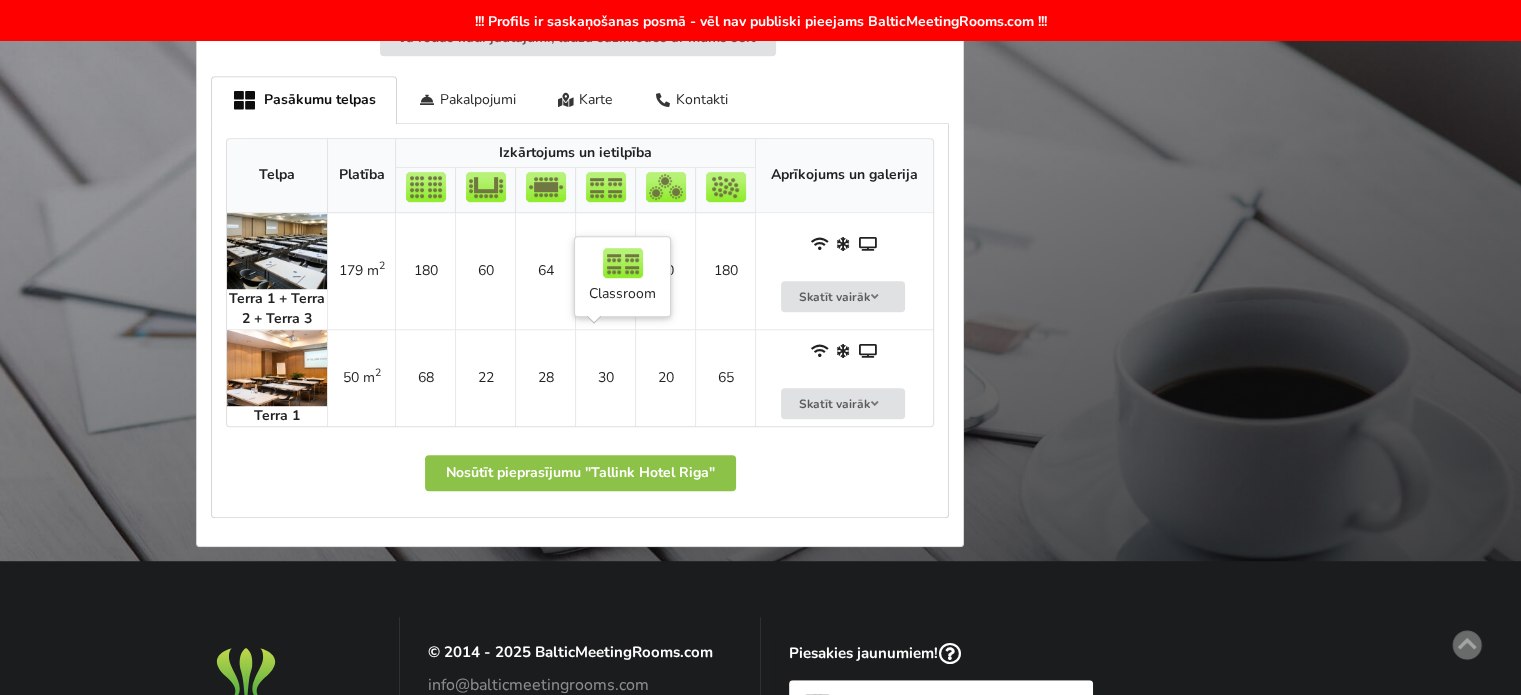 click on "30" at bounding box center [605, 377] 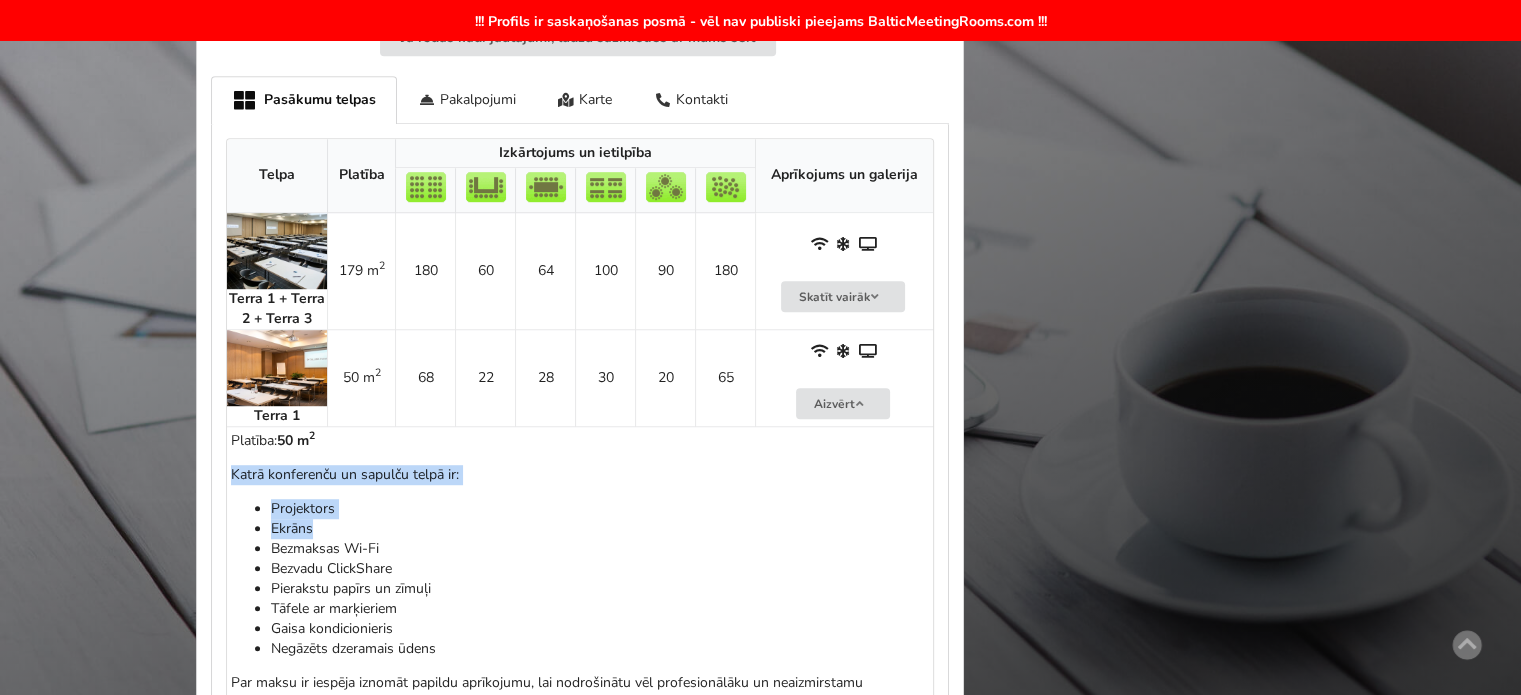 scroll, scrollTop: 1300, scrollLeft: 0, axis: vertical 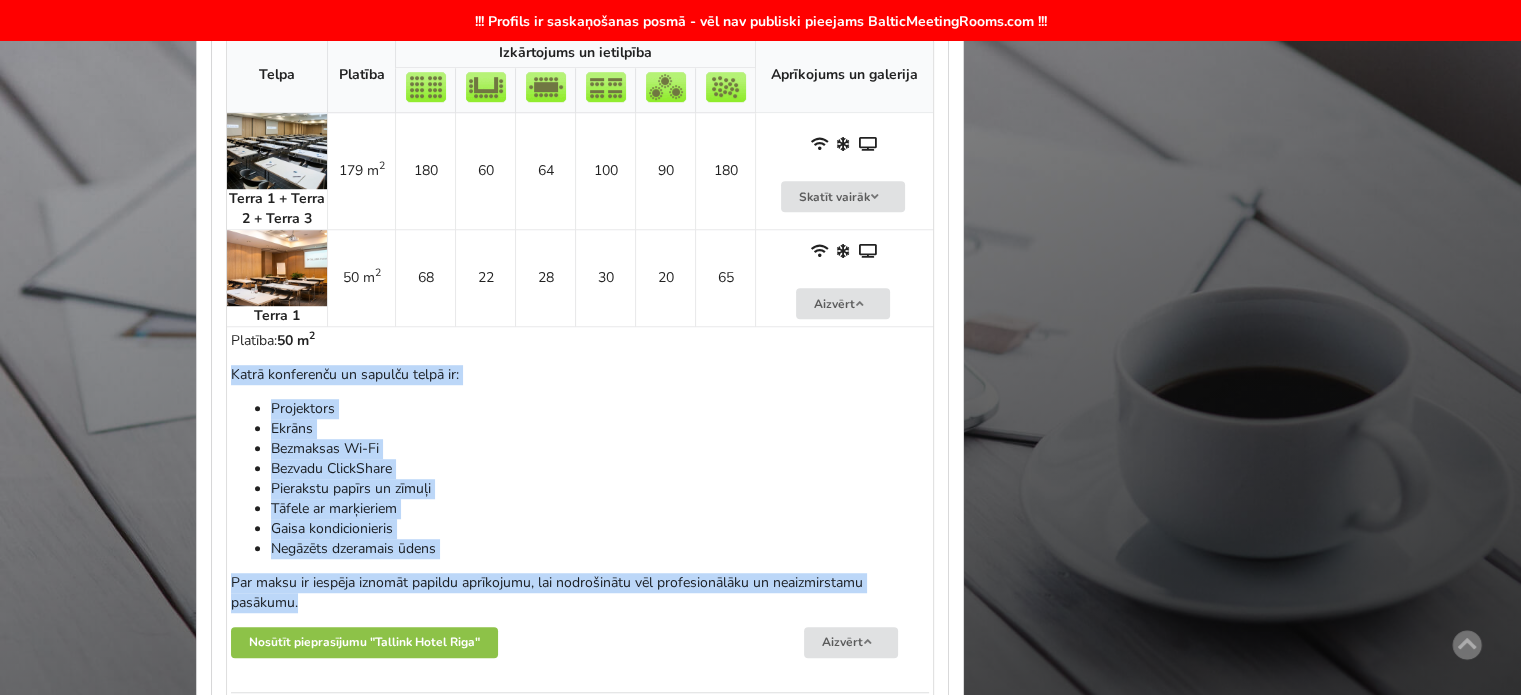 drag, startPoint x: 230, startPoint y: 469, endPoint x: 340, endPoint y: 593, distance: 165.75887 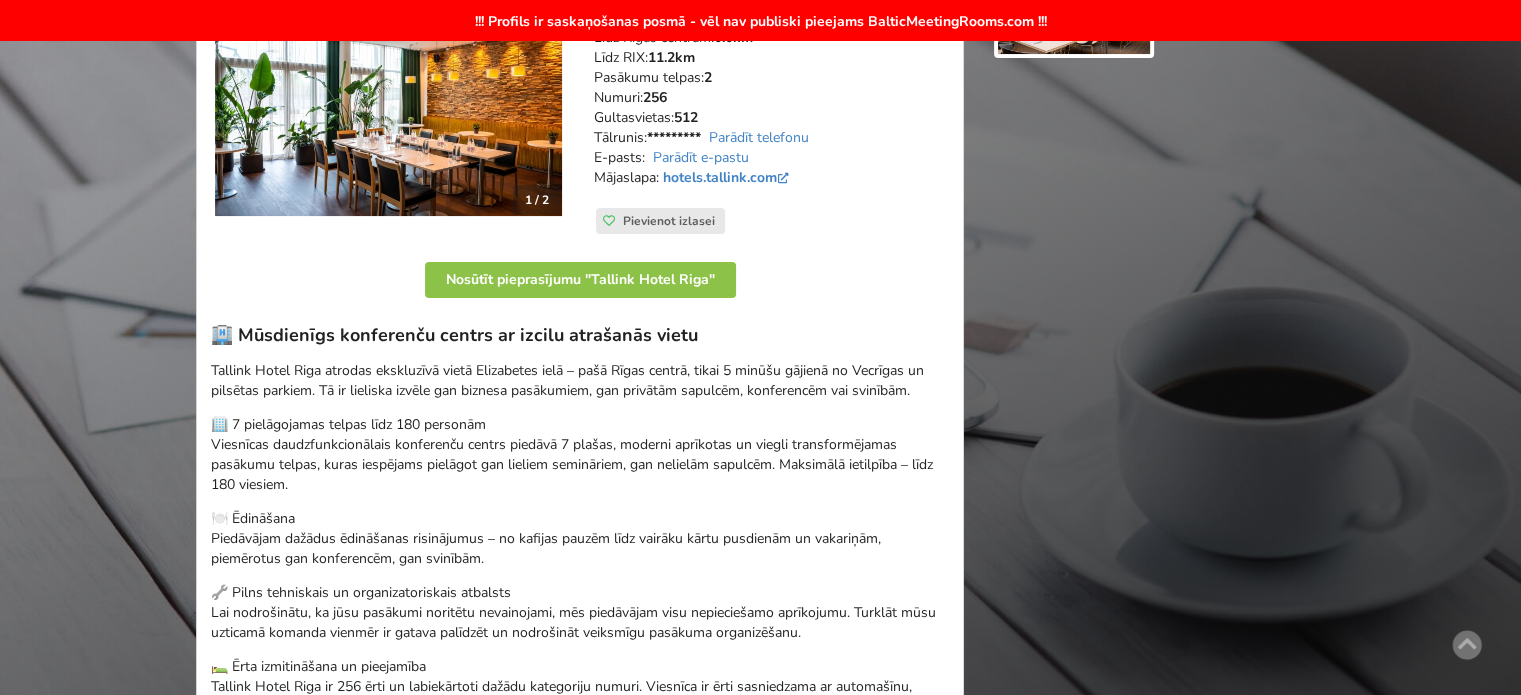 scroll, scrollTop: 0, scrollLeft: 0, axis: both 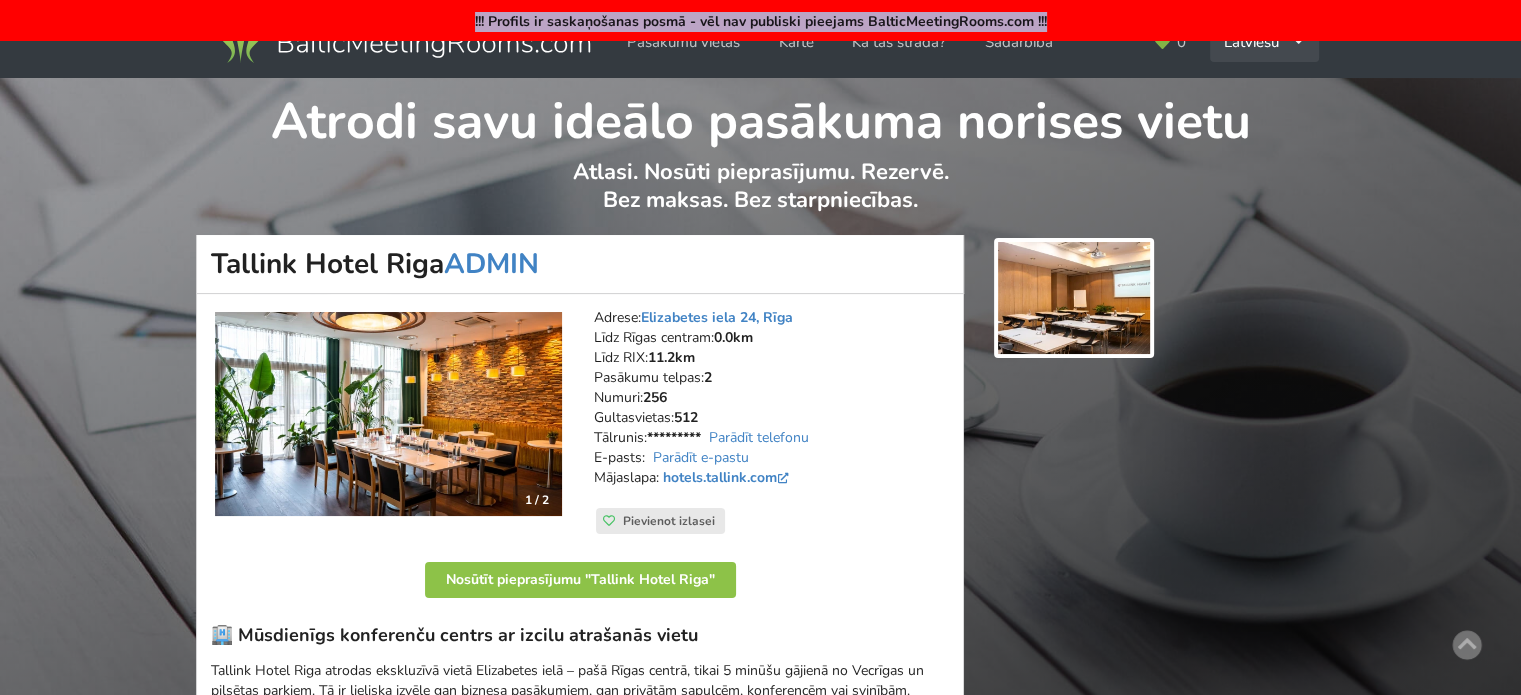 click on "Meklētājs
0
Meklētājs
0
Pasākumu vietas
Karte
Kā tas strādā?
Sadarbība
0
Latviešu" at bounding box center [760, 1321] 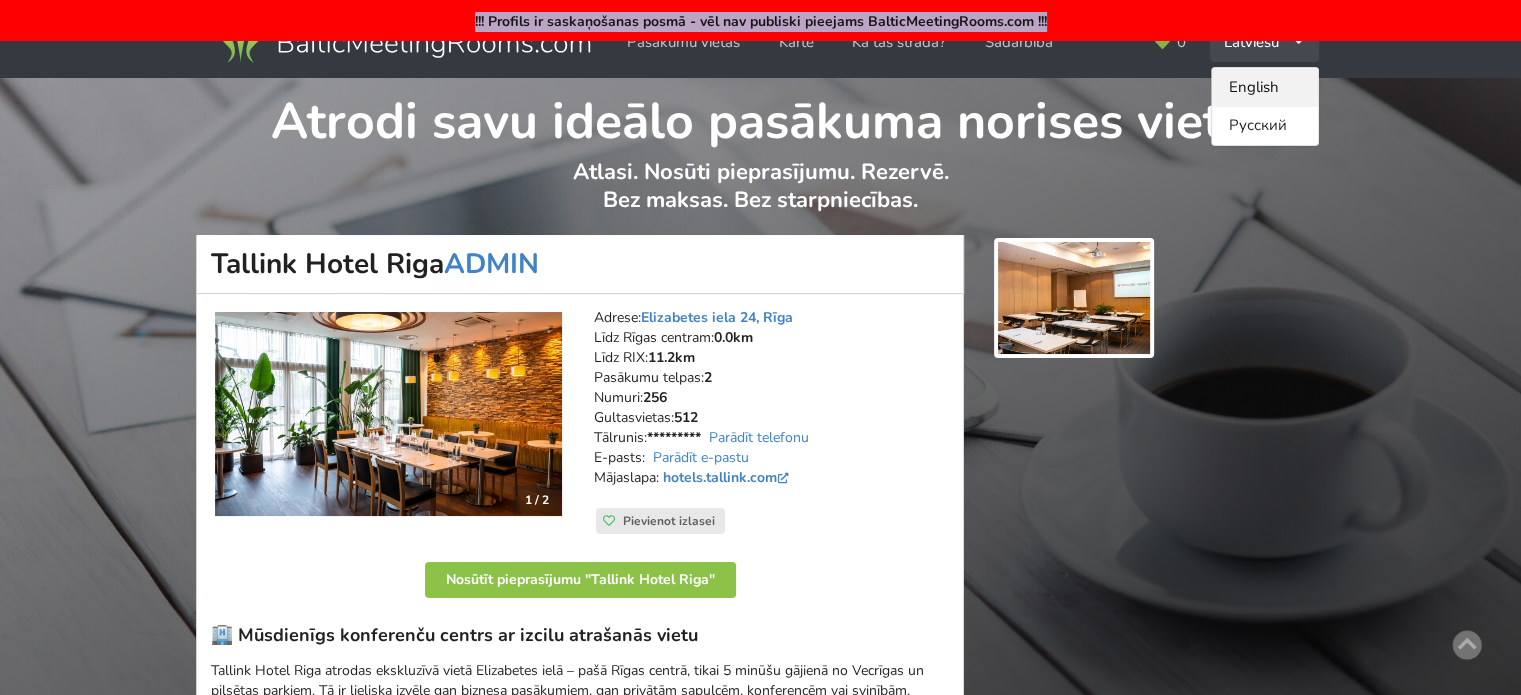 click on "English" at bounding box center (1265, 87) 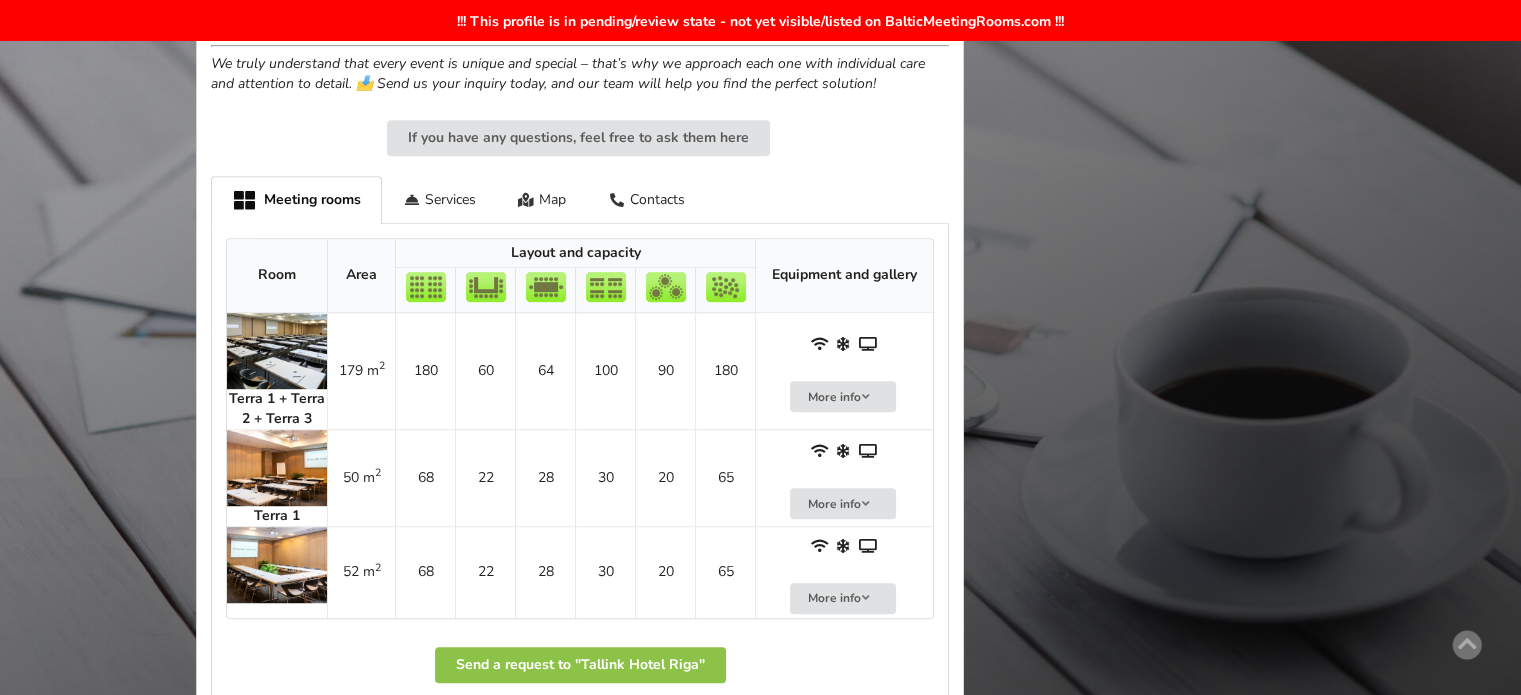 scroll, scrollTop: 1200, scrollLeft: 0, axis: vertical 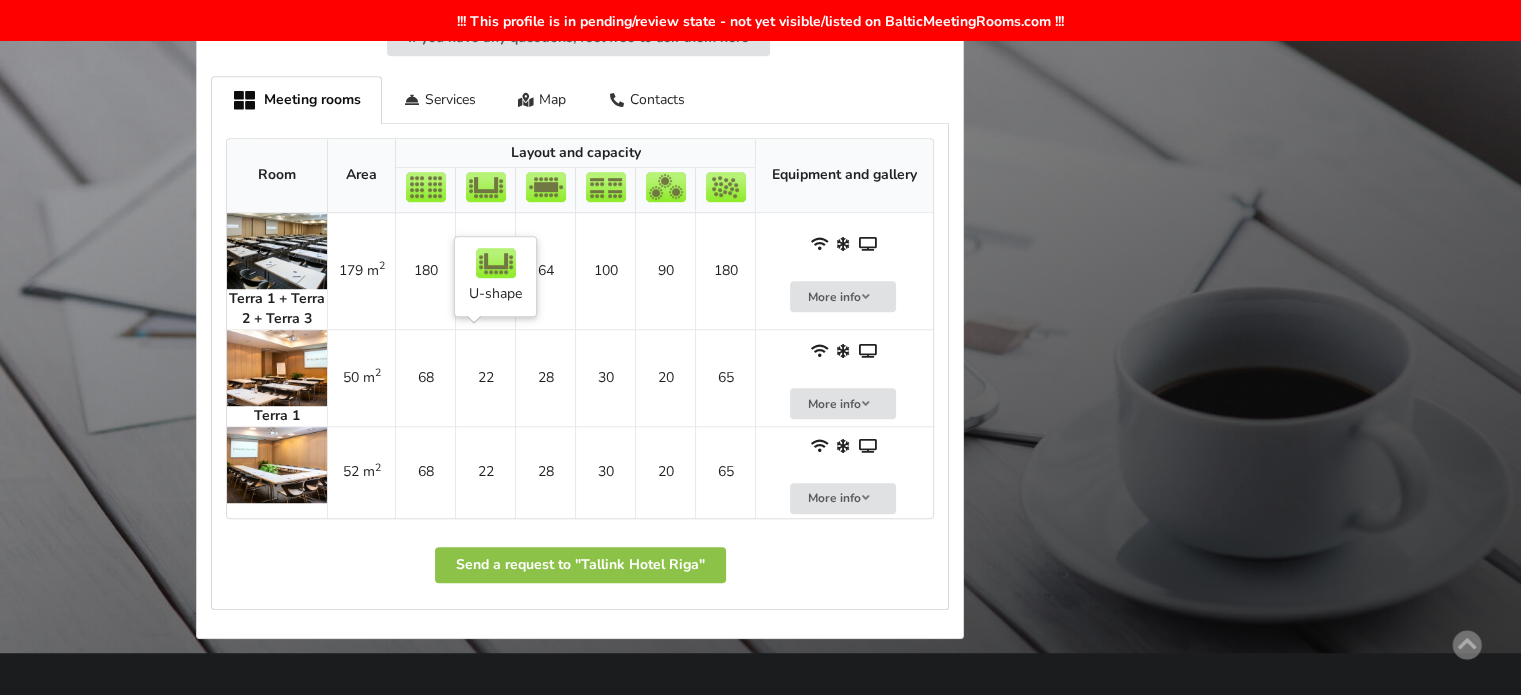click on "22" at bounding box center (485, 377) 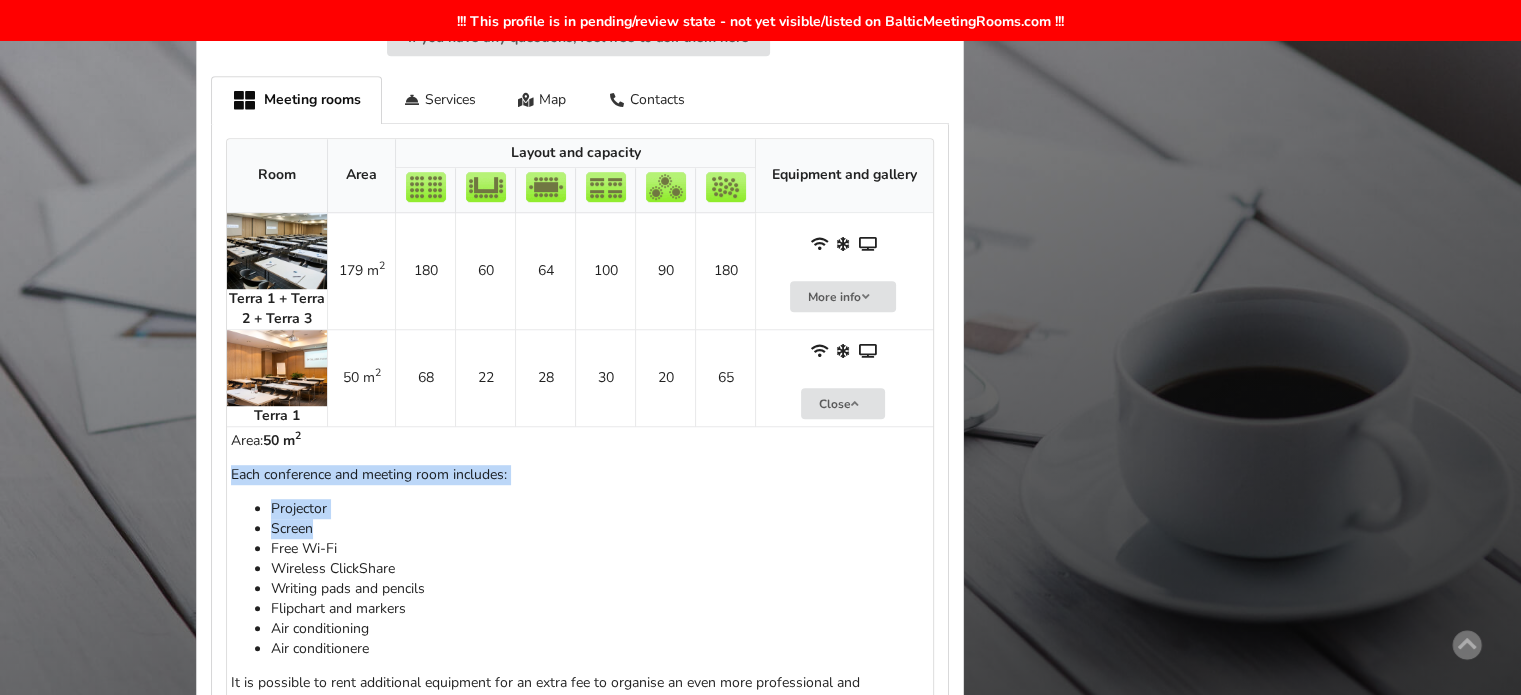 scroll, scrollTop: 1300, scrollLeft: 0, axis: vertical 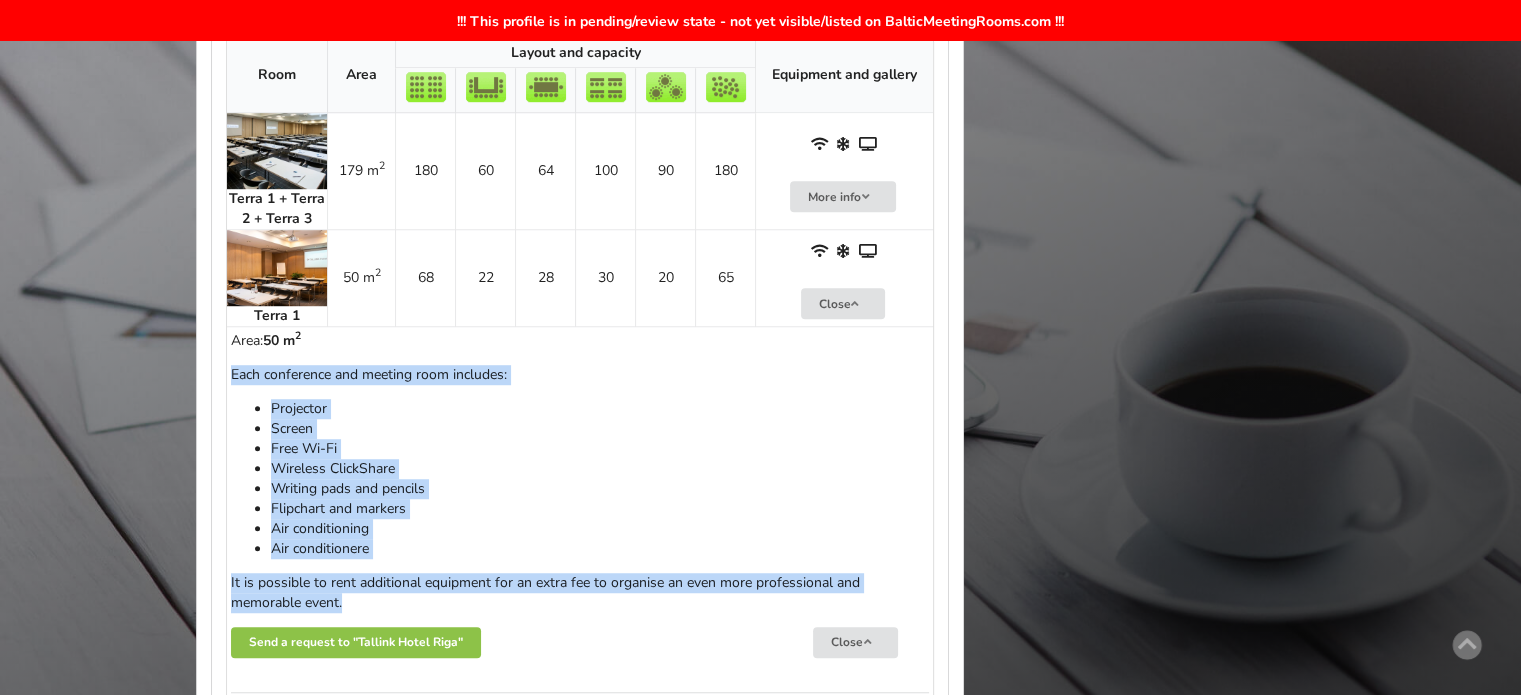 drag, startPoint x: 231, startPoint y: 471, endPoint x: 344, endPoint y: 608, distance: 177.58942 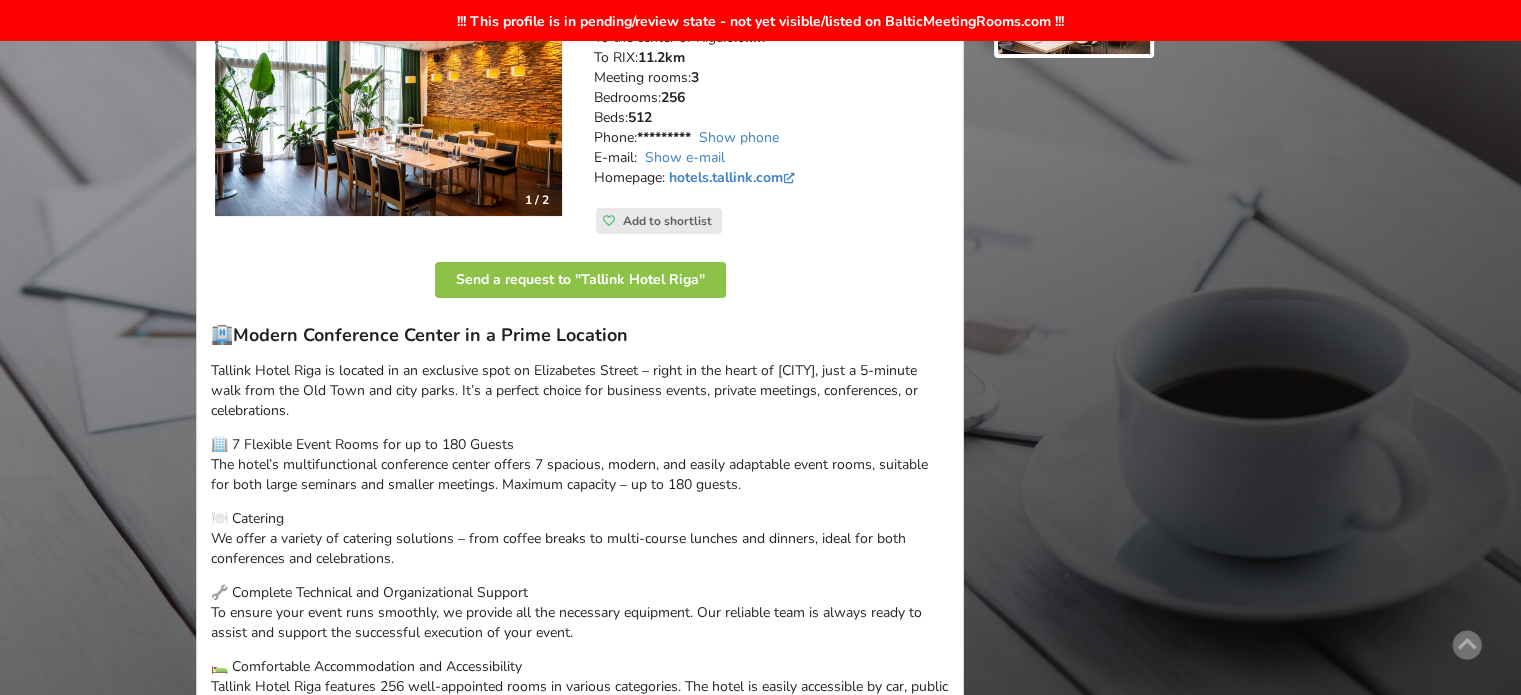 scroll, scrollTop: 0, scrollLeft: 0, axis: both 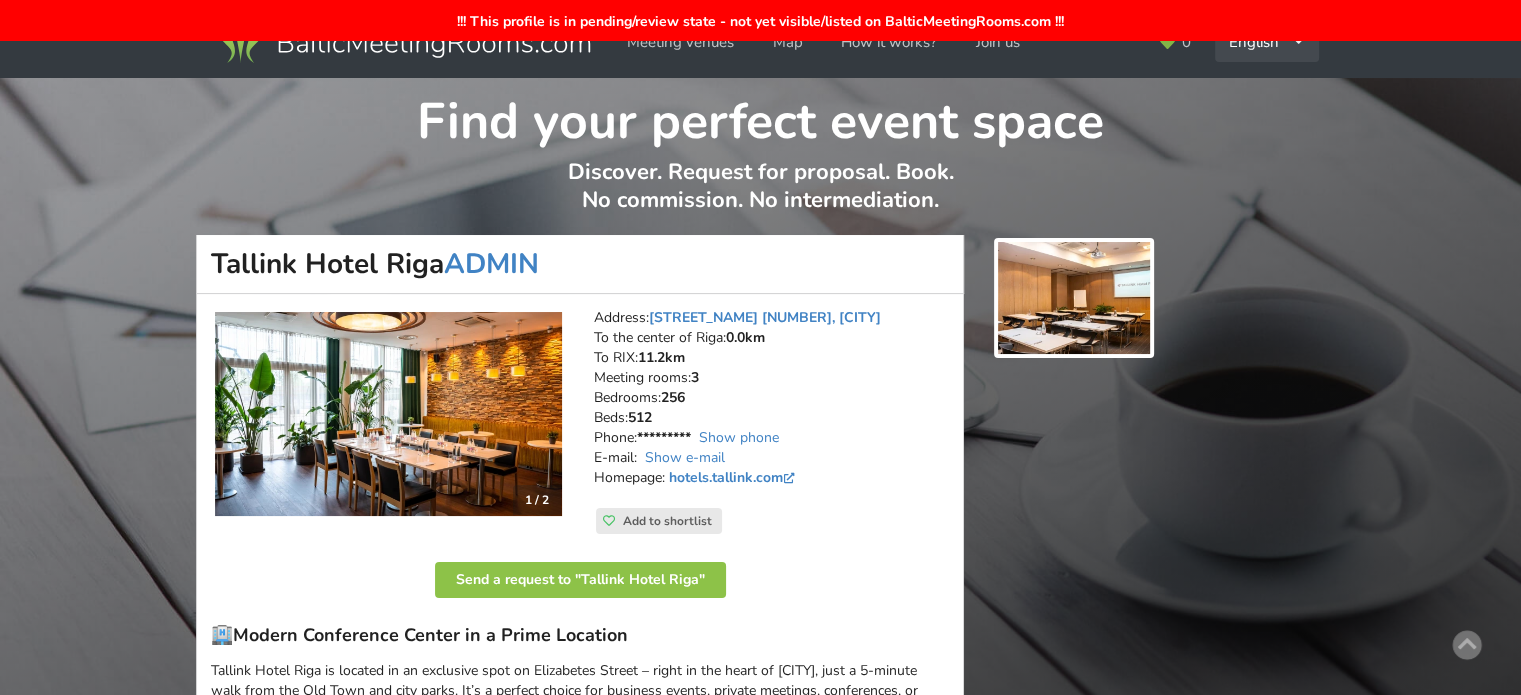 click on "English
Русский
Latviešu" at bounding box center [1267, 42] 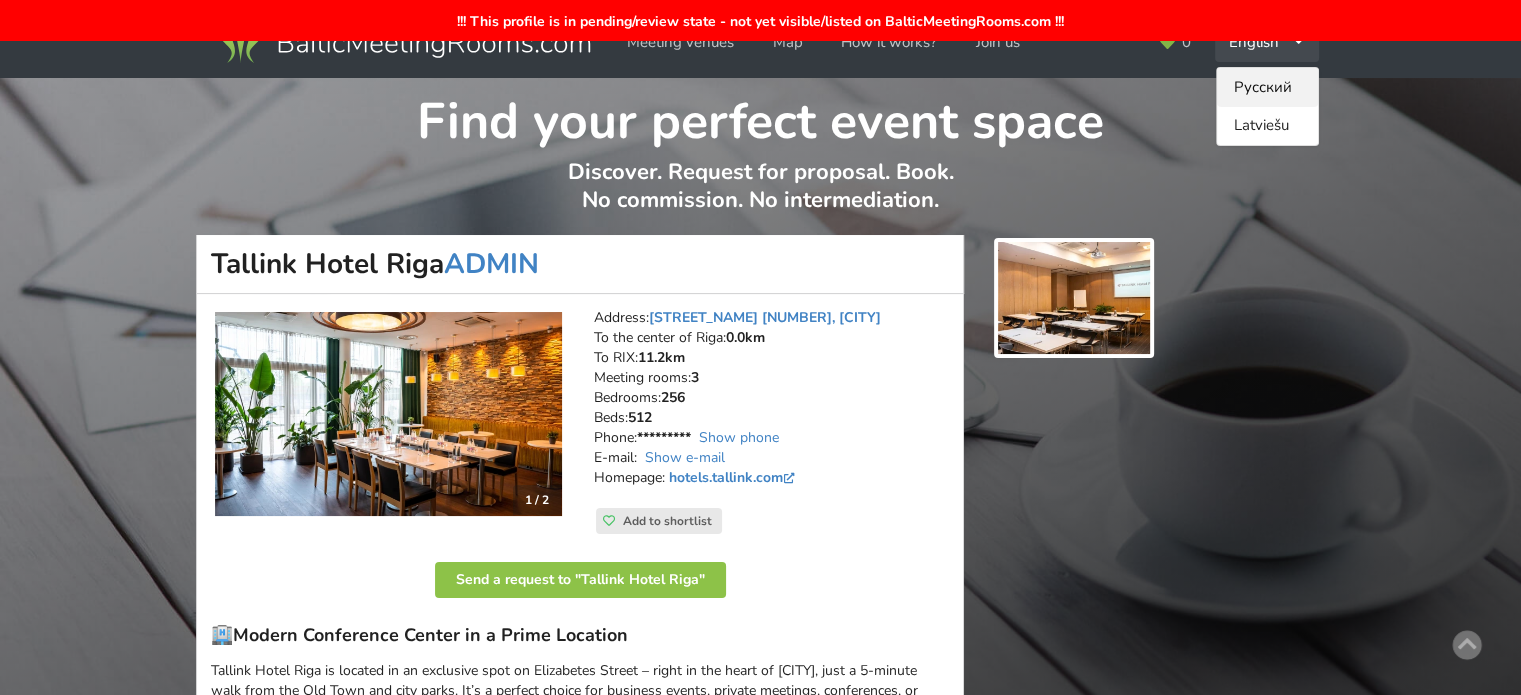 click on "Русский" at bounding box center (1267, 87) 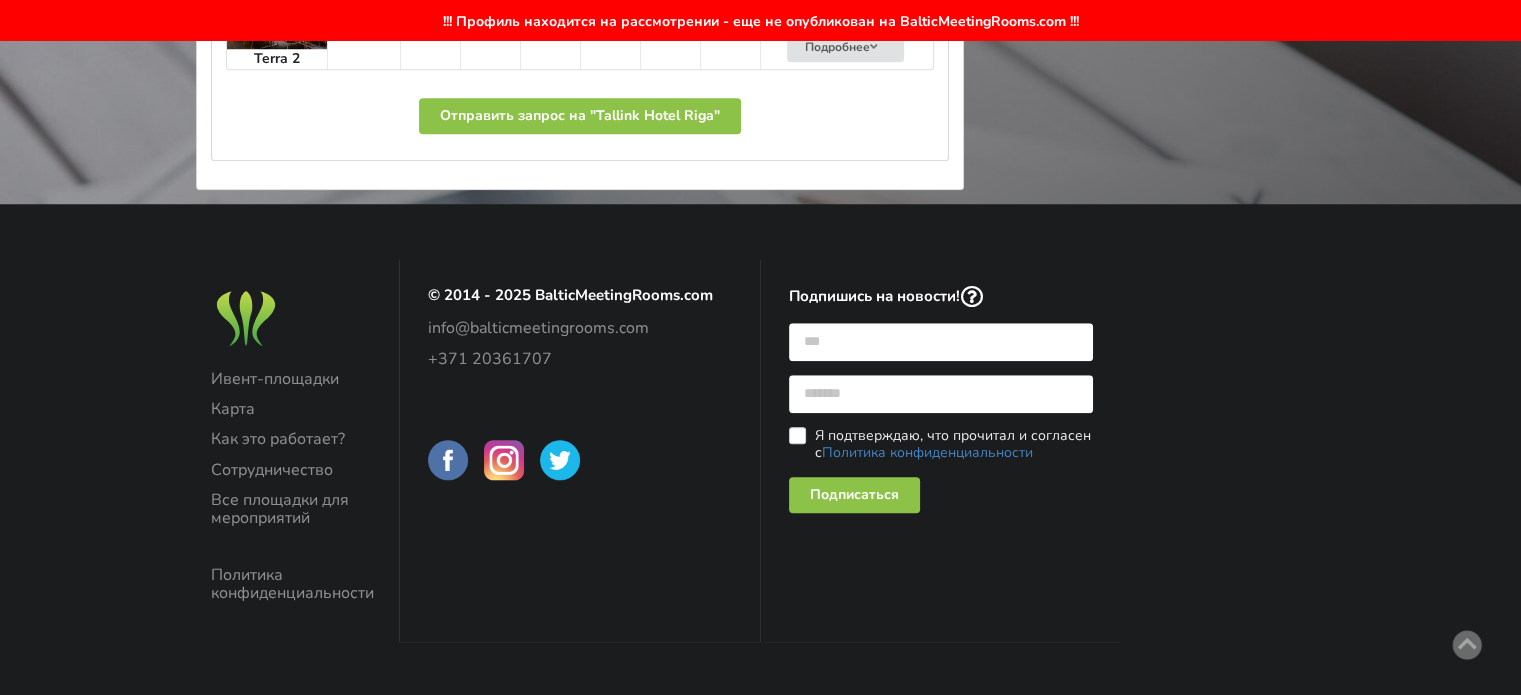 scroll, scrollTop: 1194, scrollLeft: 0, axis: vertical 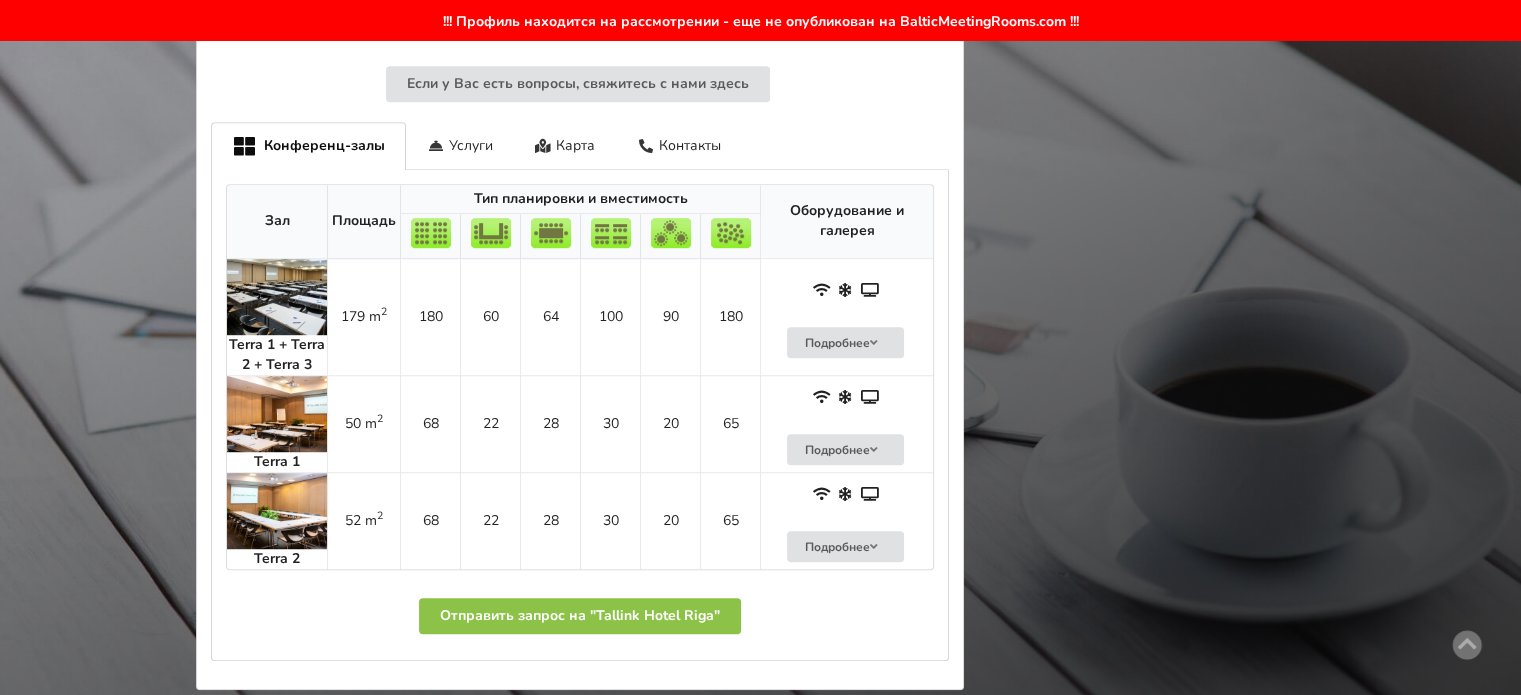 click on "50 m 2" at bounding box center [363, 423] 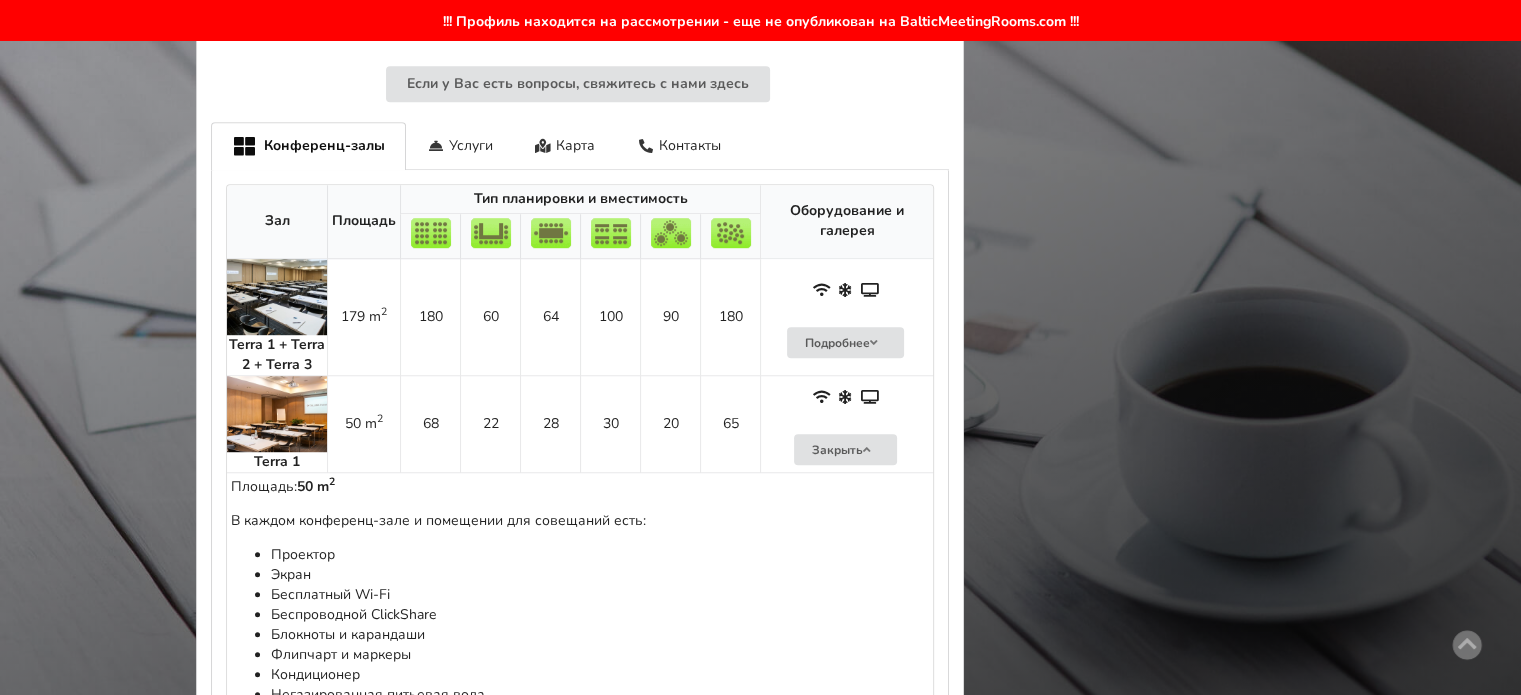 scroll, scrollTop: 1394, scrollLeft: 0, axis: vertical 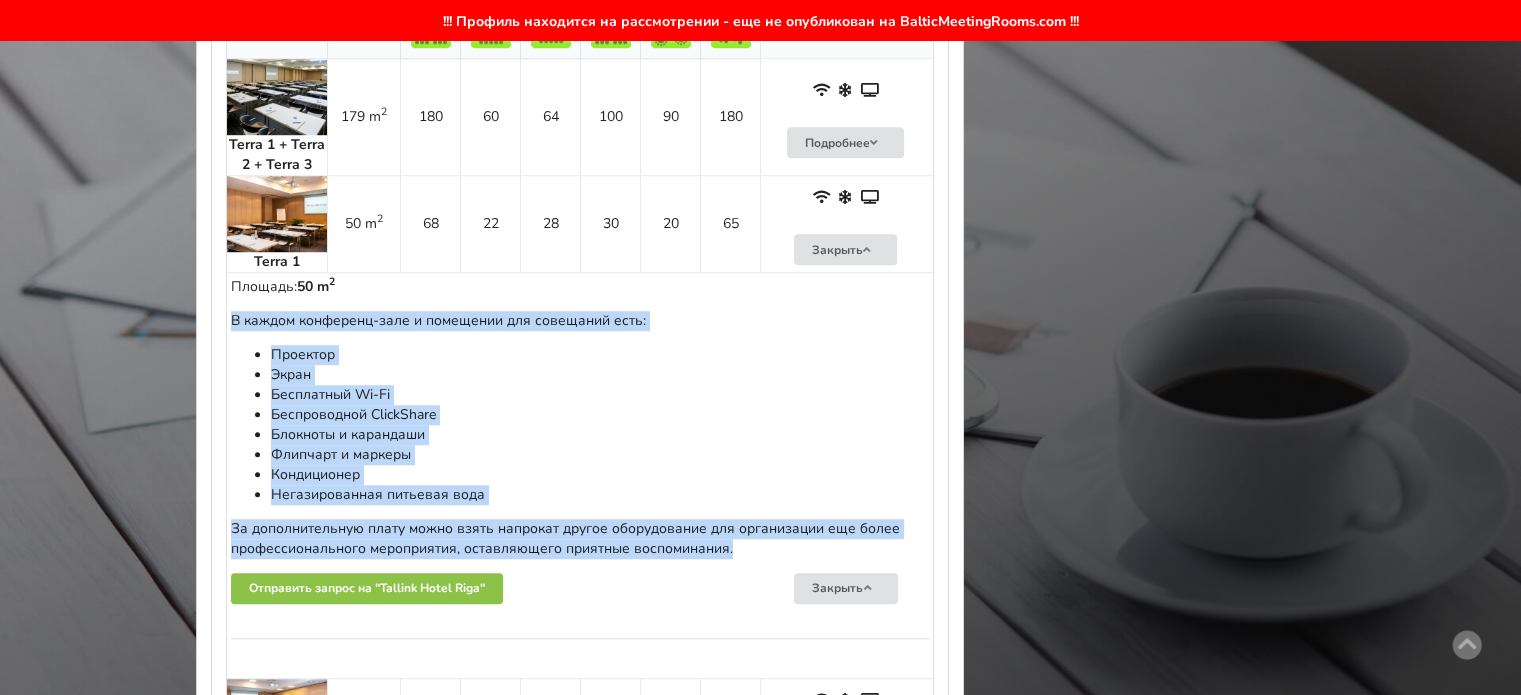 drag, startPoint x: 232, startPoint y: 320, endPoint x: 756, endPoint y: 539, distance: 567.9234 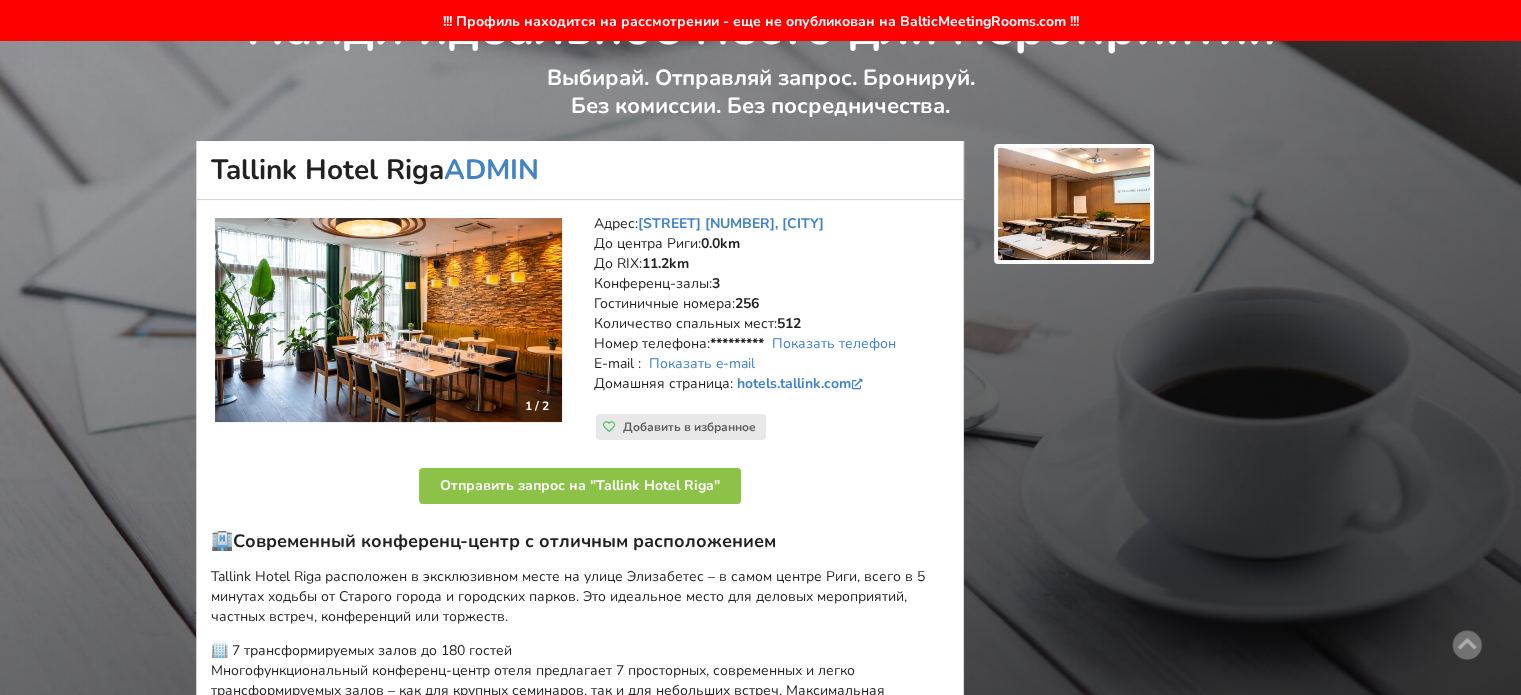 scroll, scrollTop: 0, scrollLeft: 0, axis: both 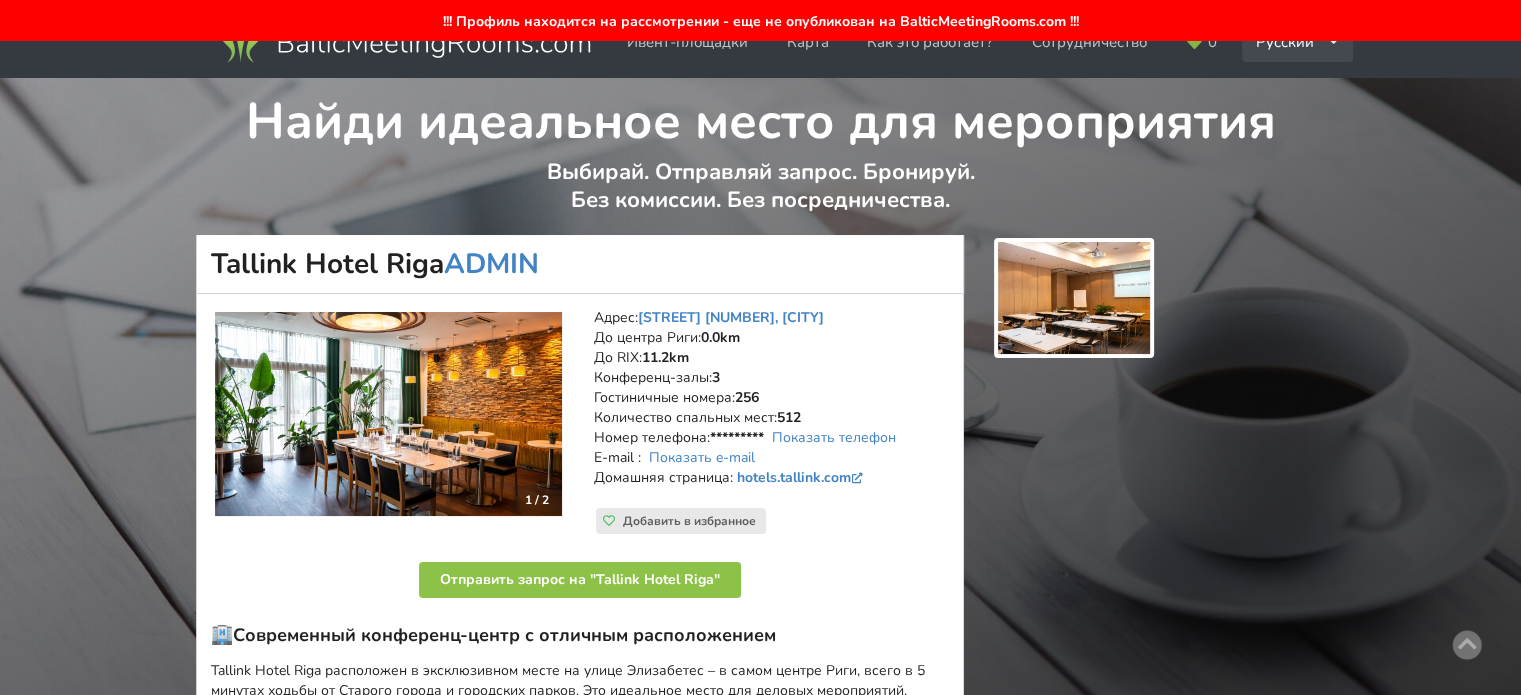 click on "Русский
English
Latviešu" at bounding box center (1298, 42) 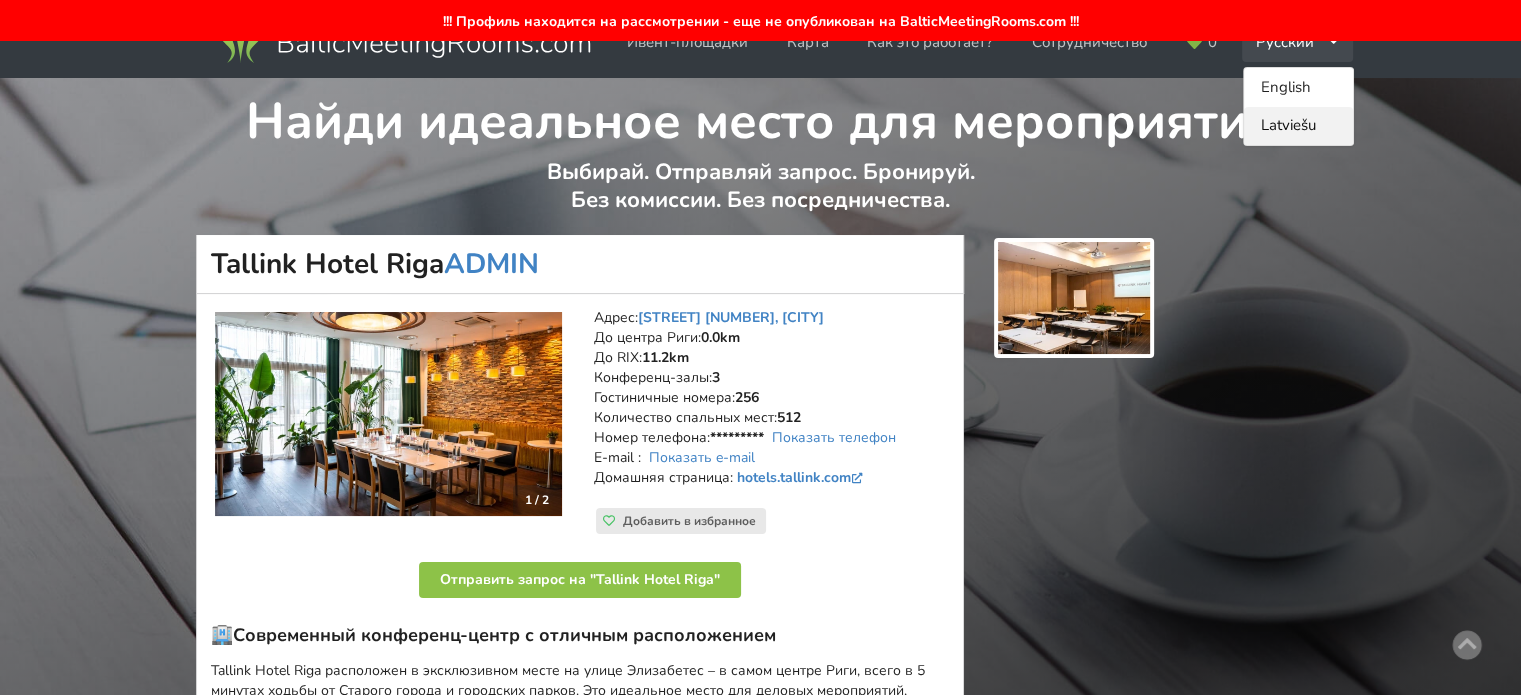 click on "Latviešu" at bounding box center [1298, 126] 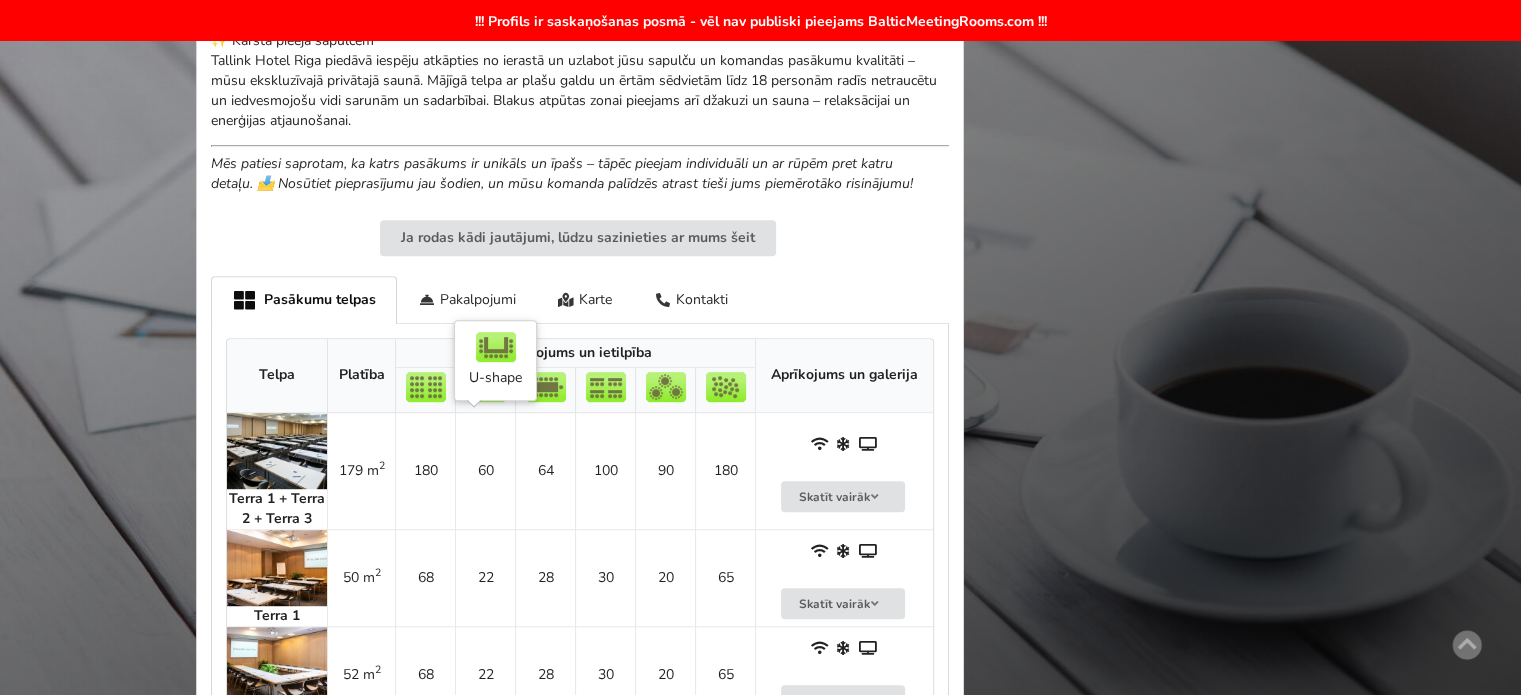 scroll, scrollTop: 1300, scrollLeft: 0, axis: vertical 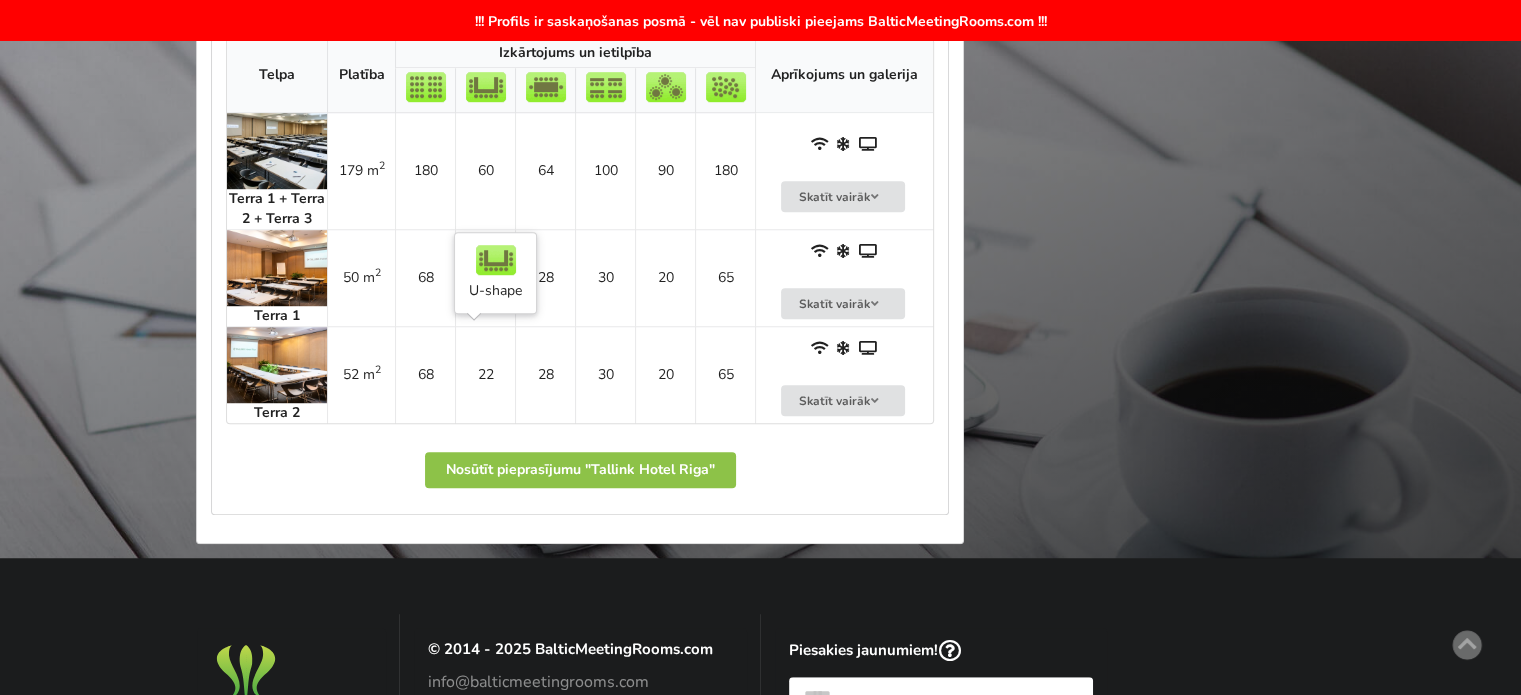 click on "22" at bounding box center [485, 374] 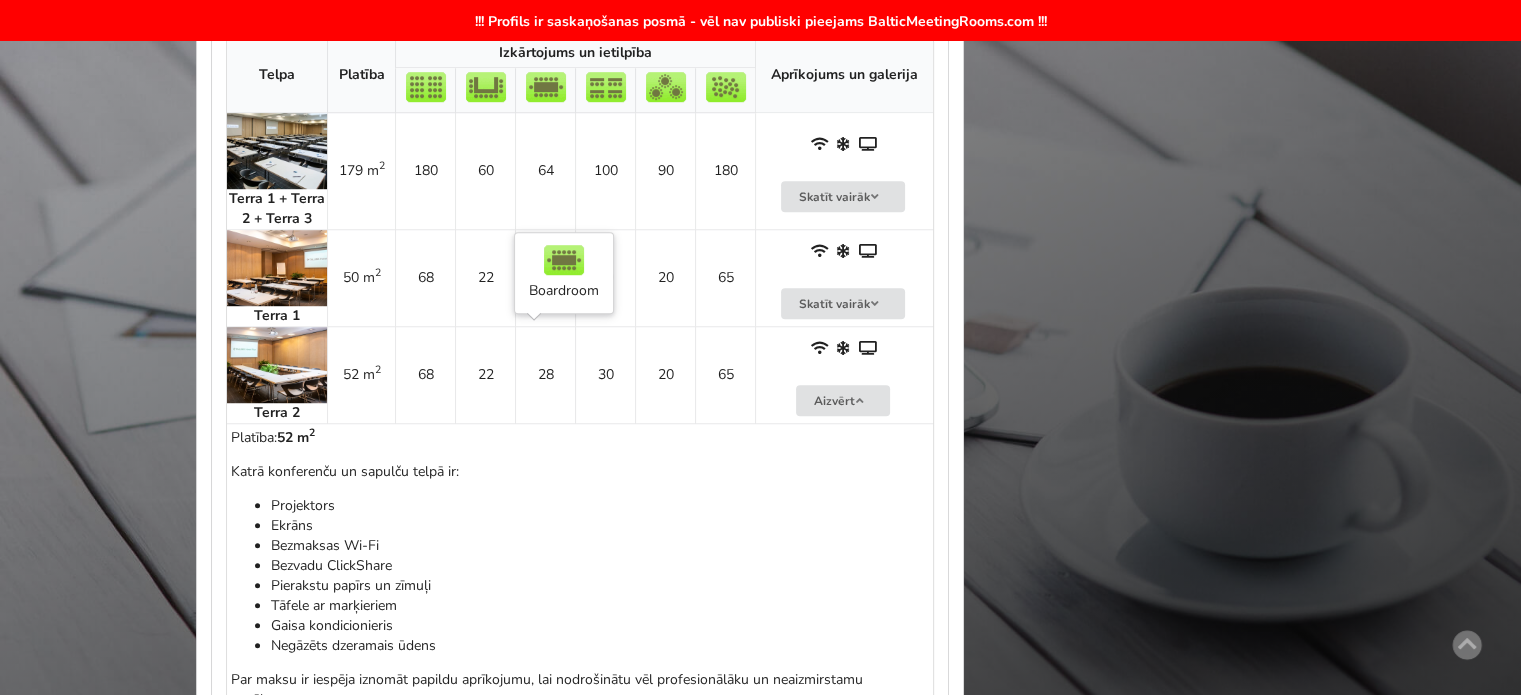 scroll, scrollTop: 1400, scrollLeft: 0, axis: vertical 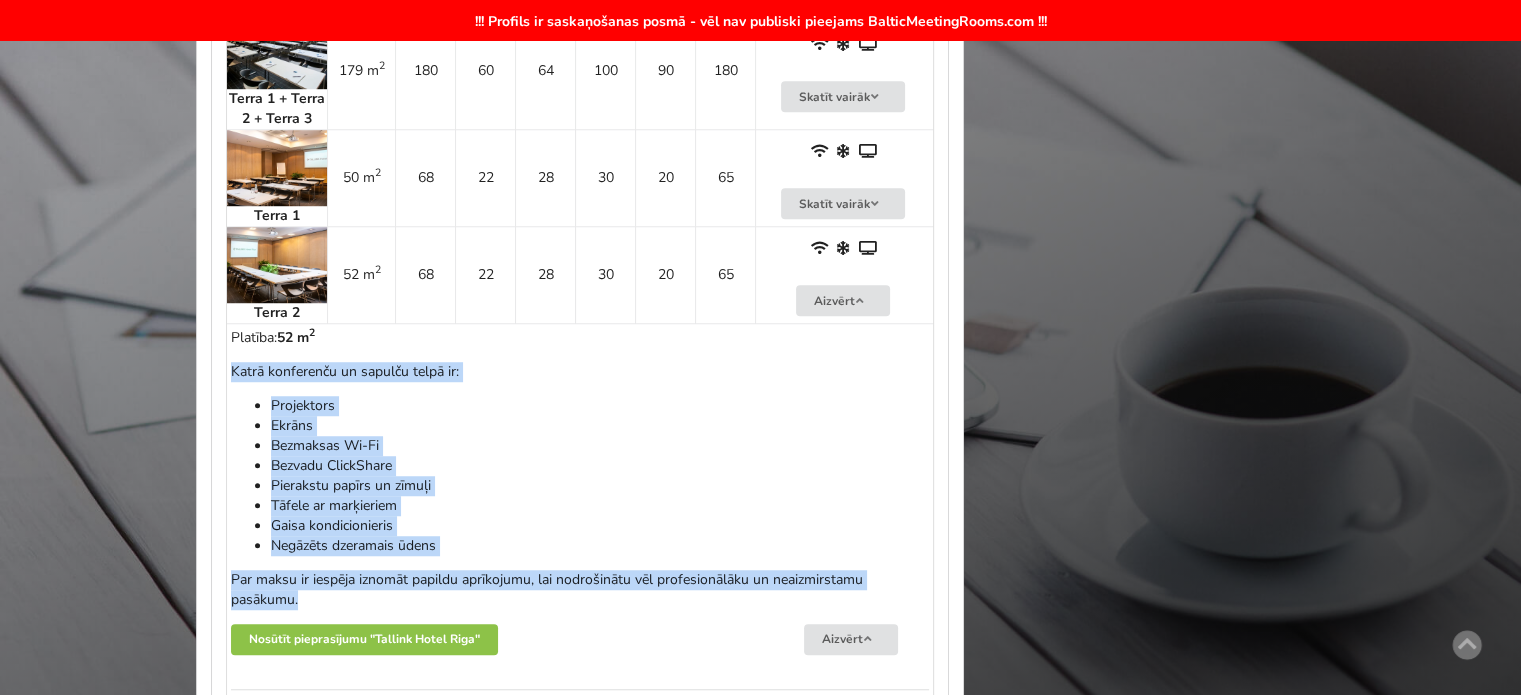 drag, startPoint x: 228, startPoint y: 369, endPoint x: 318, endPoint y: 590, distance: 238.62314 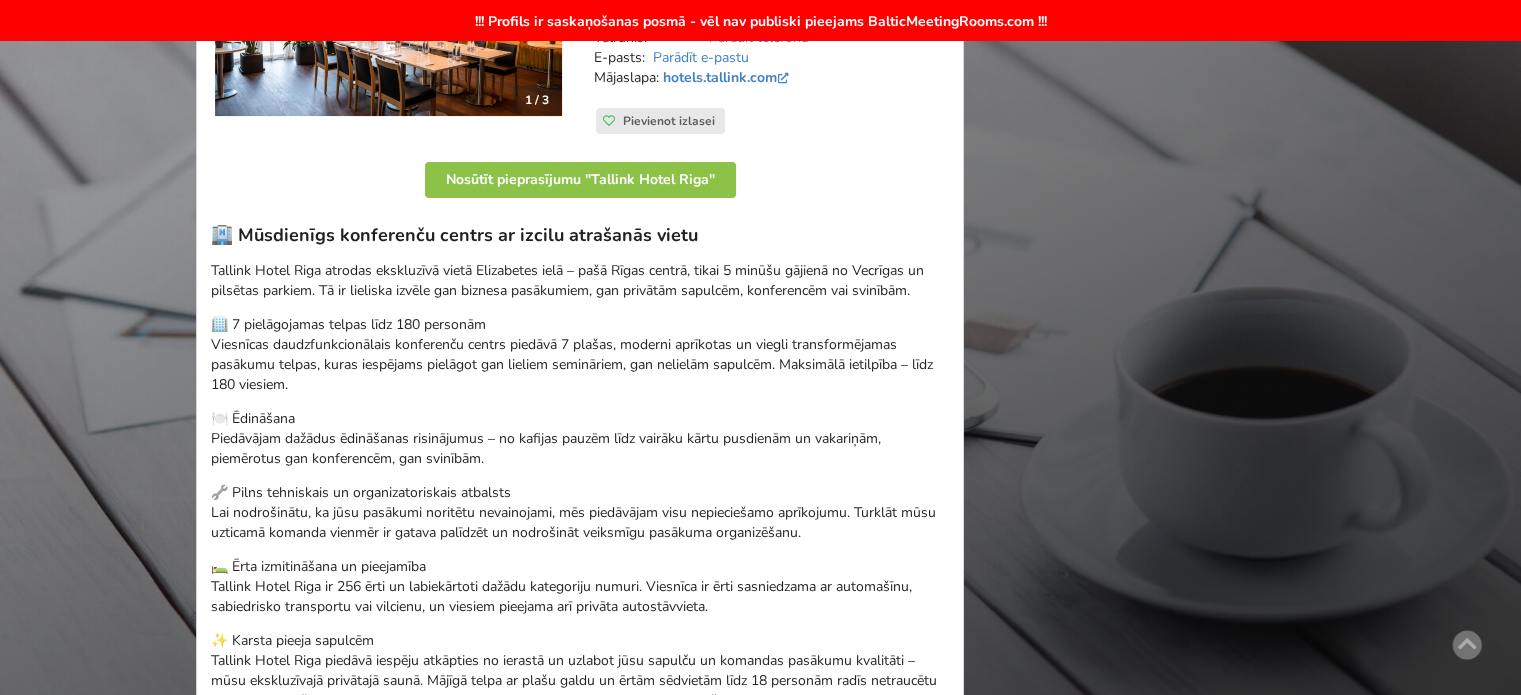 scroll, scrollTop: 0, scrollLeft: 0, axis: both 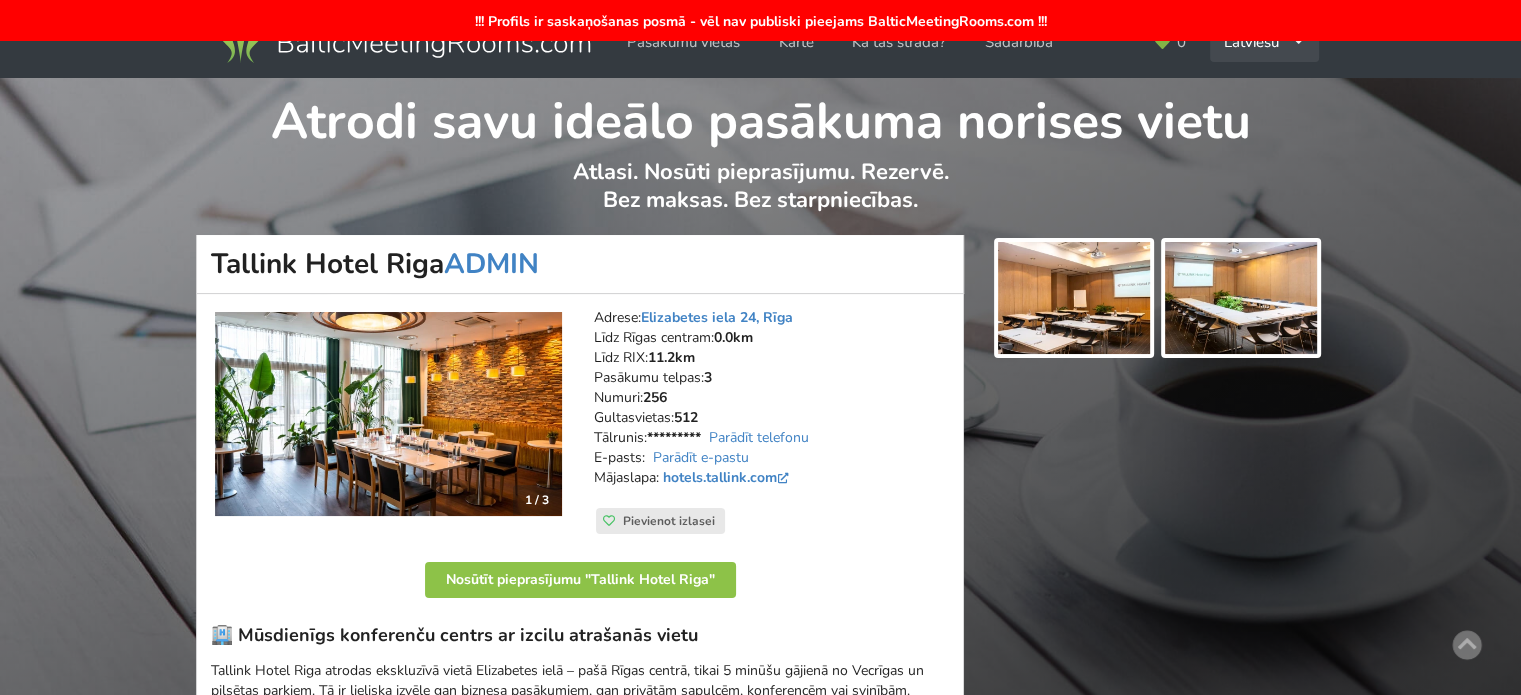 click on "Latviešu
English
Русский" at bounding box center (1264, 42) 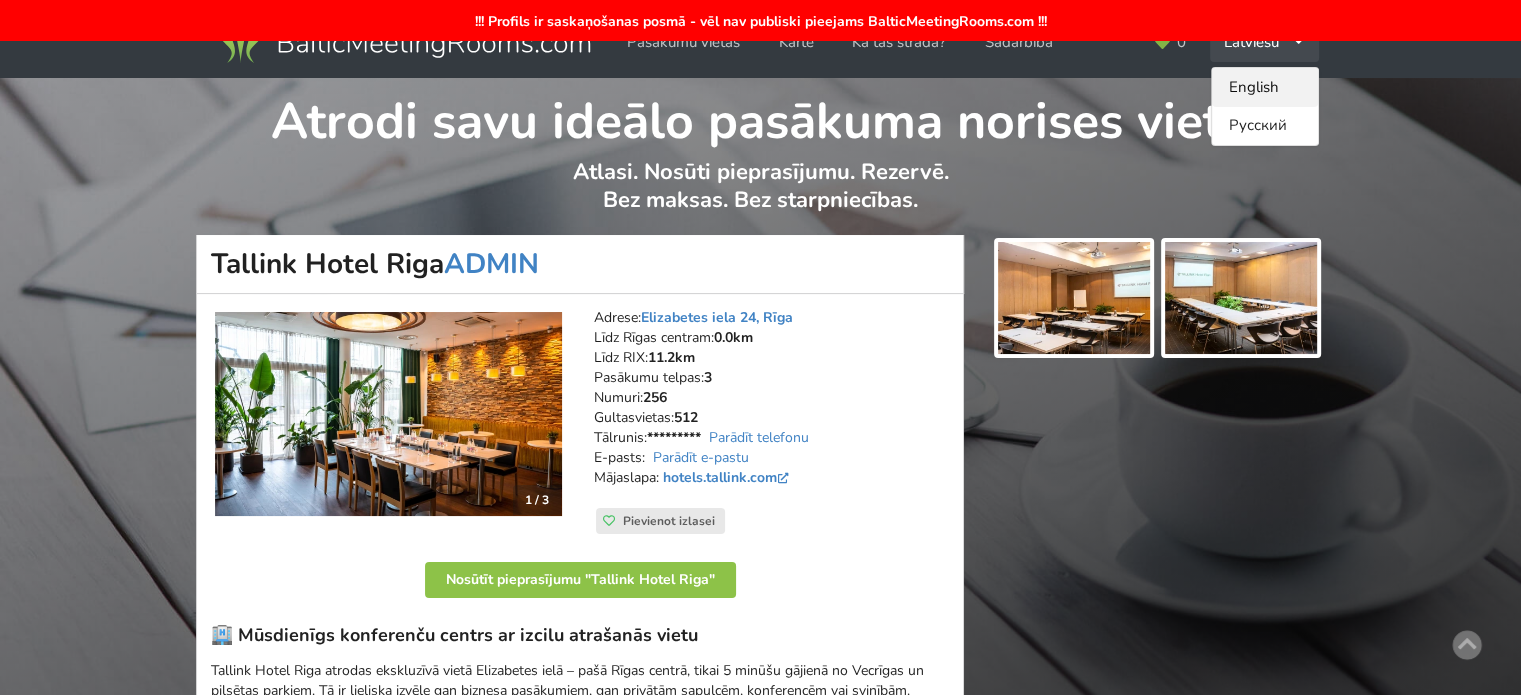 click on "English" at bounding box center [1265, 87] 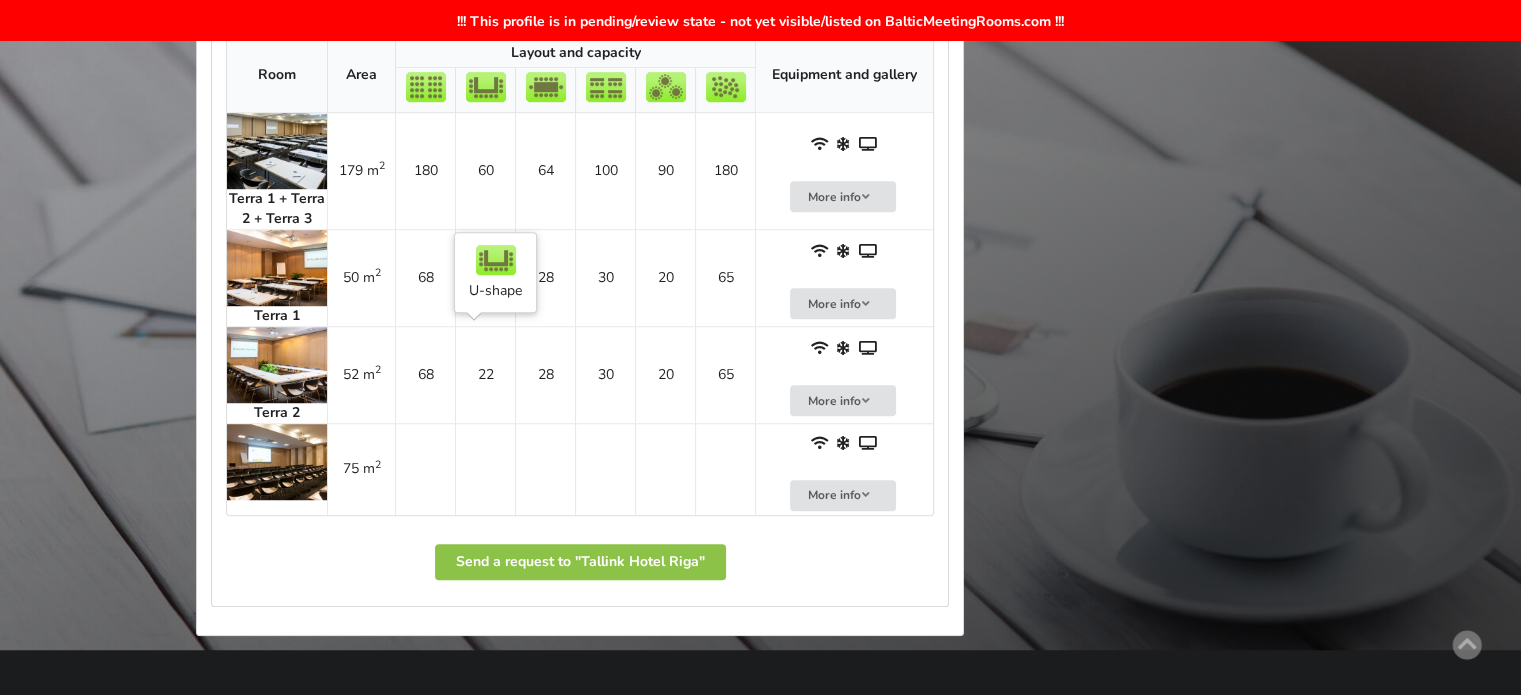 scroll, scrollTop: 1400, scrollLeft: 0, axis: vertical 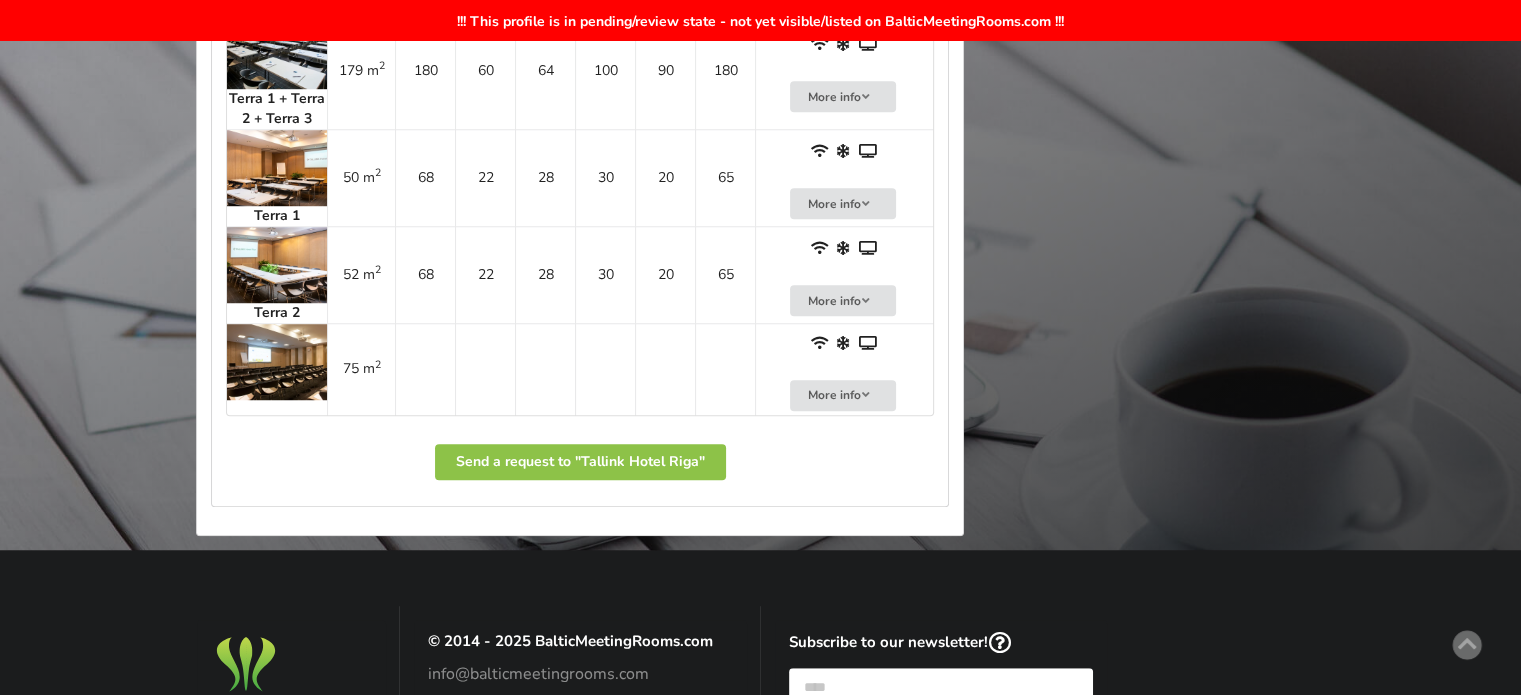 click on "68" at bounding box center [425, 274] 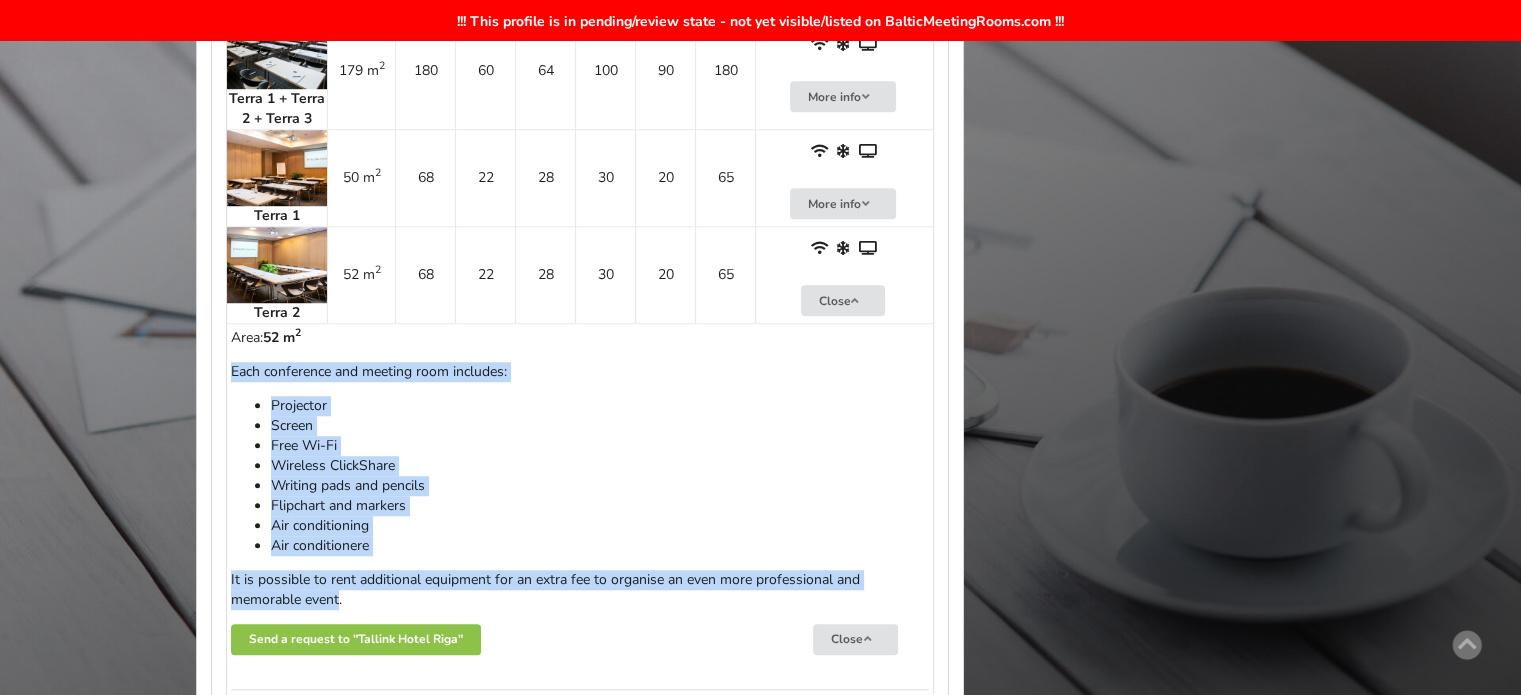 drag, startPoint x: 230, startPoint y: 370, endPoint x: 340, endPoint y: 593, distance: 248.65437 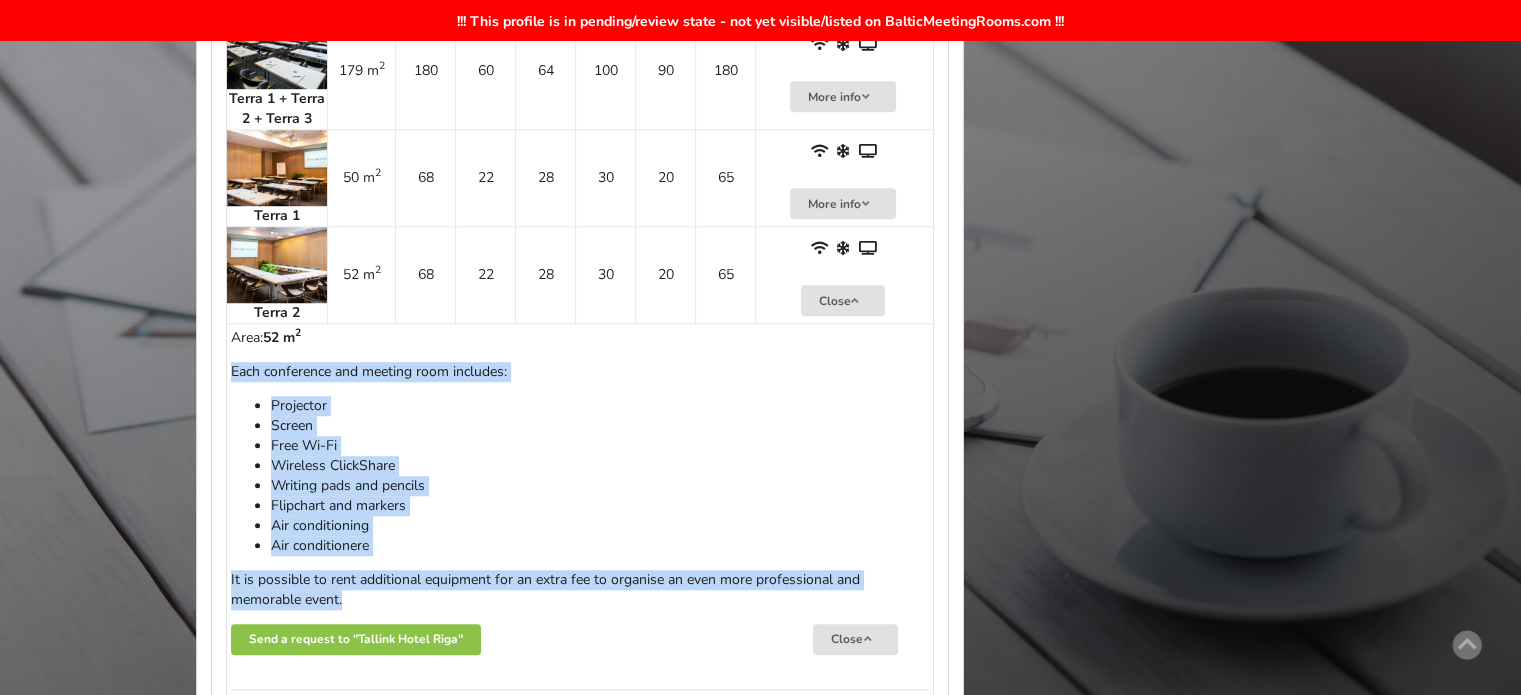 drag, startPoint x: 349, startPoint y: 595, endPoint x: 229, endPoint y: 367, distance: 257.65094 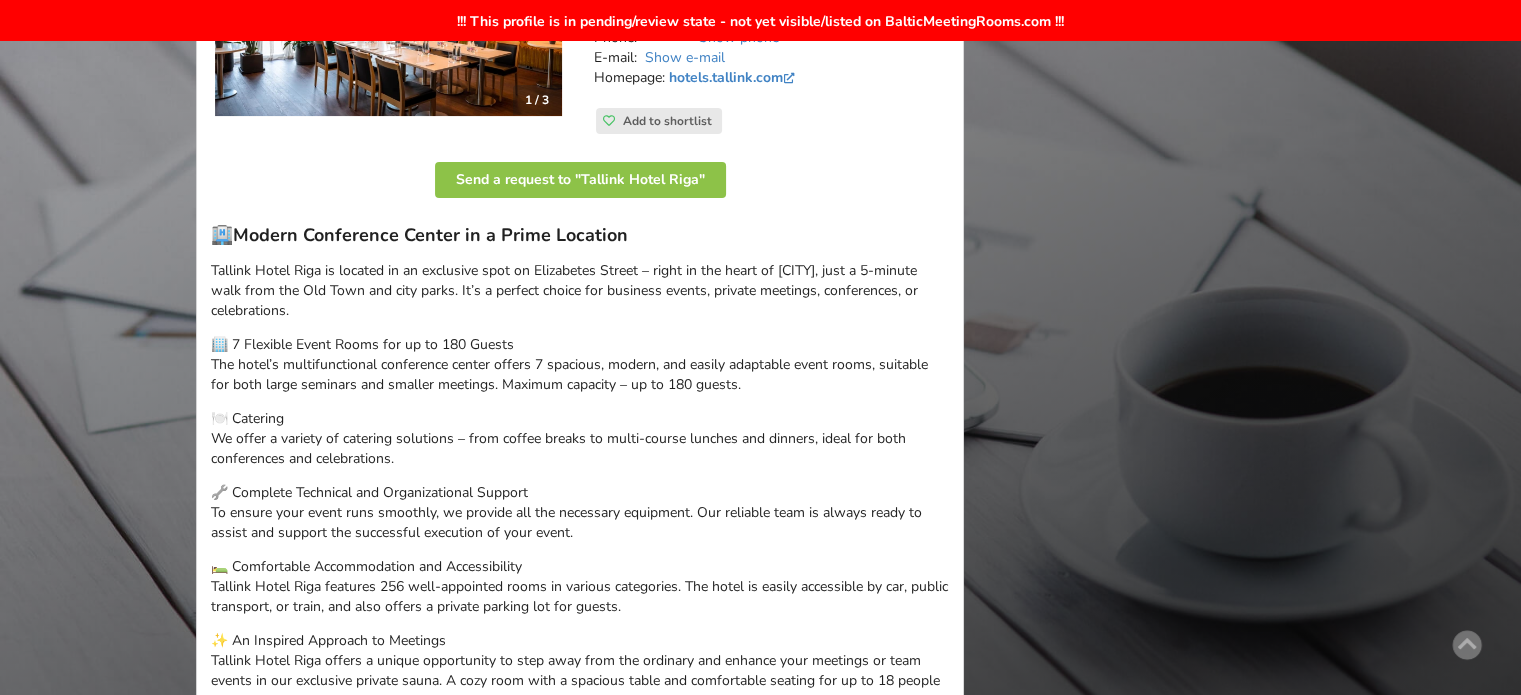scroll, scrollTop: 0, scrollLeft: 0, axis: both 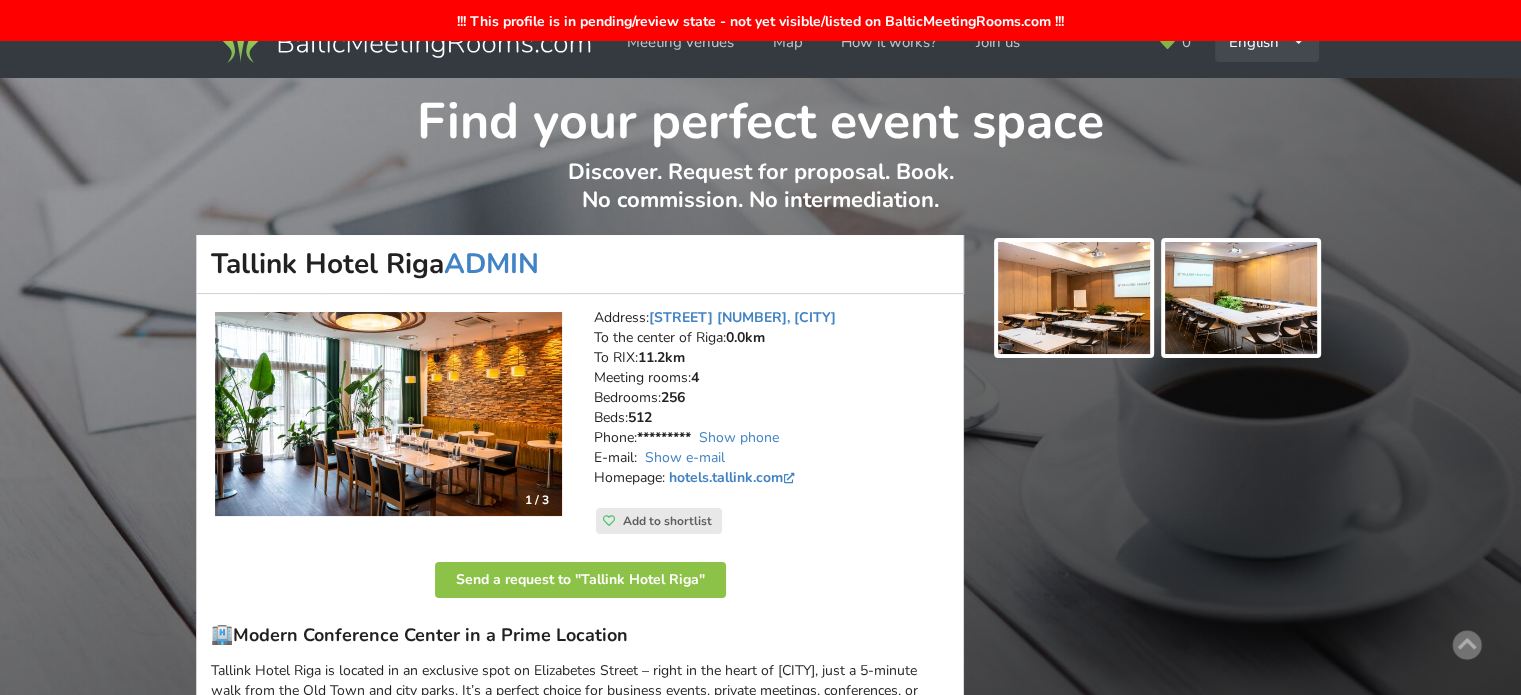 click on "English
Русский
Latviešu" at bounding box center [1267, 42] 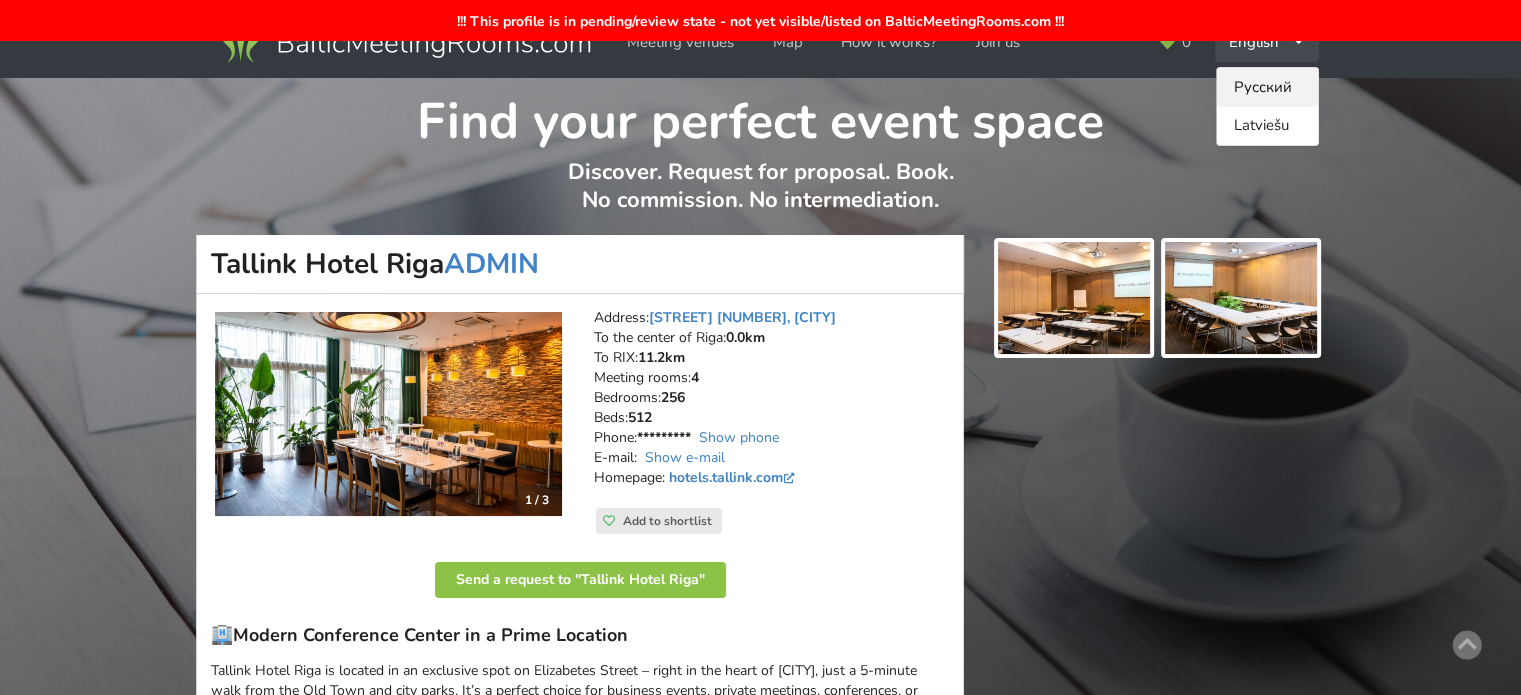 click on "Русский" at bounding box center (1267, 87) 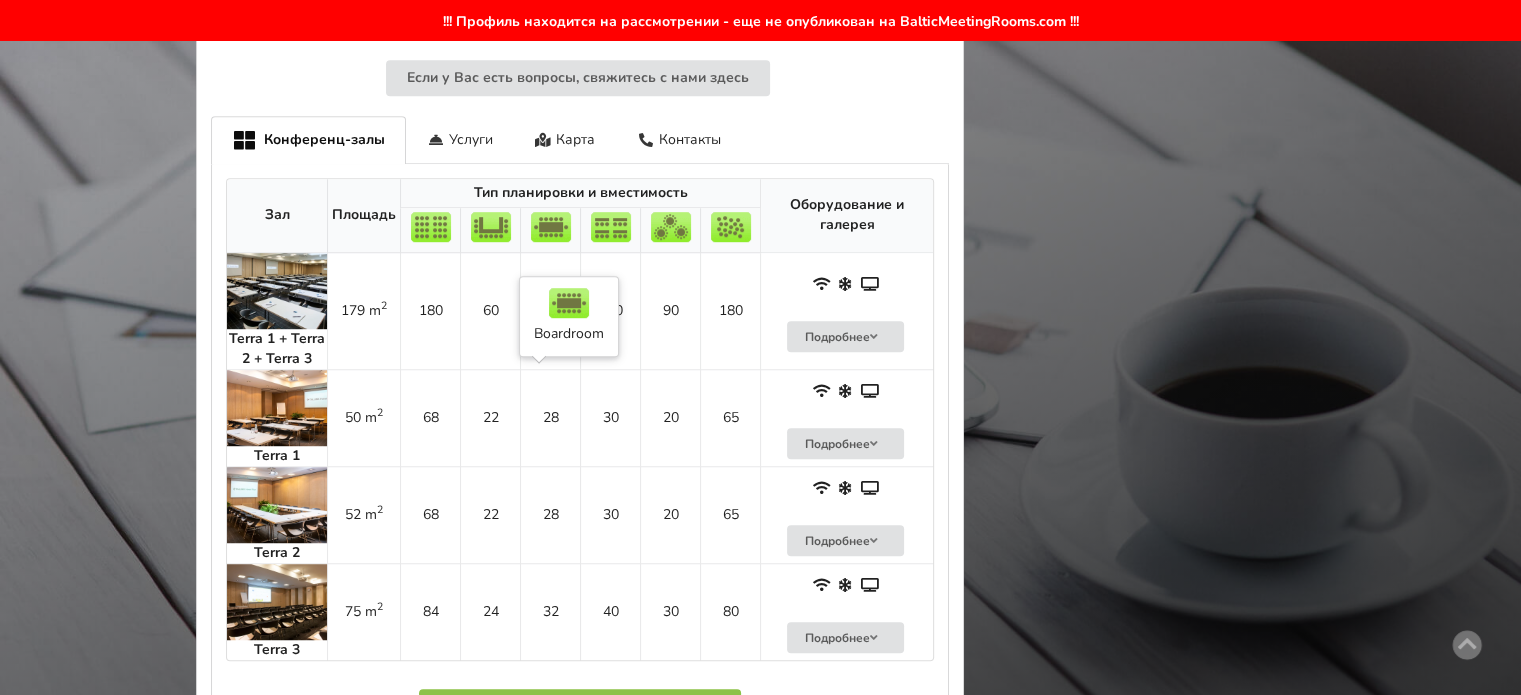 scroll, scrollTop: 1600, scrollLeft: 0, axis: vertical 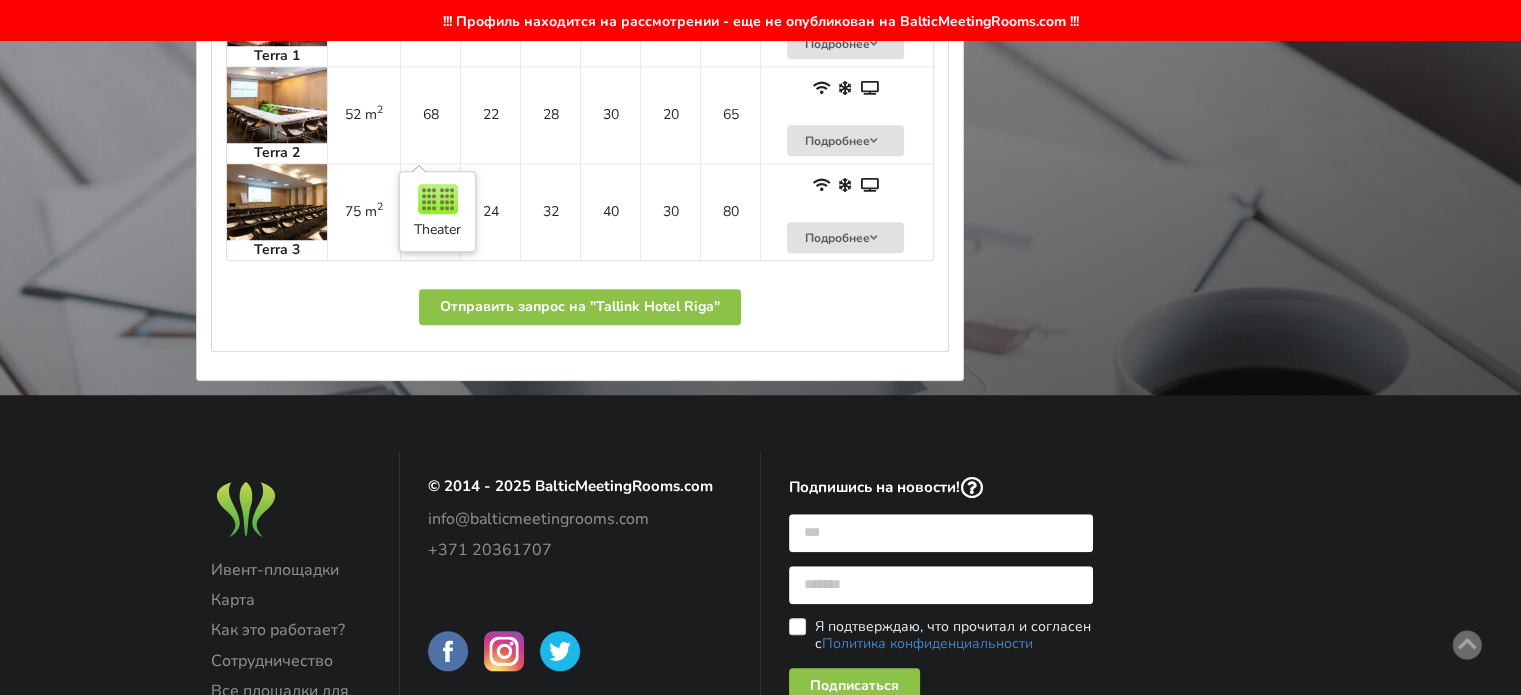 click on "68" at bounding box center [430, 114] 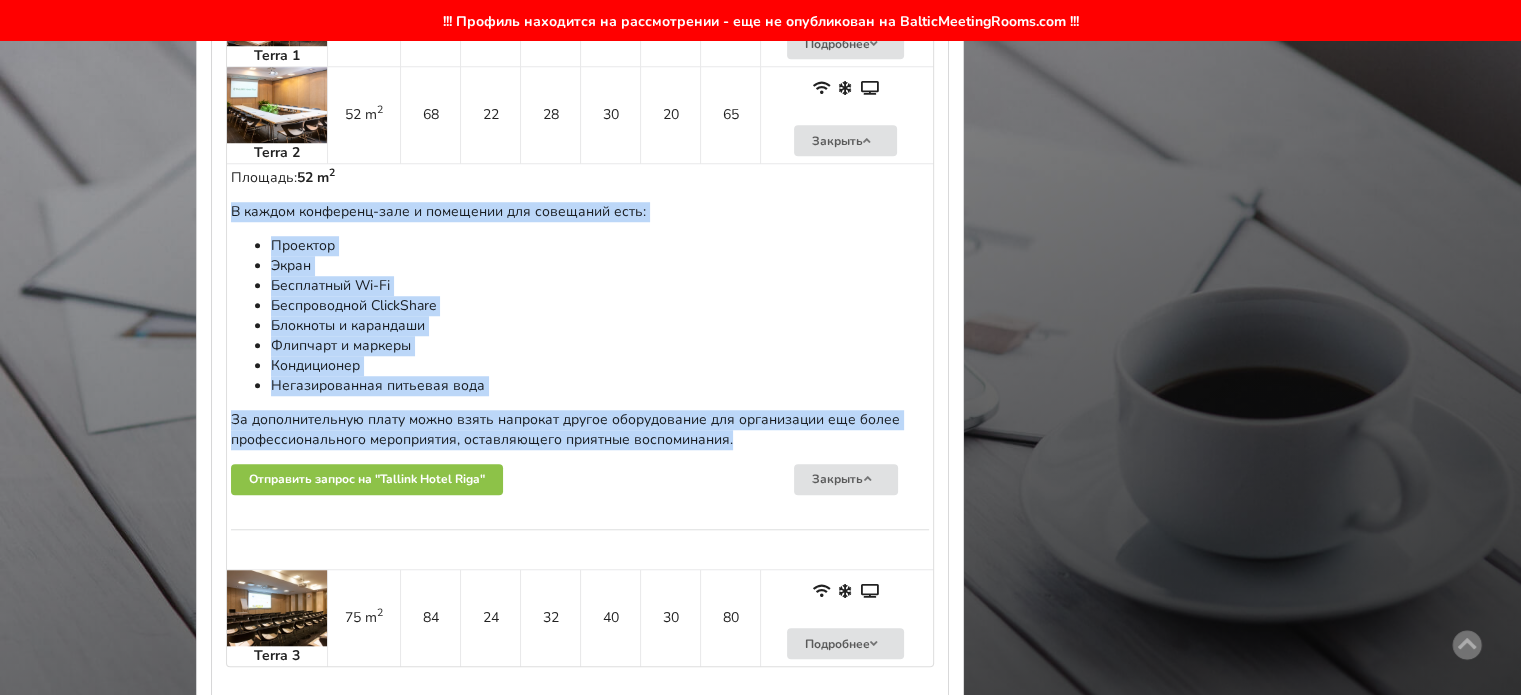 drag, startPoint x: 737, startPoint y: 435, endPoint x: 227, endPoint y: 203, distance: 560.2892 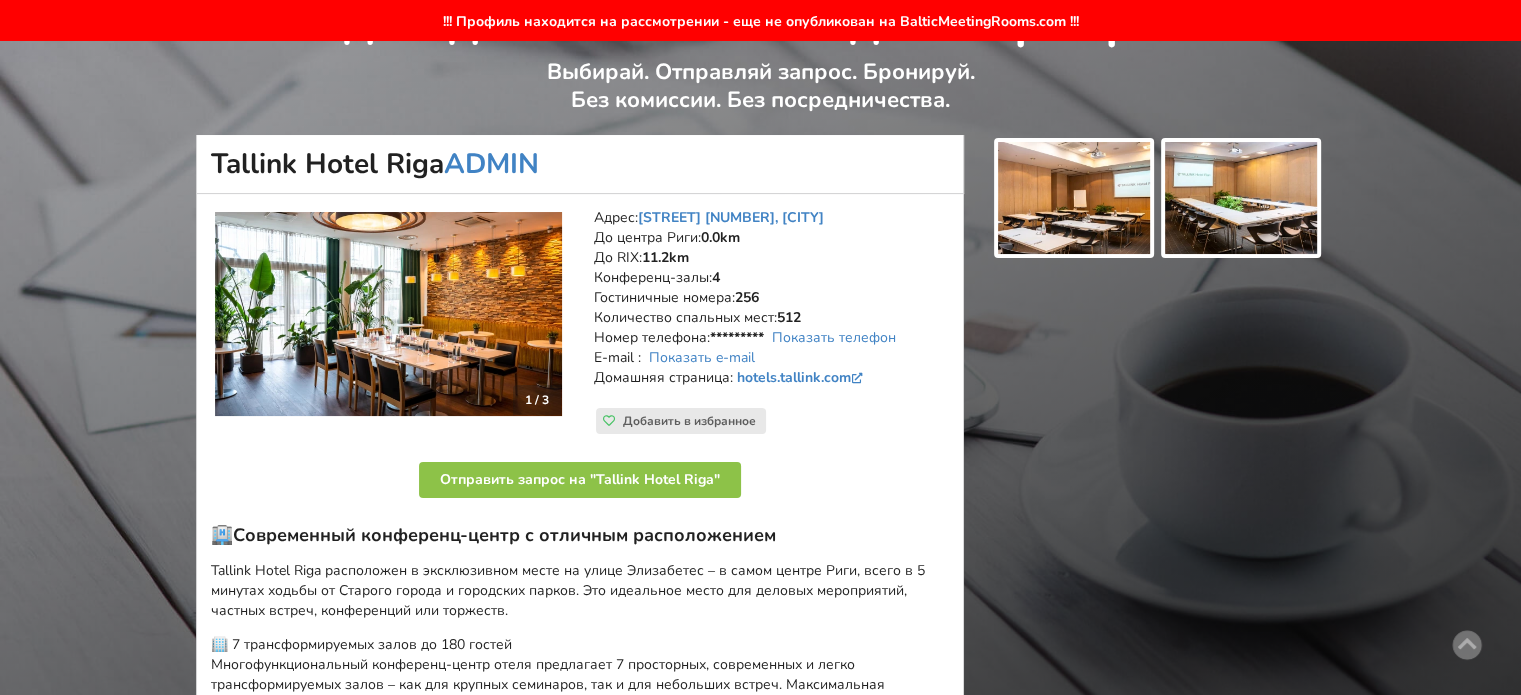 scroll, scrollTop: 0, scrollLeft: 0, axis: both 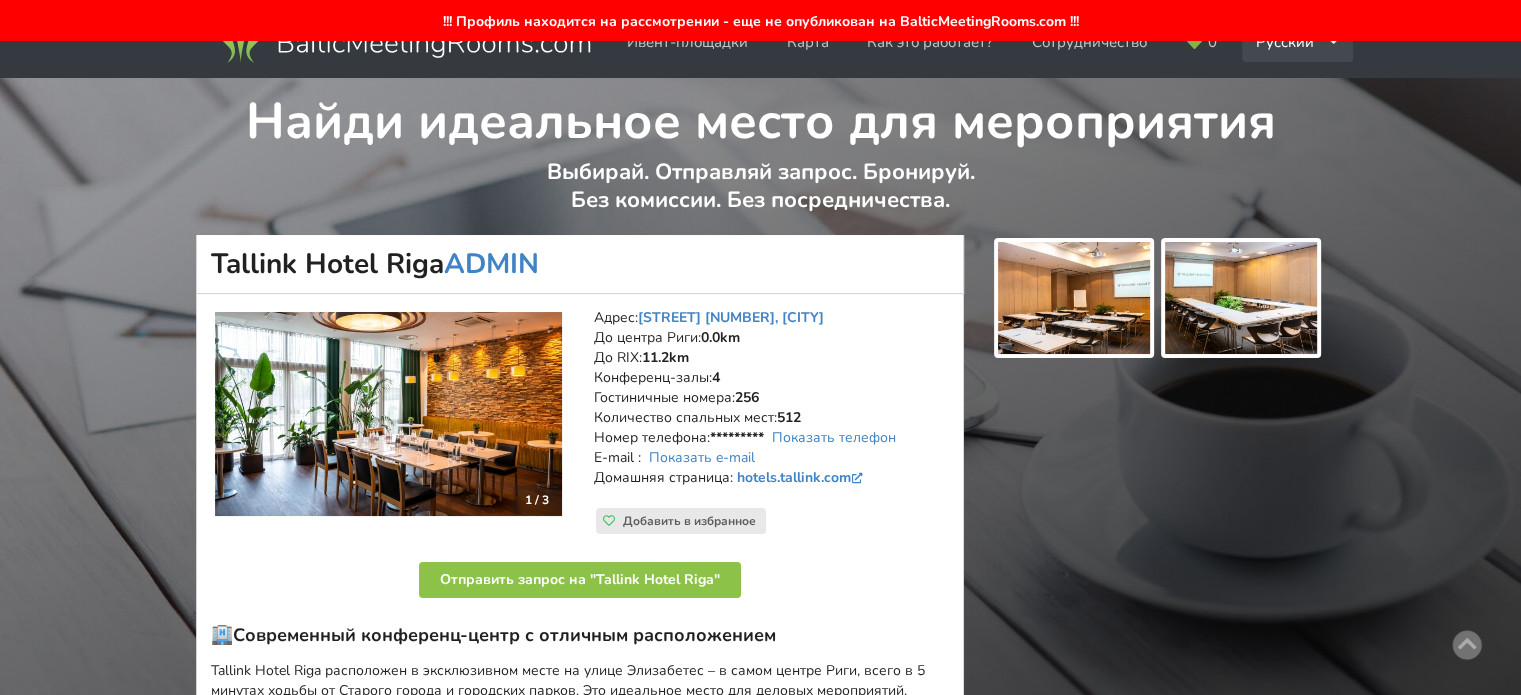 click on "Русский
English
Latviešu" at bounding box center [1298, 42] 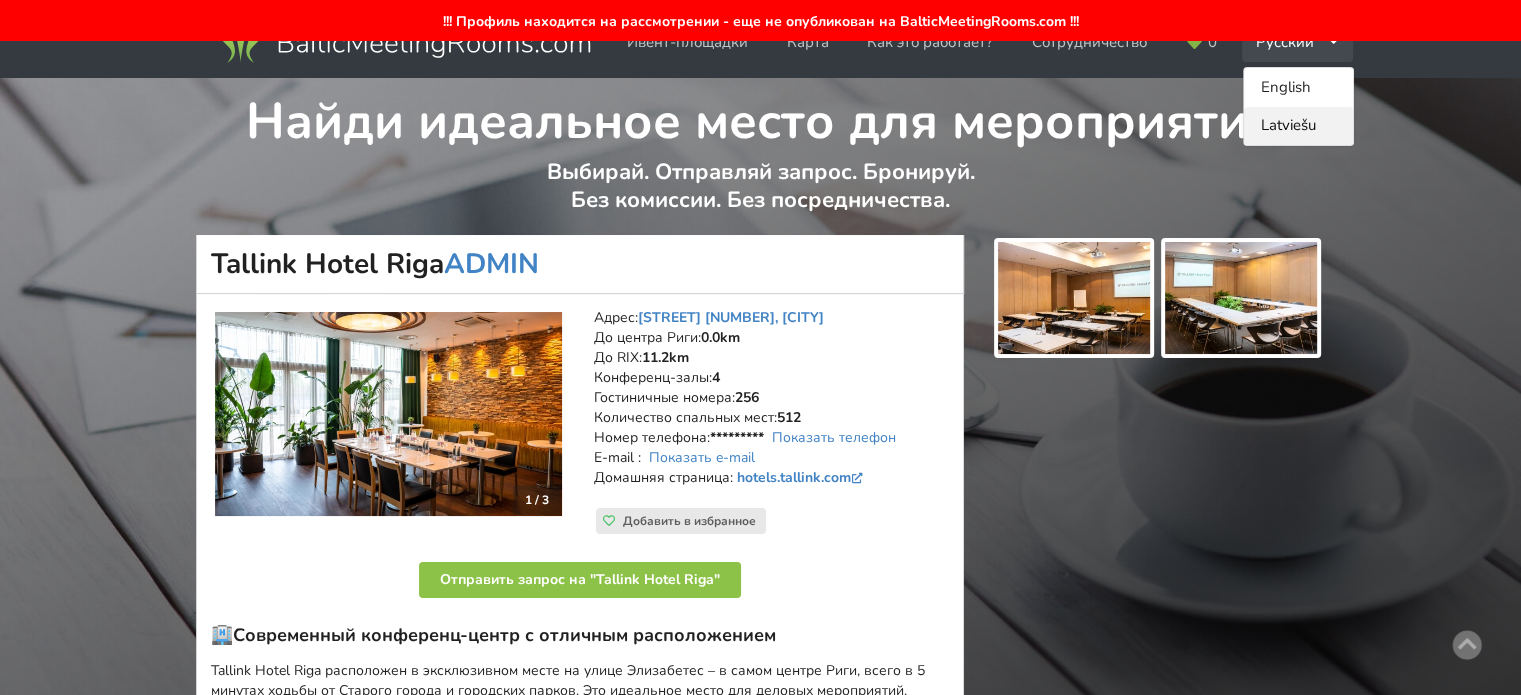 click on "Latviešu" at bounding box center (1298, 126) 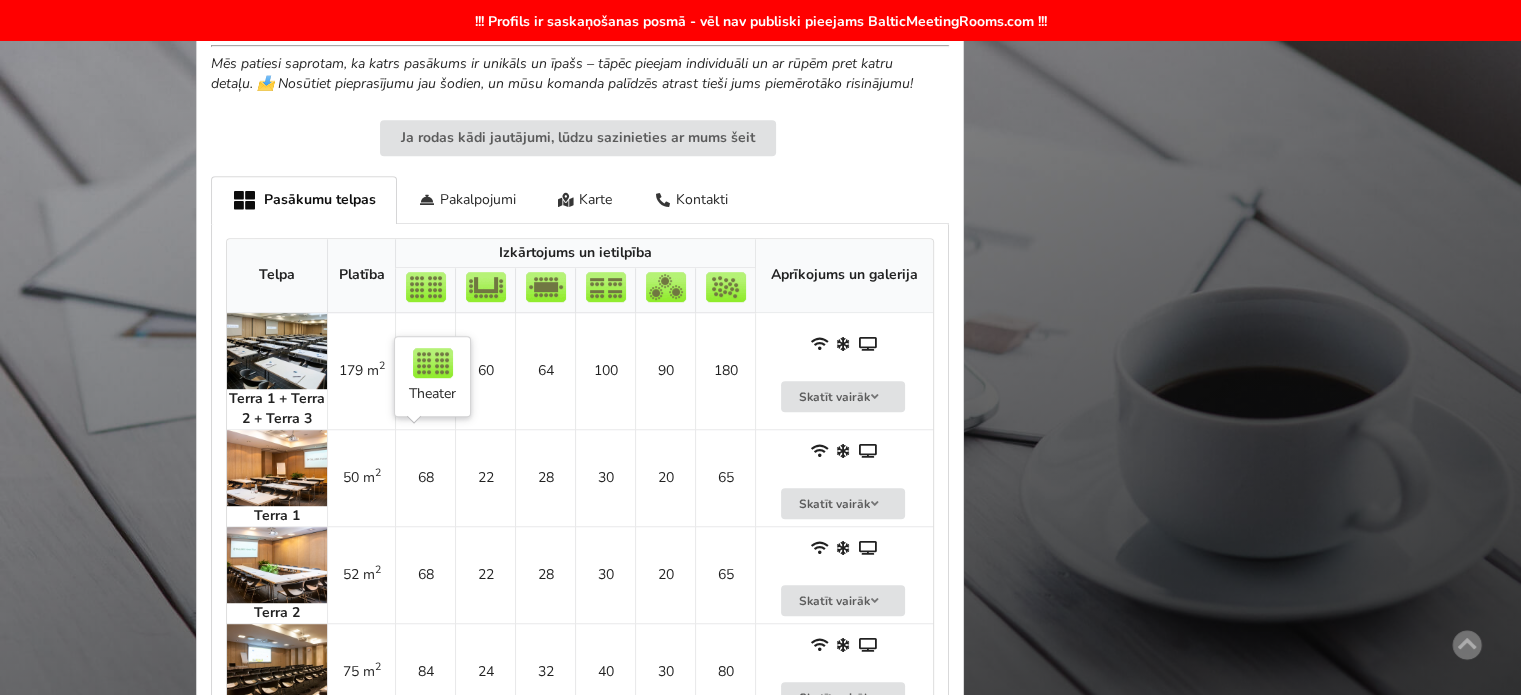 scroll, scrollTop: 1400, scrollLeft: 0, axis: vertical 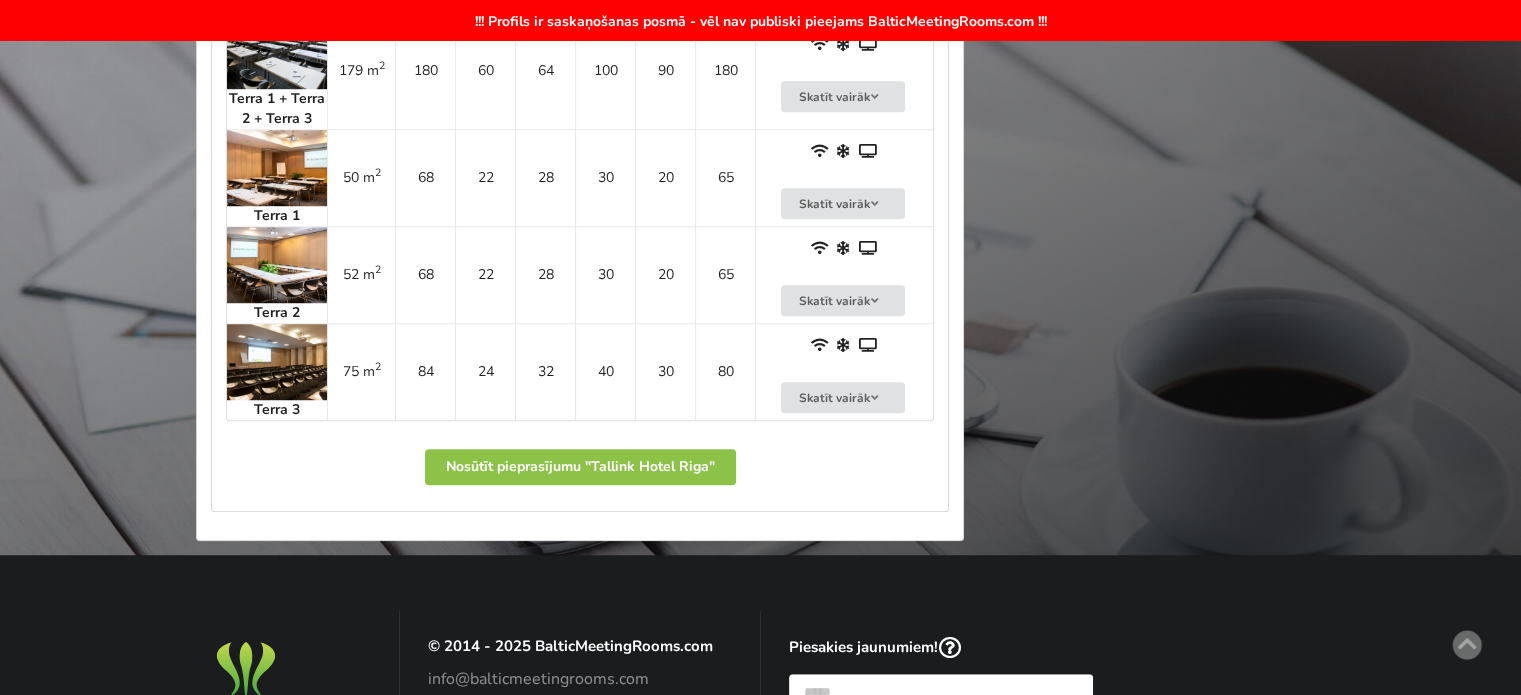 click on "68" at bounding box center [425, 274] 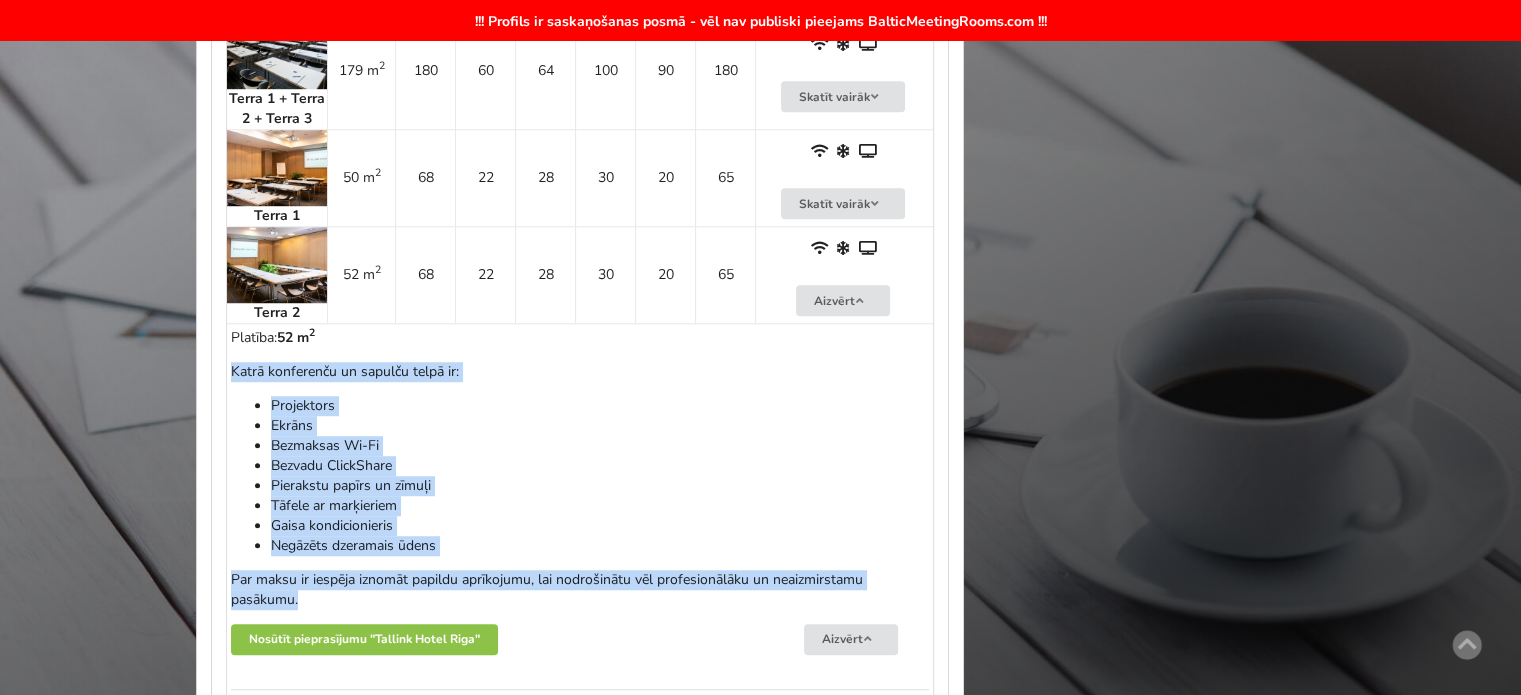 drag, startPoint x: 232, startPoint y: 367, endPoint x: 345, endPoint y: 593, distance: 252.67567 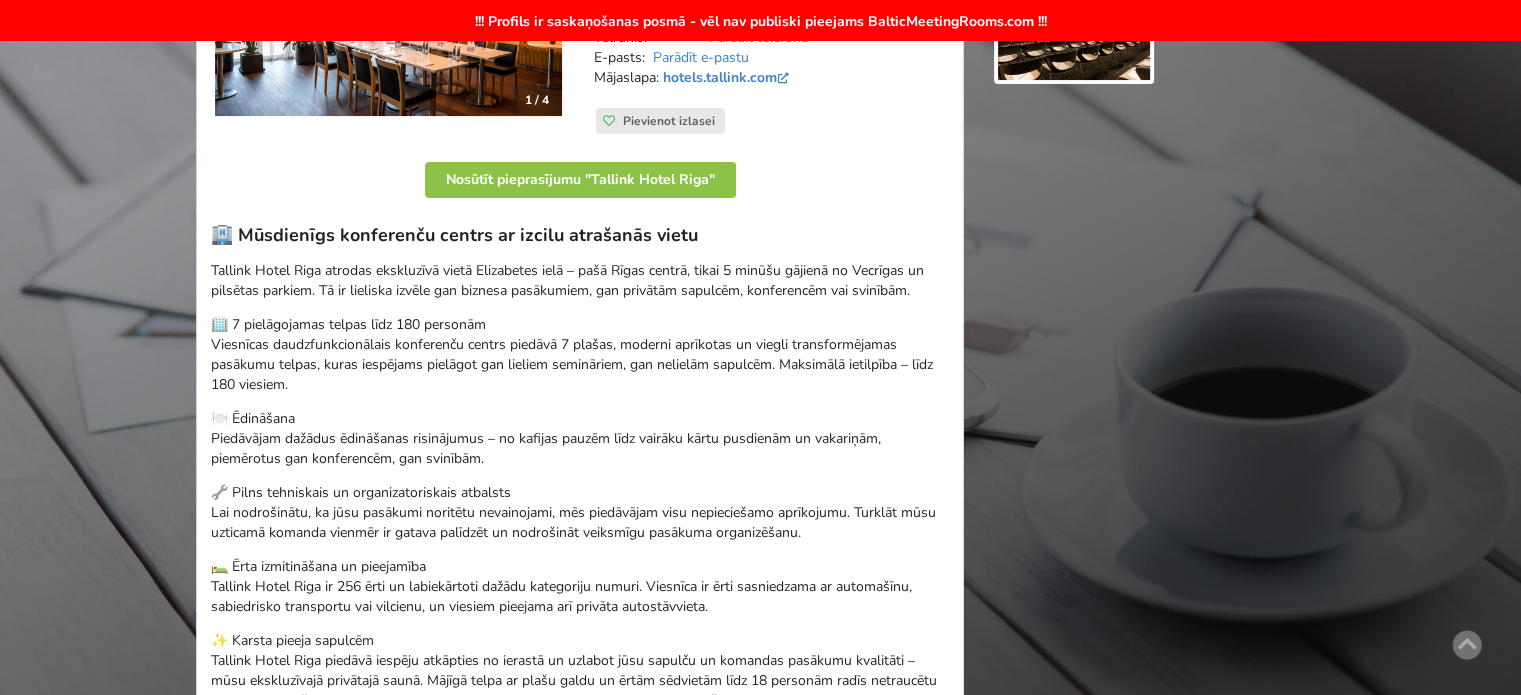 scroll, scrollTop: 0, scrollLeft: 0, axis: both 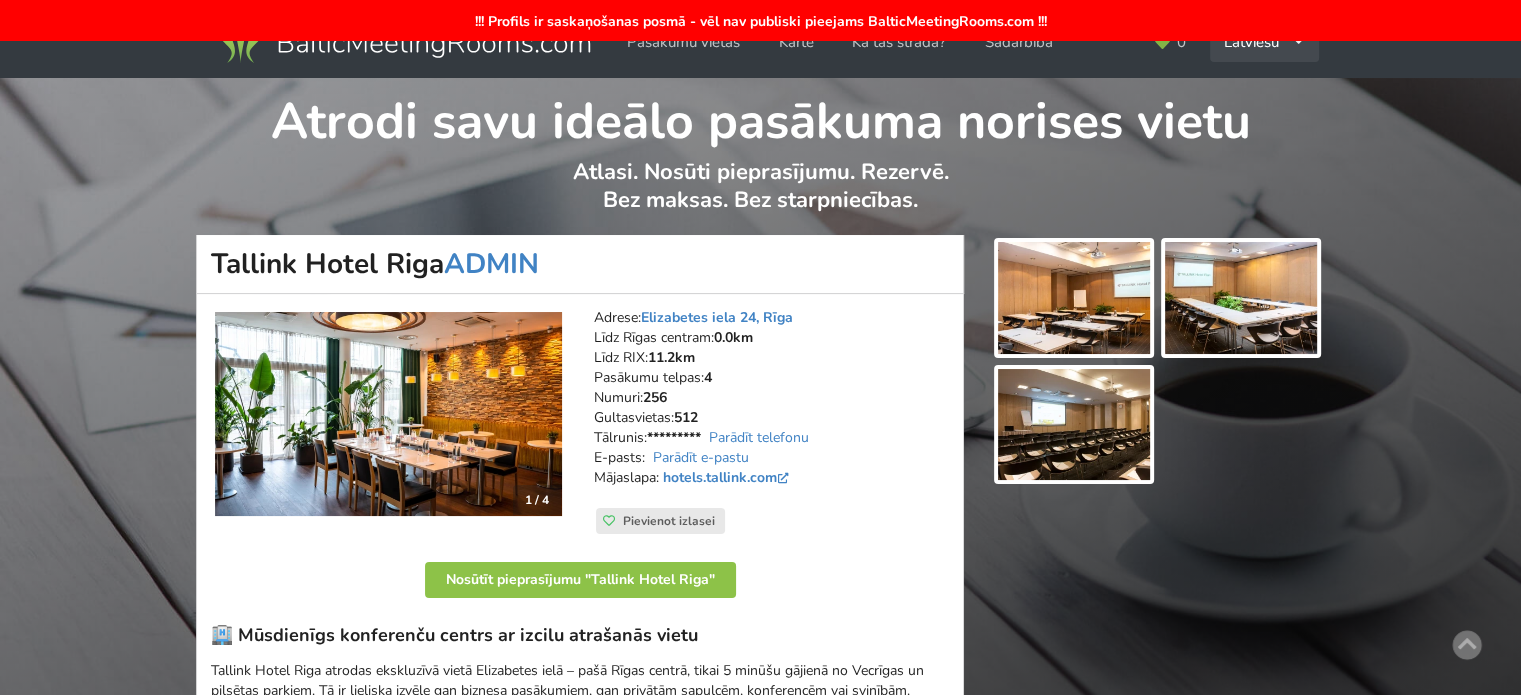 click on "Latviešu
English
Русский" at bounding box center (1264, 42) 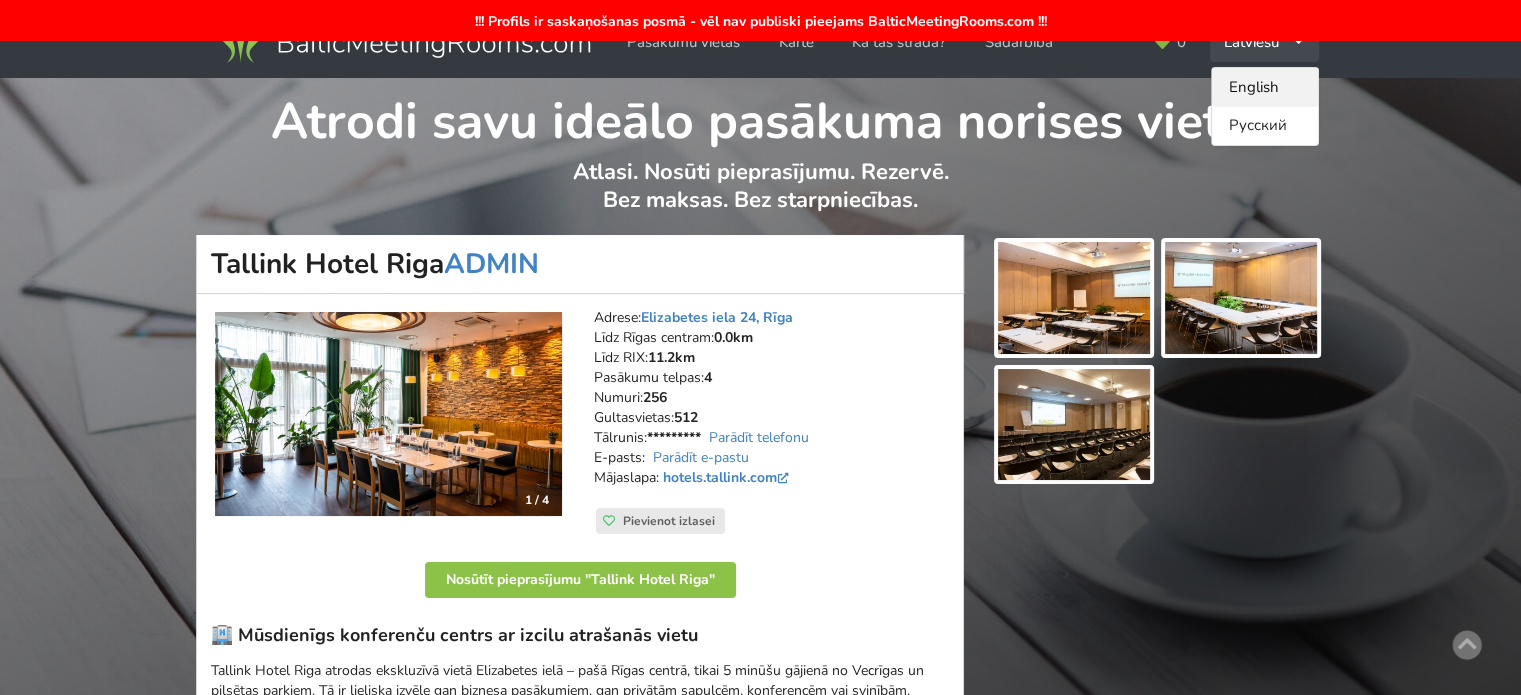 click on "English" at bounding box center [1265, 87] 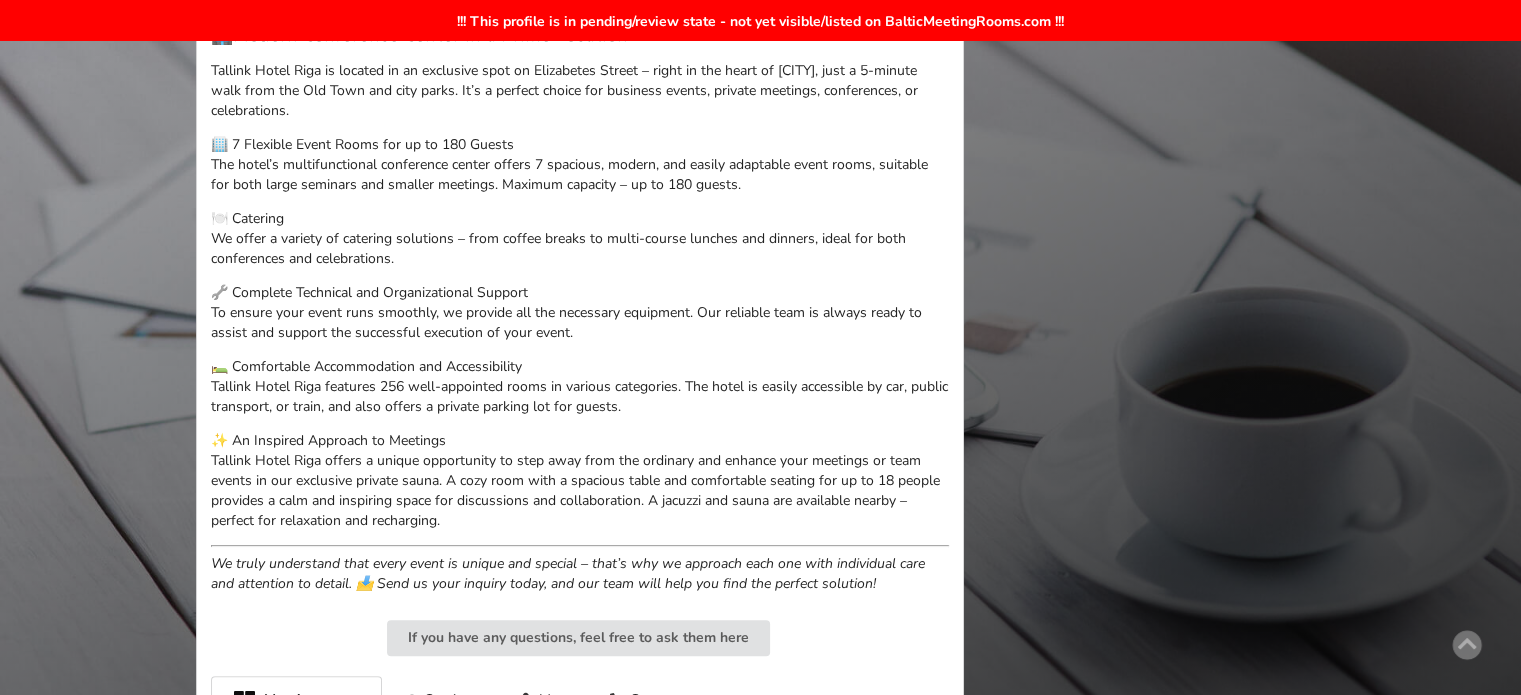 scroll, scrollTop: 1100, scrollLeft: 0, axis: vertical 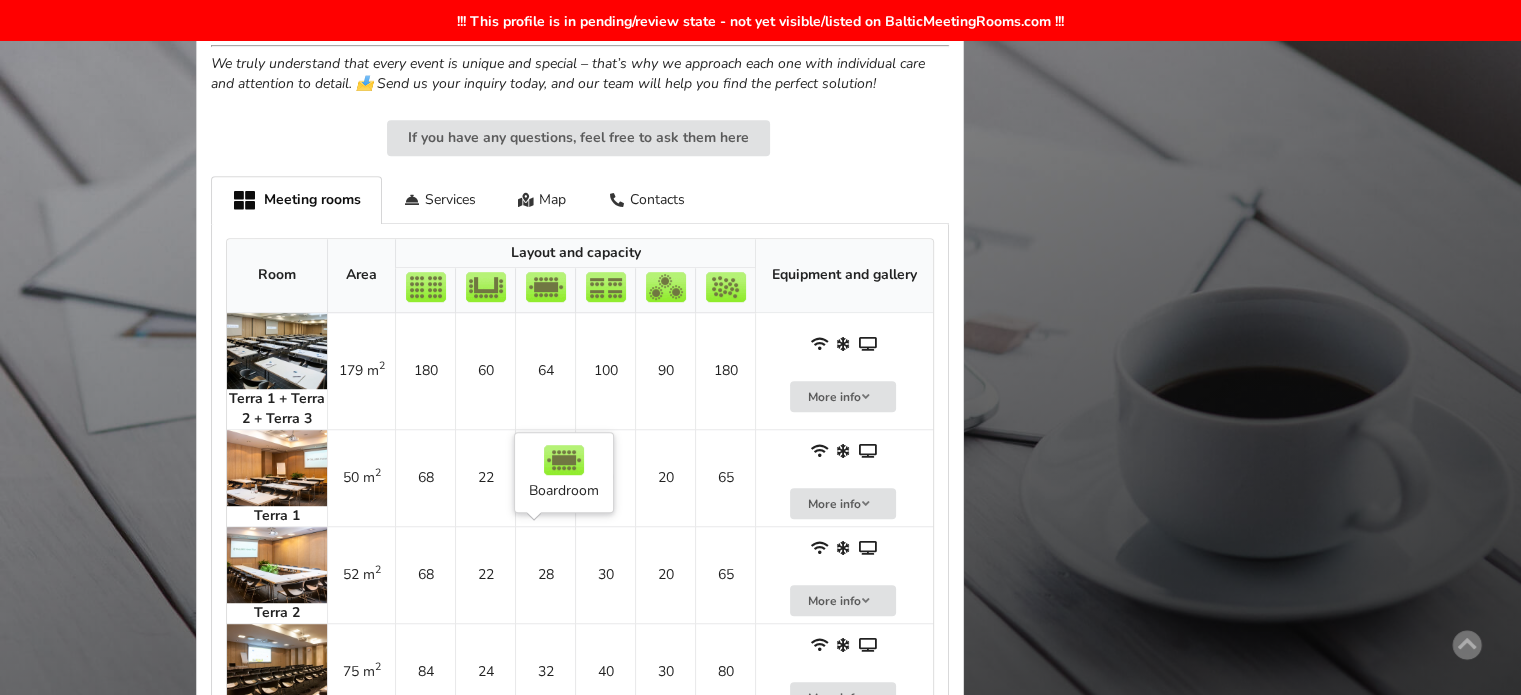 click on "28" at bounding box center (545, 574) 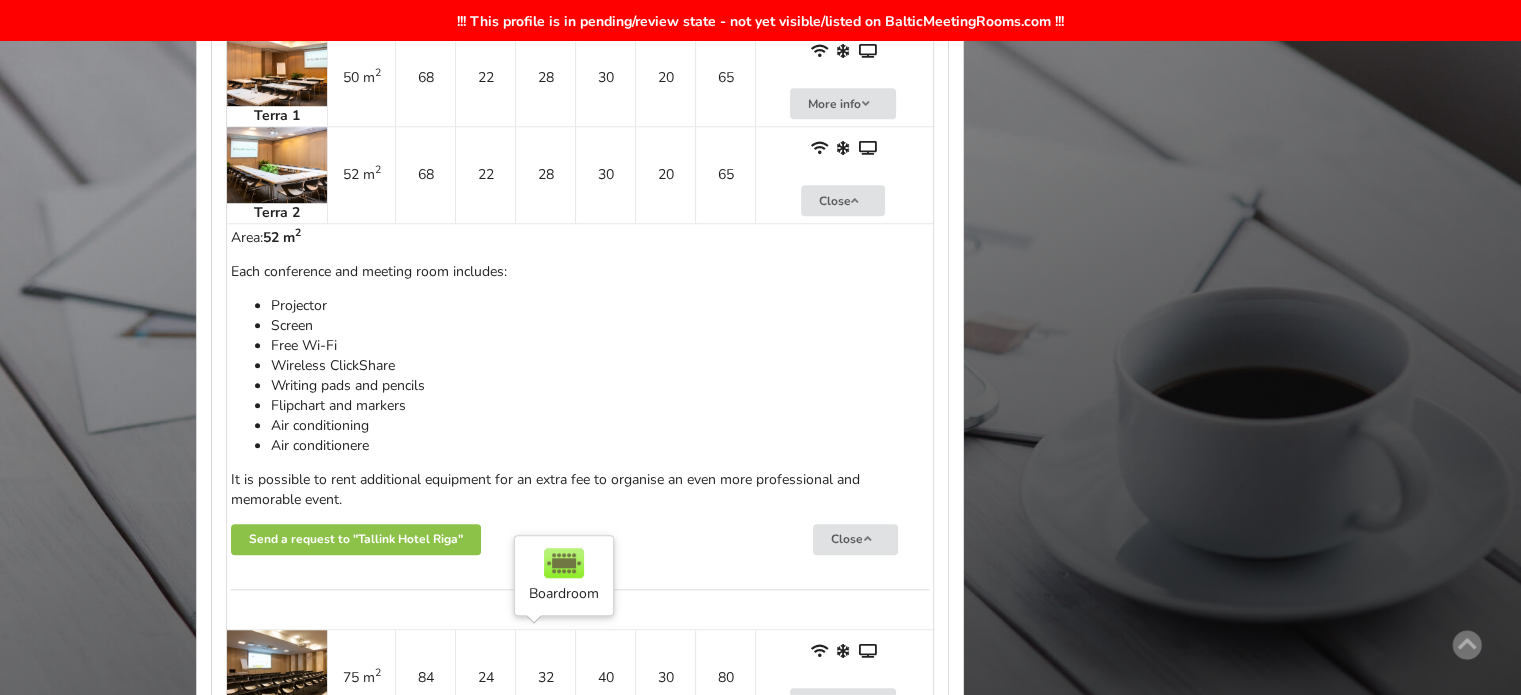 scroll, scrollTop: 1600, scrollLeft: 0, axis: vertical 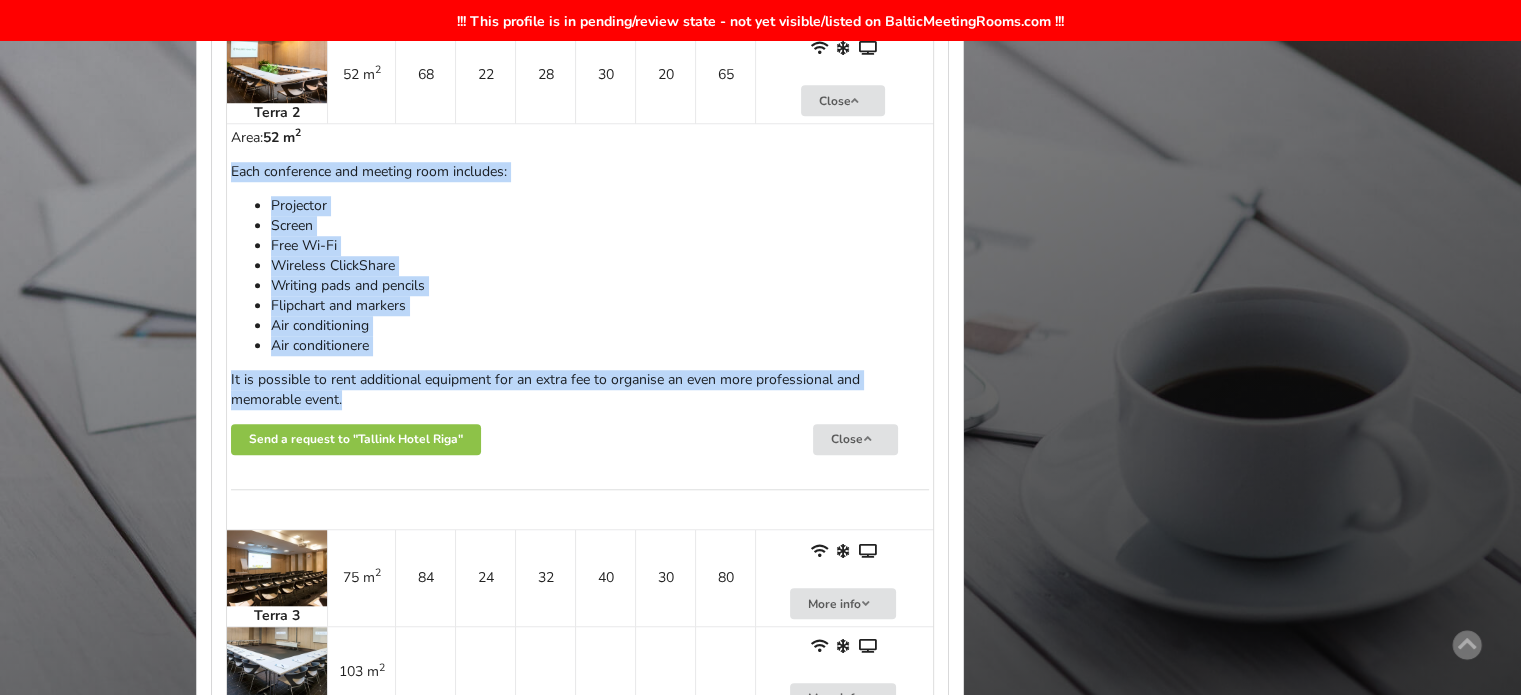 drag, startPoint x: 230, startPoint y: 170, endPoint x: 702, endPoint y: 407, distance: 528.16003 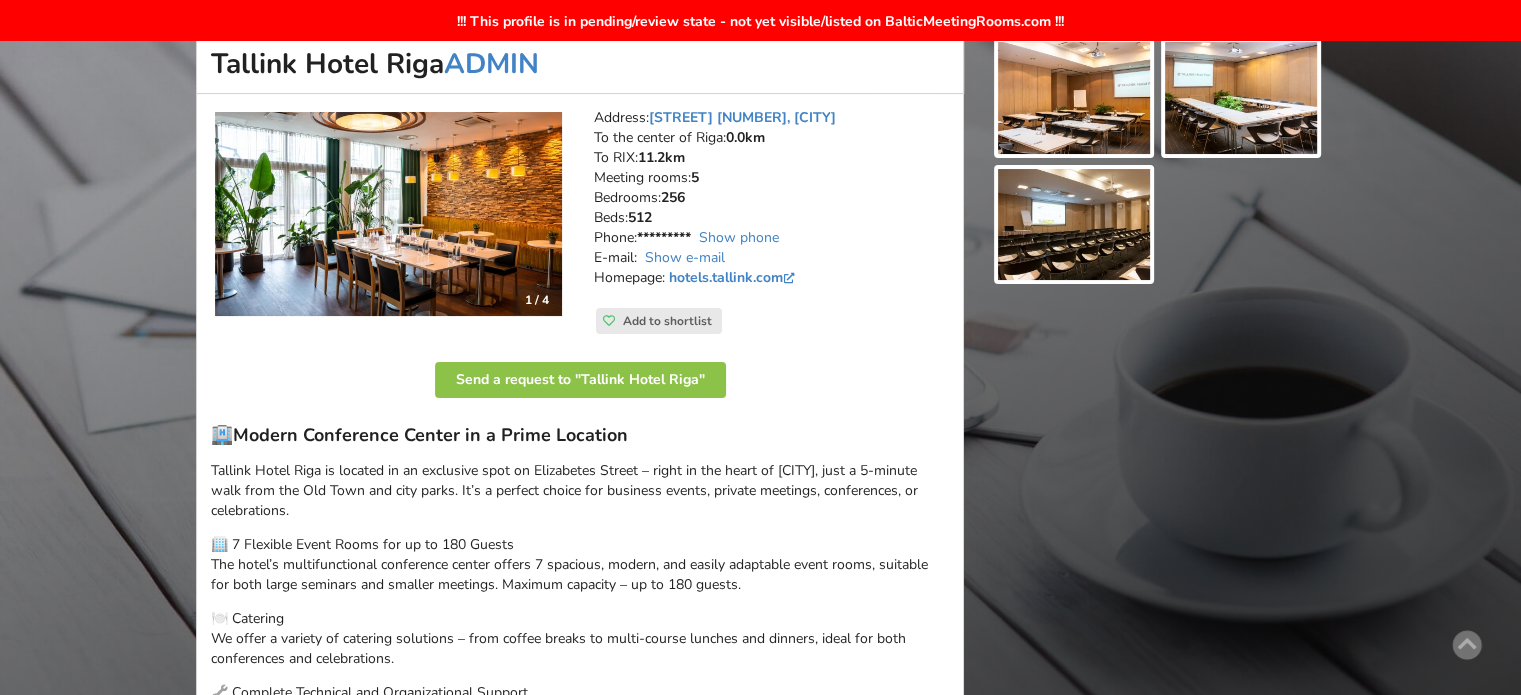 scroll, scrollTop: 0, scrollLeft: 0, axis: both 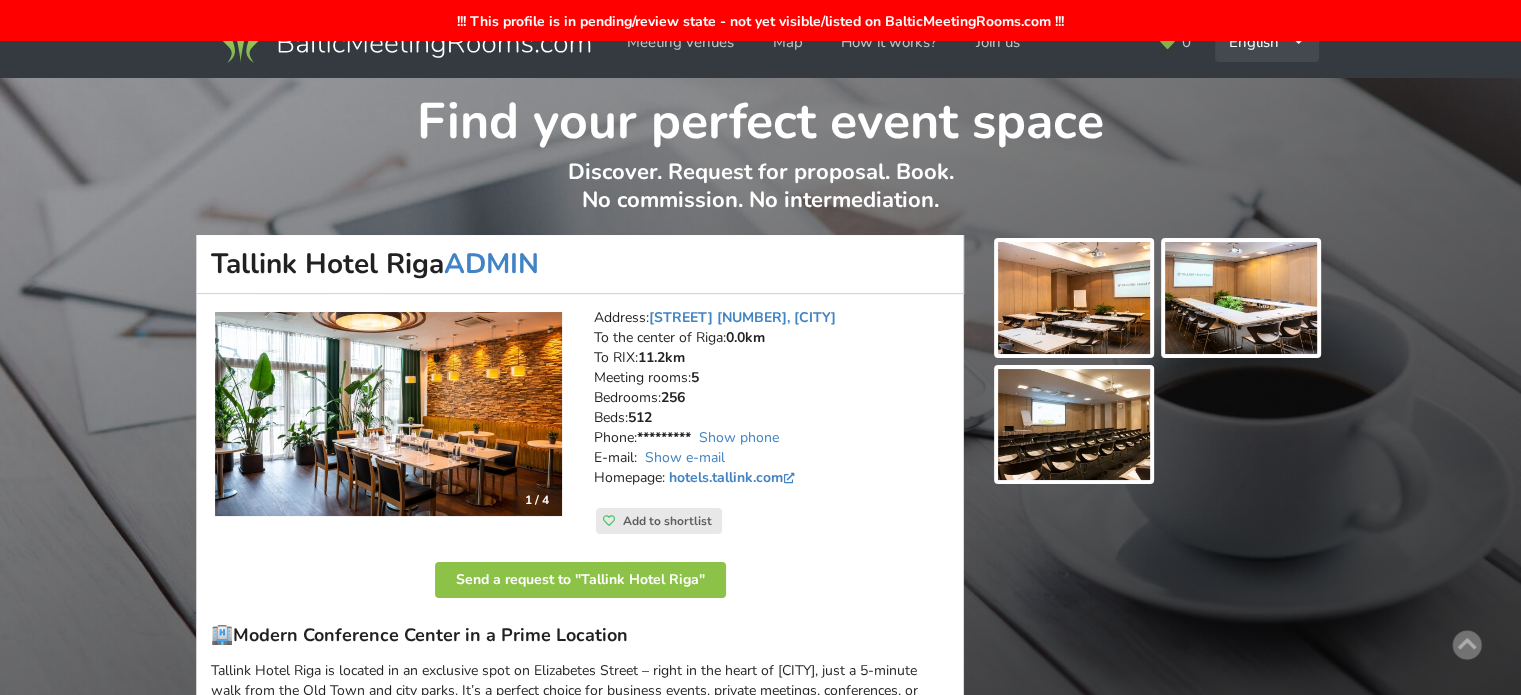 click on "English
Русский
Latviešu" at bounding box center (1267, 42) 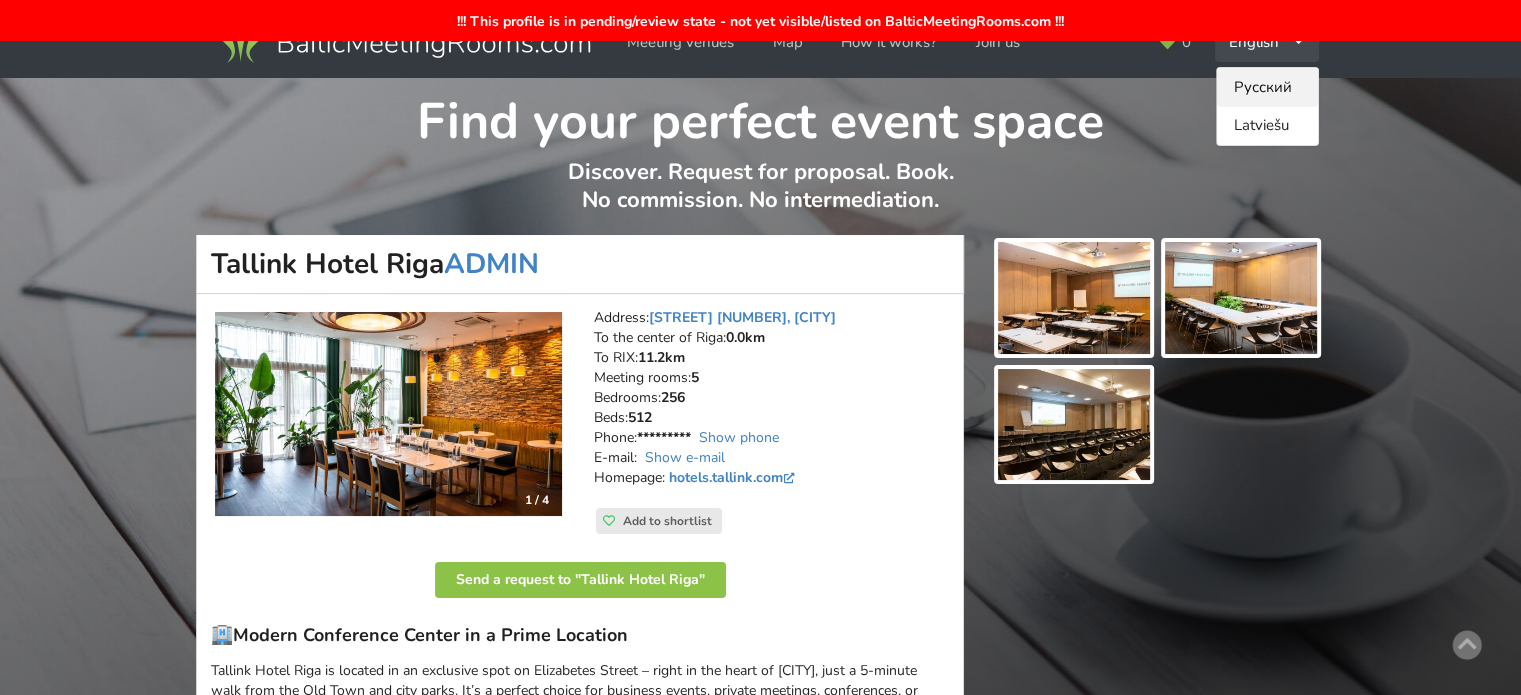 click on "Русский" at bounding box center [1267, 87] 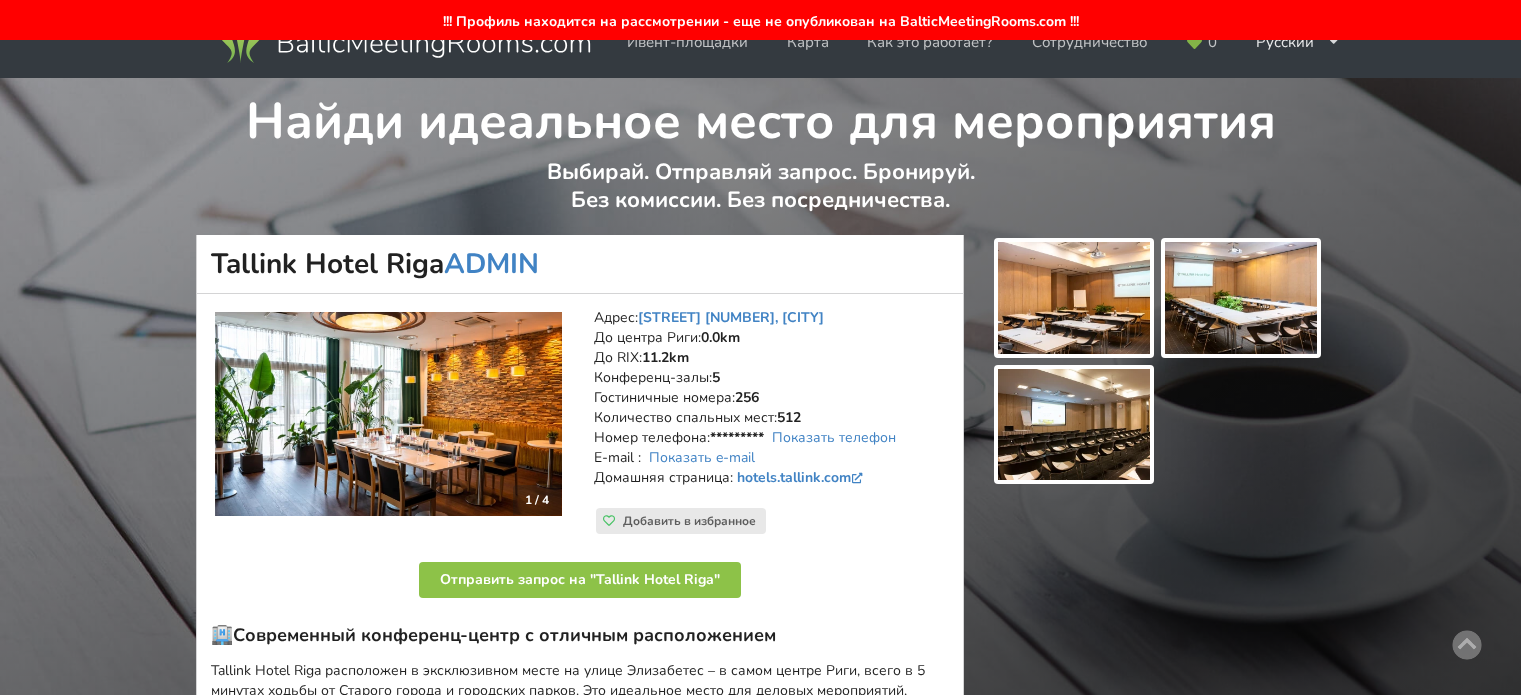 scroll, scrollTop: 0, scrollLeft: 0, axis: both 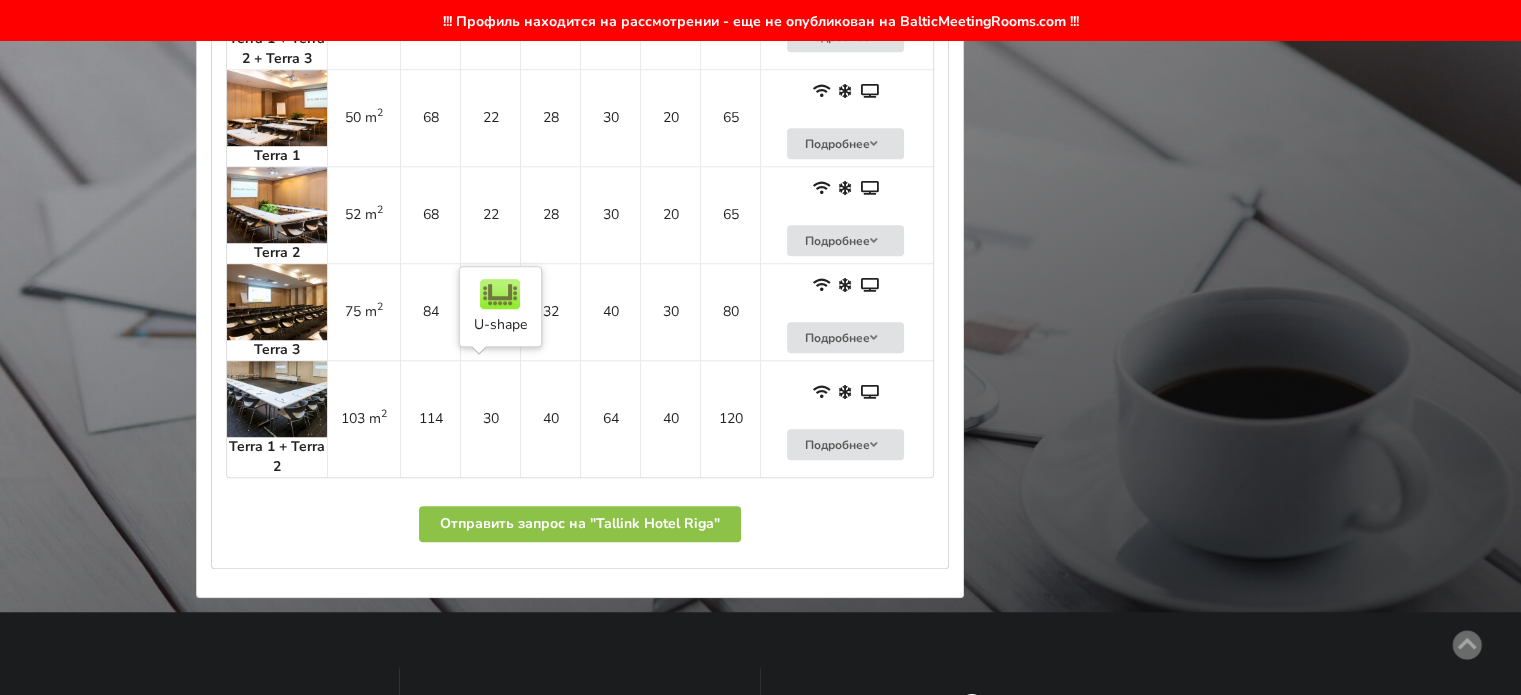 click on "30" at bounding box center (490, 418) 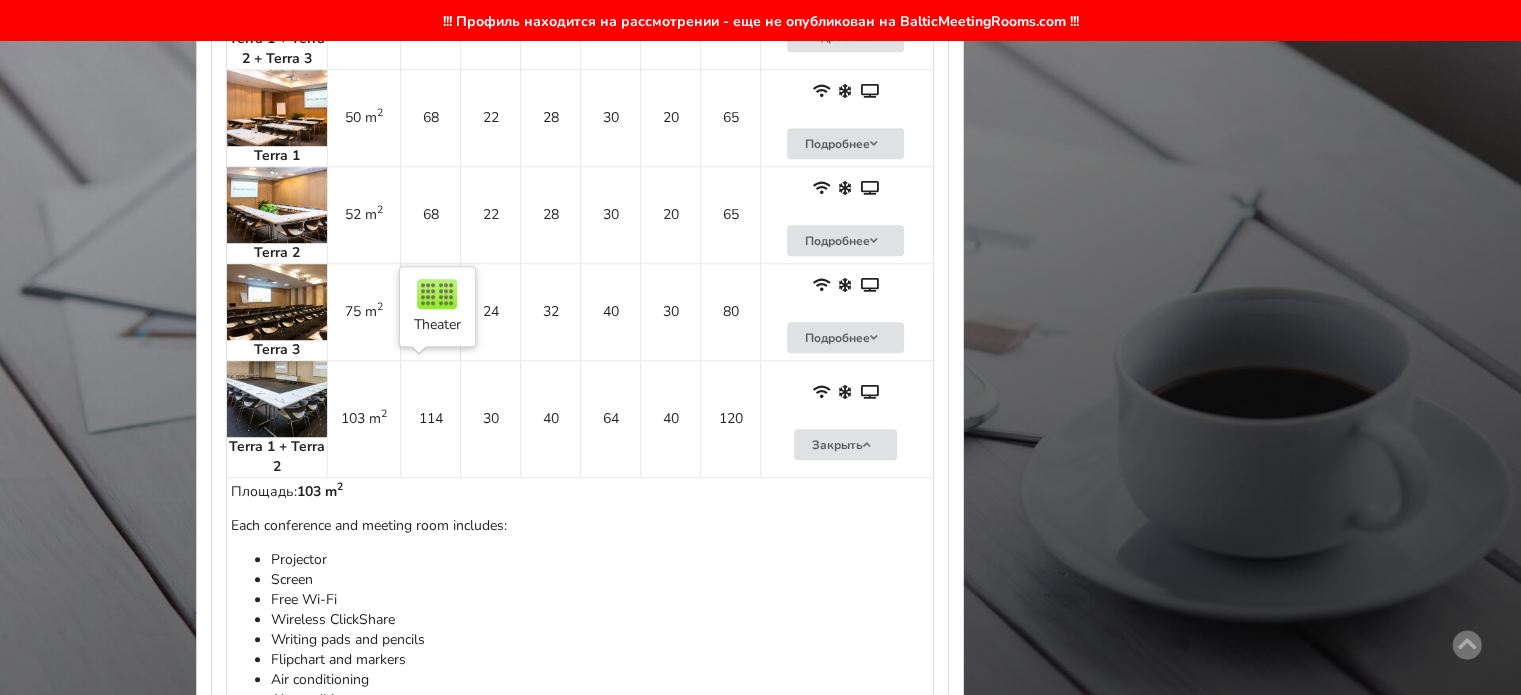 scroll, scrollTop: 1700, scrollLeft: 0, axis: vertical 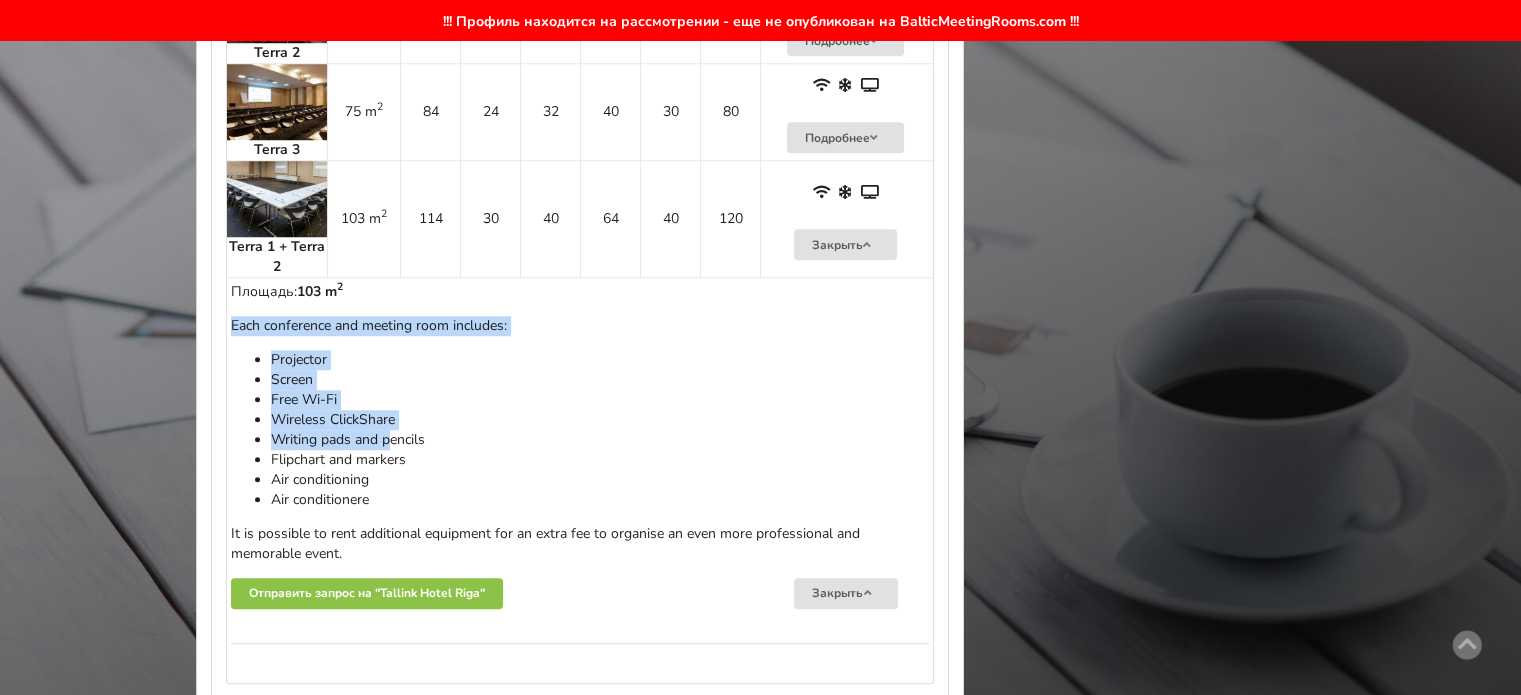 drag, startPoint x: 232, startPoint y: 323, endPoint x: 426, endPoint y: 451, distance: 232.42203 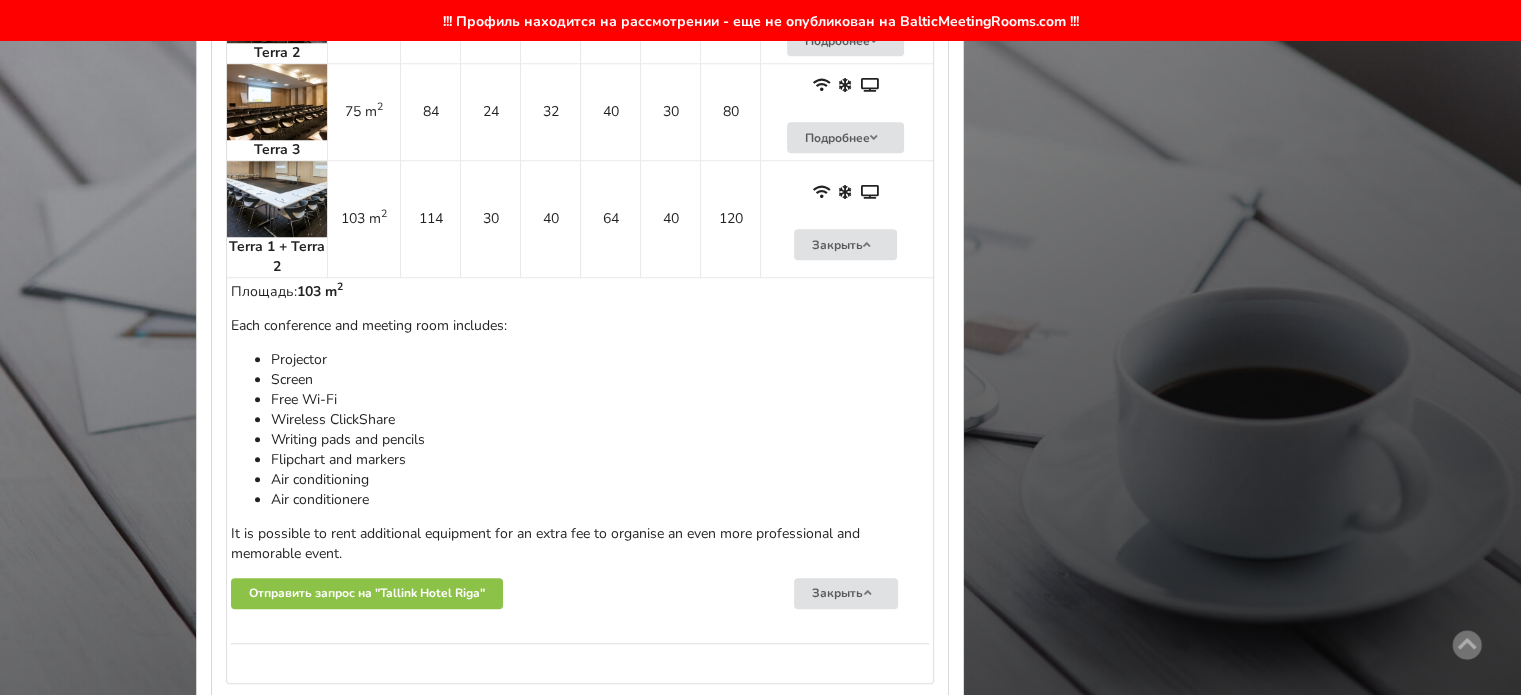 click on "Flipchart and markers" at bounding box center [600, 460] 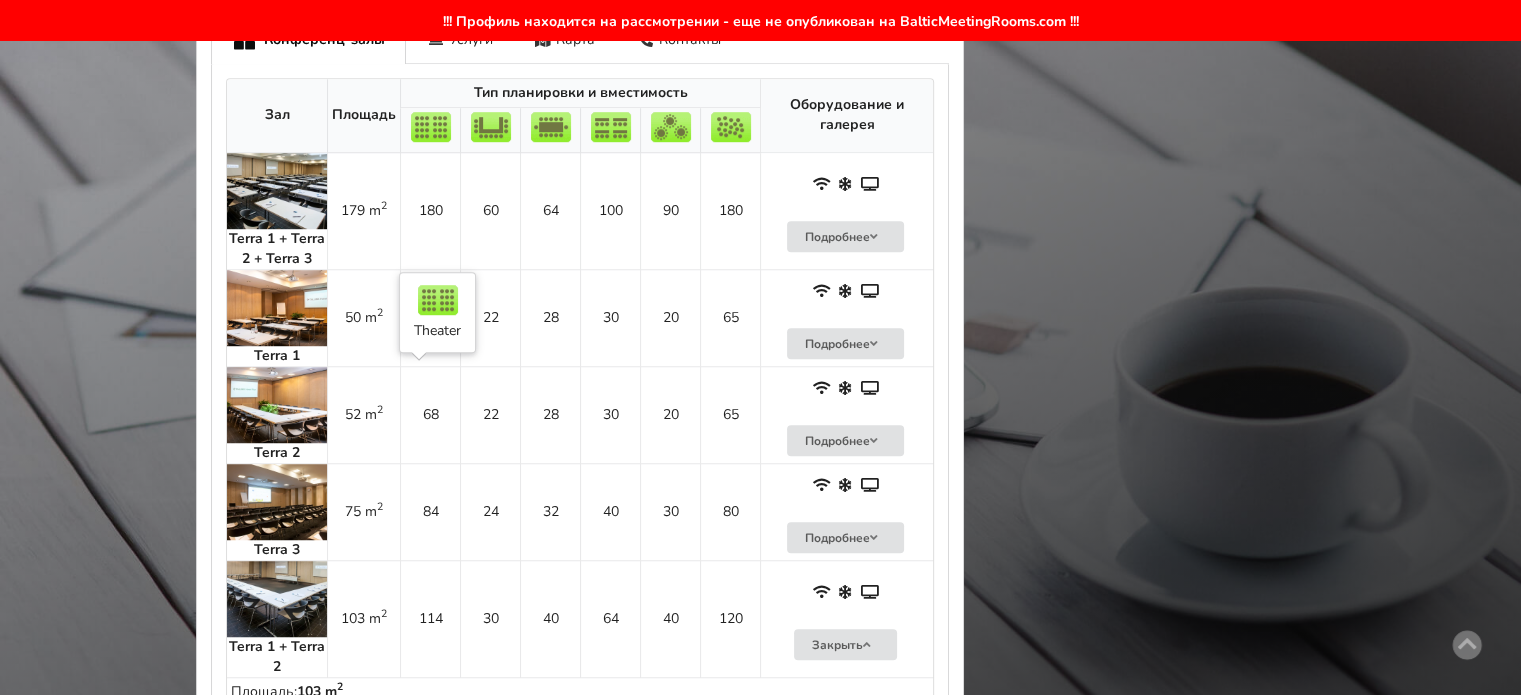 scroll, scrollTop: 1700, scrollLeft: 0, axis: vertical 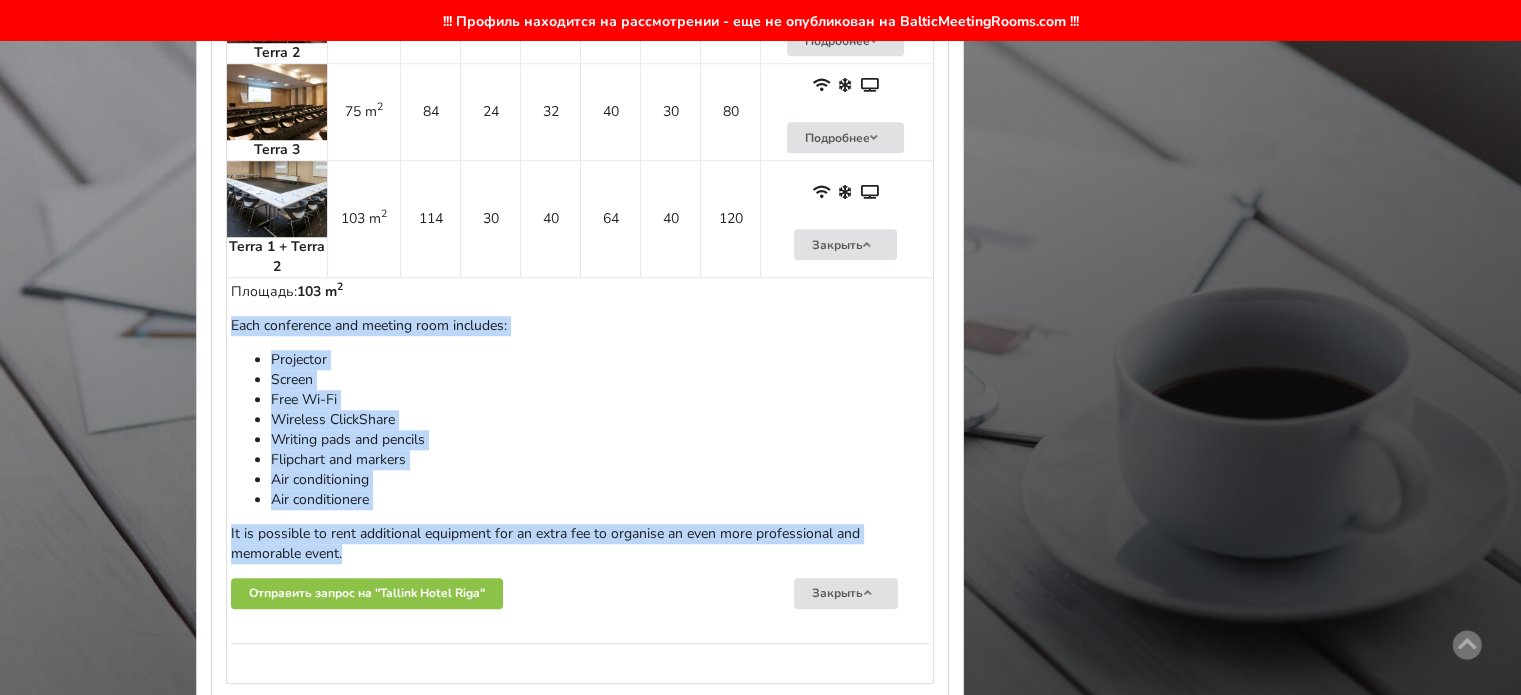 drag, startPoint x: 231, startPoint y: 314, endPoint x: 379, endPoint y: 535, distance: 265.9793 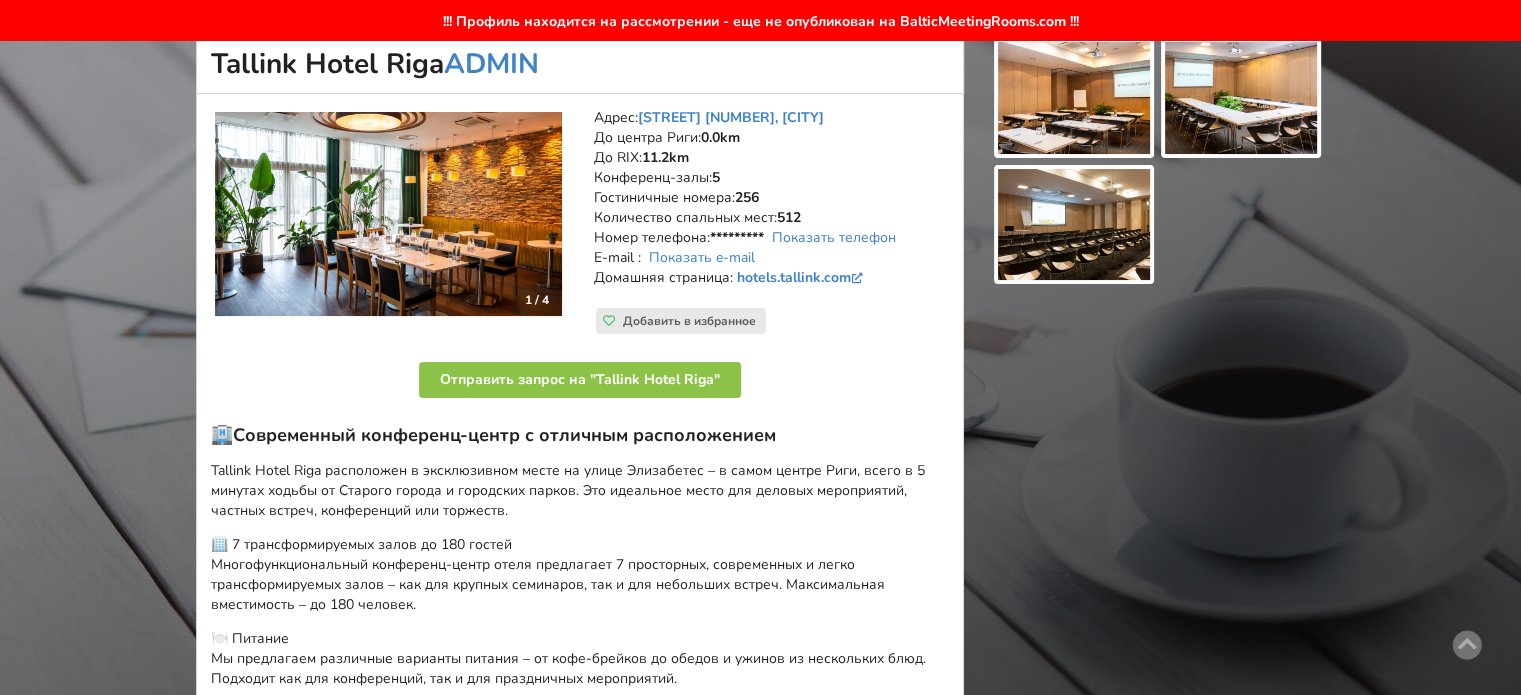 scroll, scrollTop: 0, scrollLeft: 0, axis: both 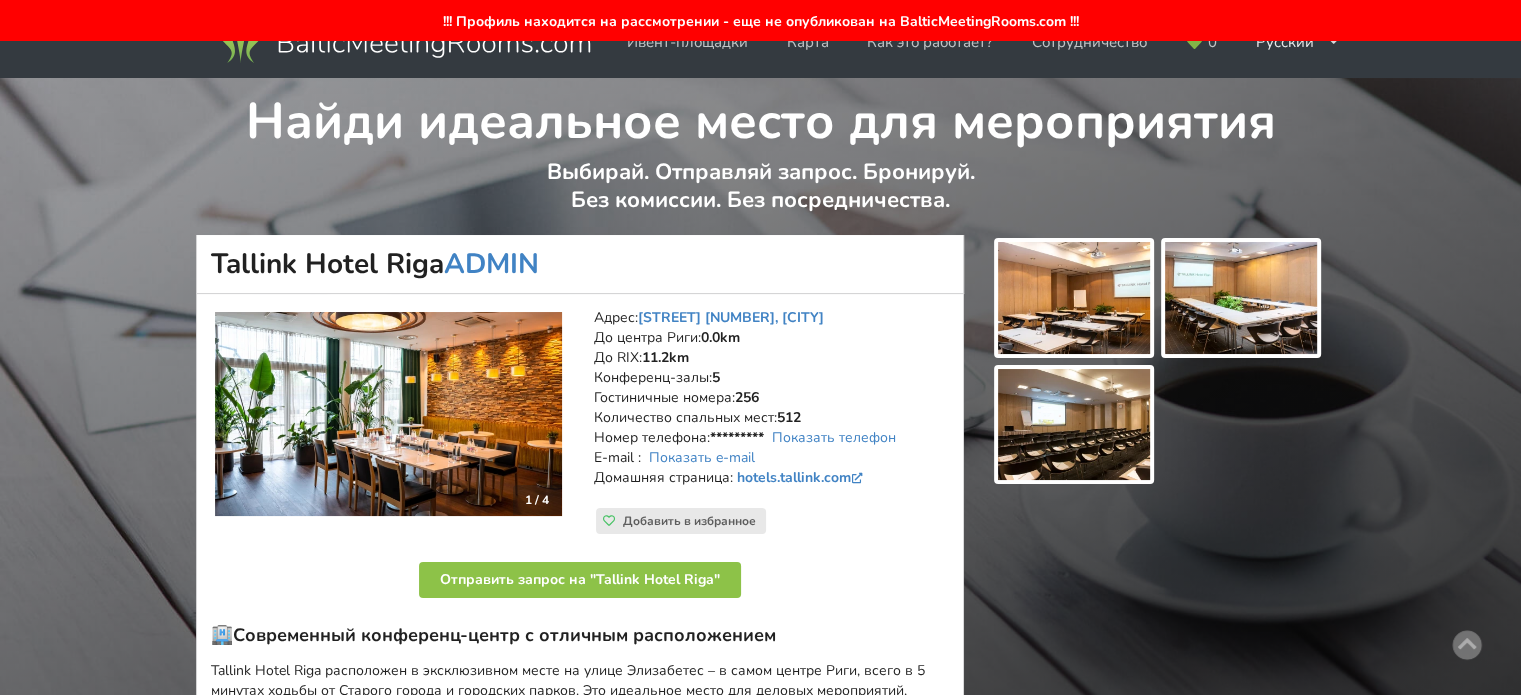 click on "!!! Профиль находится на рассмотрении - еще не опубликован на BalticMeetingRooms.com !!!" at bounding box center (760, 20) 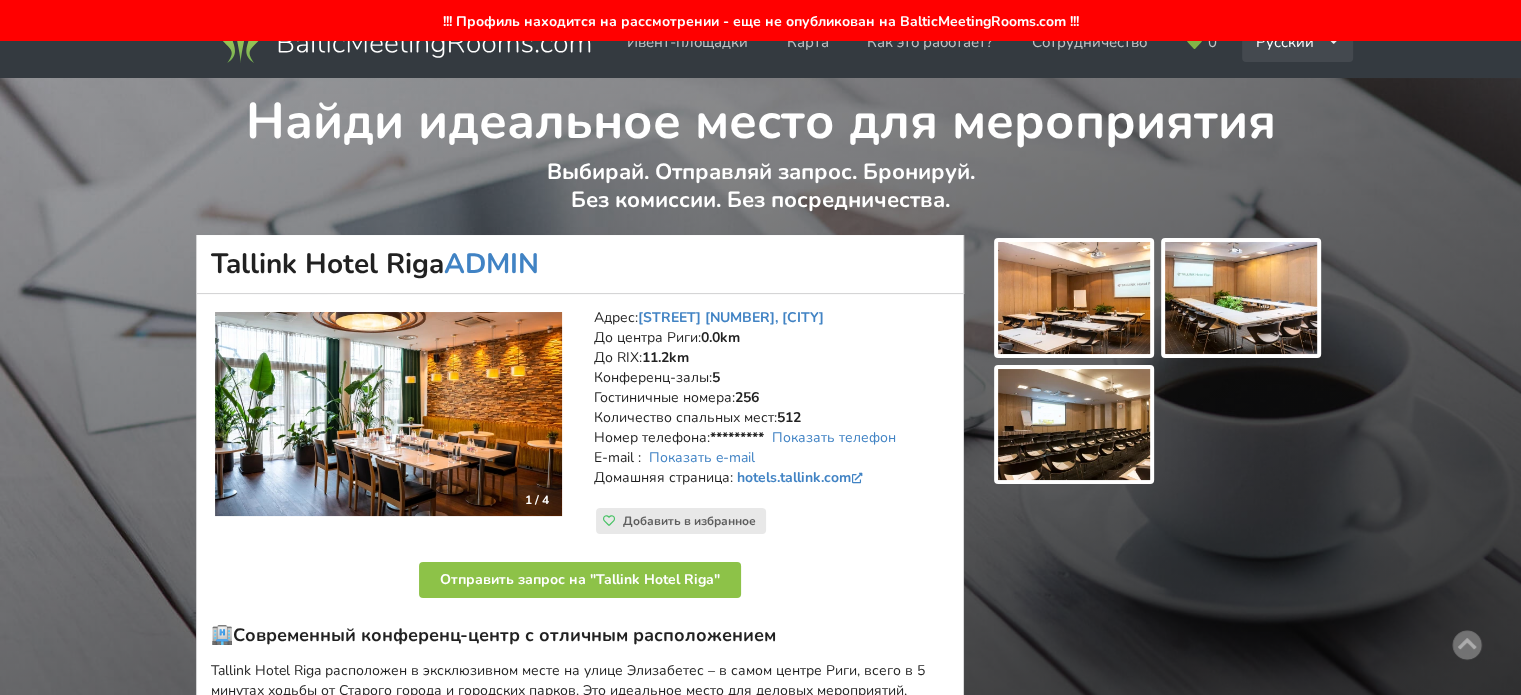 click on "Русский
English
Latviešu" at bounding box center (1298, 42) 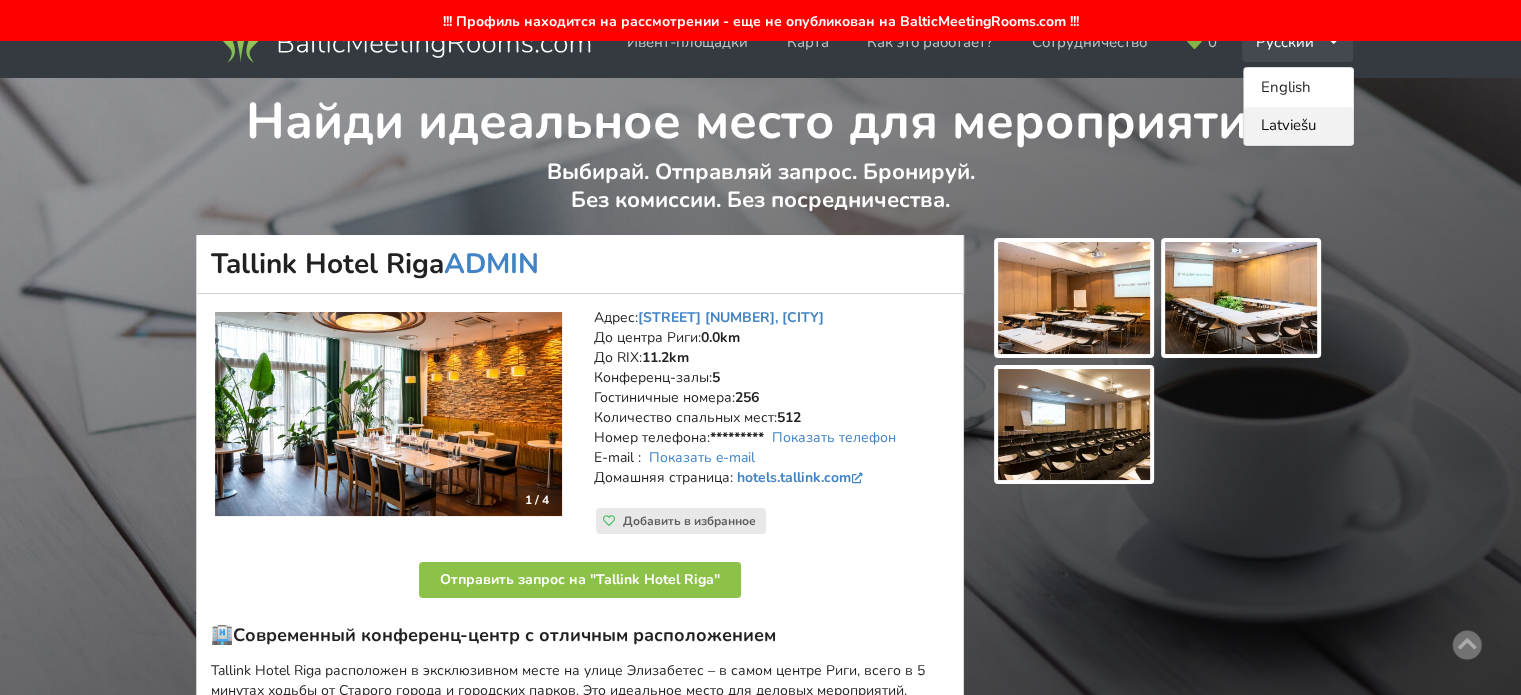 click on "Latviešu" at bounding box center (1298, 126) 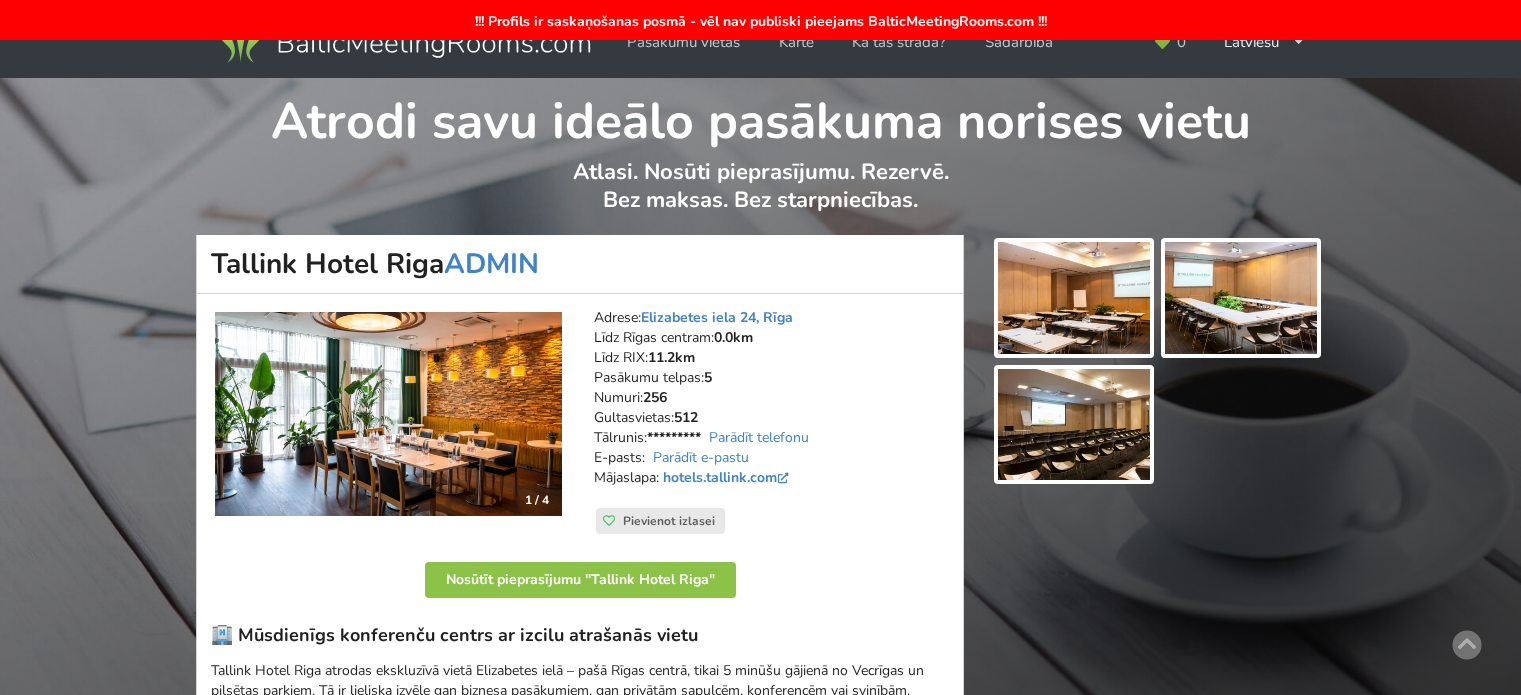 scroll, scrollTop: 0, scrollLeft: 0, axis: both 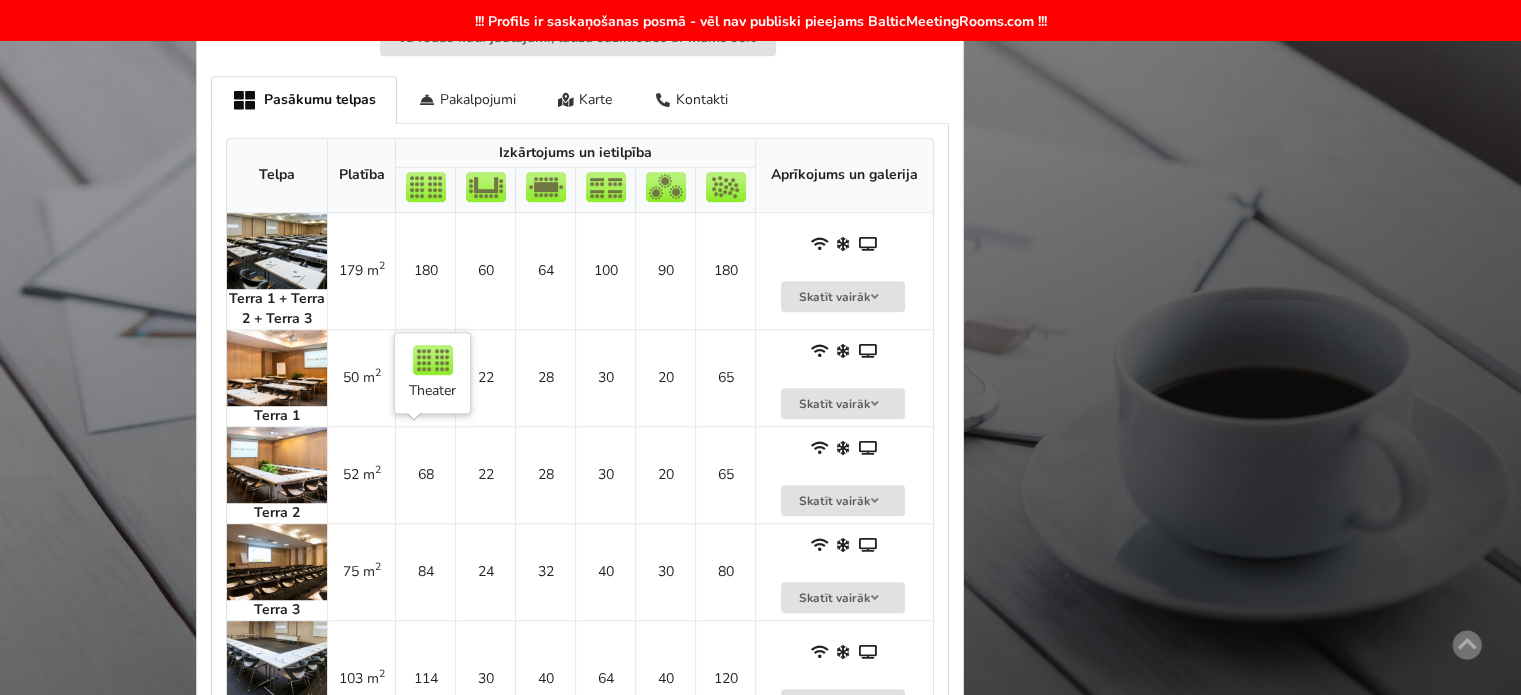click on "68" at bounding box center (425, 474) 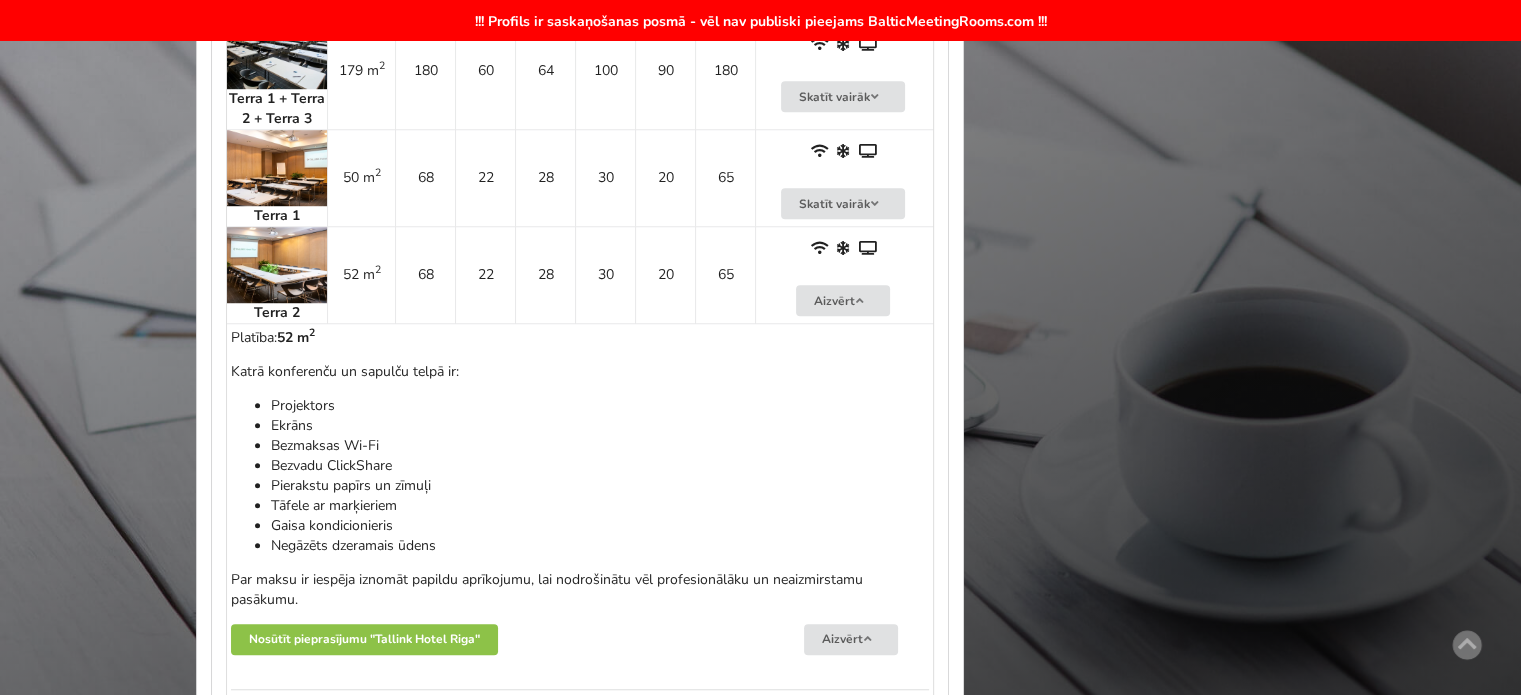 scroll, scrollTop: 1500, scrollLeft: 0, axis: vertical 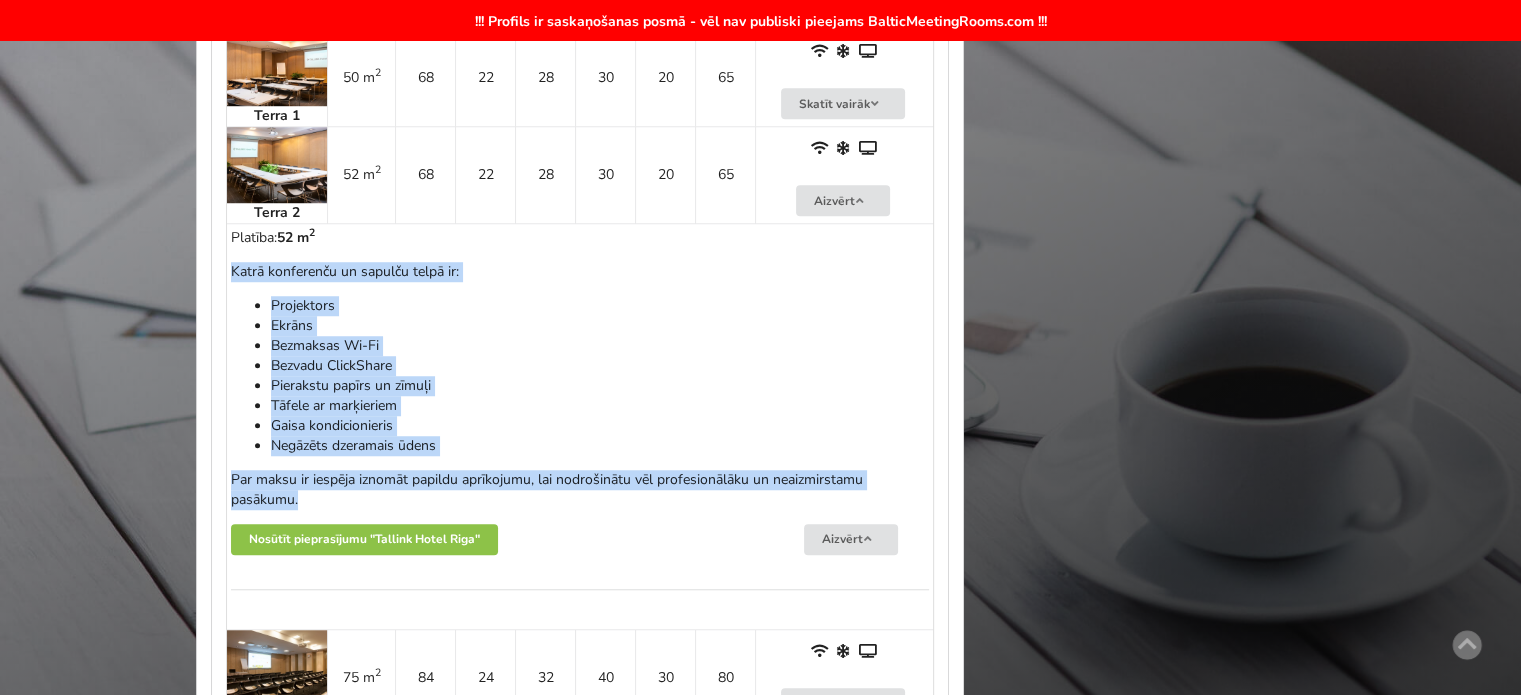 drag, startPoint x: 232, startPoint y: 270, endPoint x: 379, endPoint y: 491, distance: 265.4242 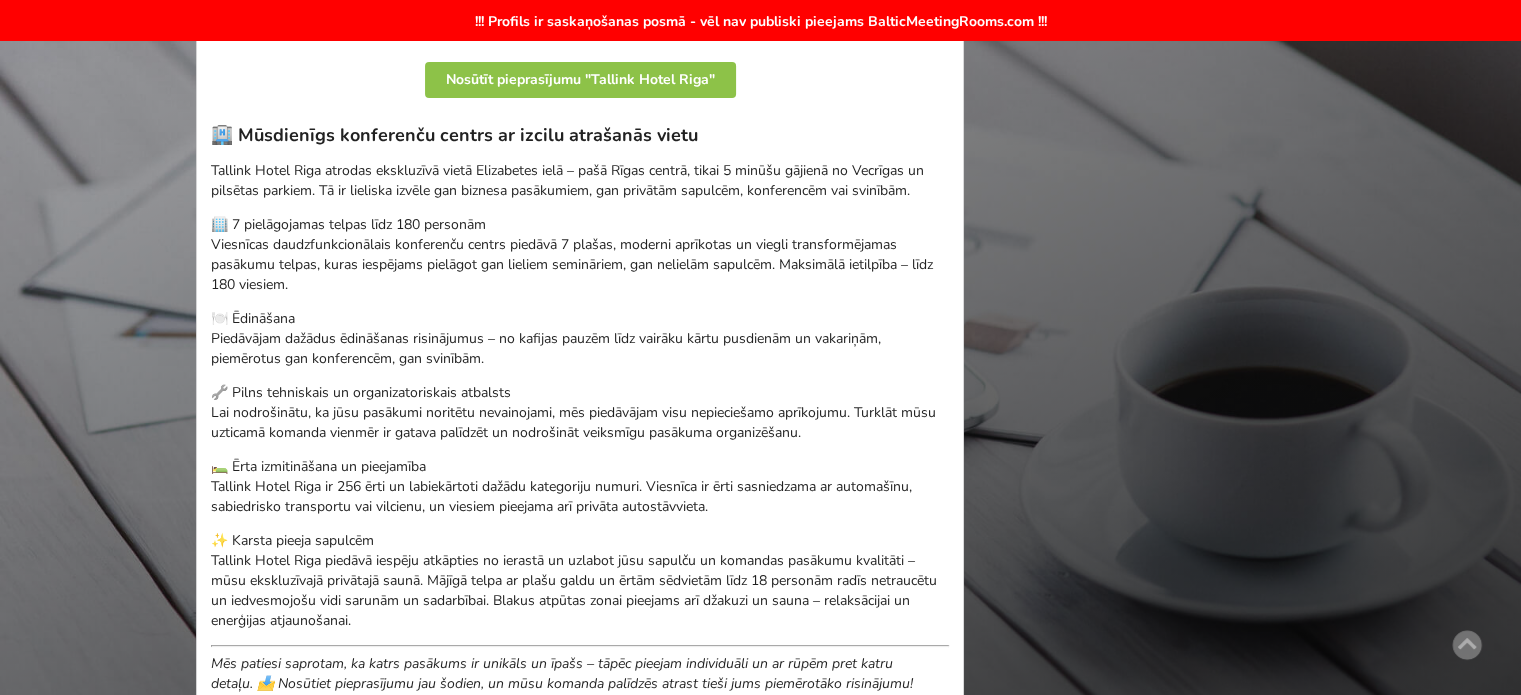 scroll, scrollTop: 0, scrollLeft: 0, axis: both 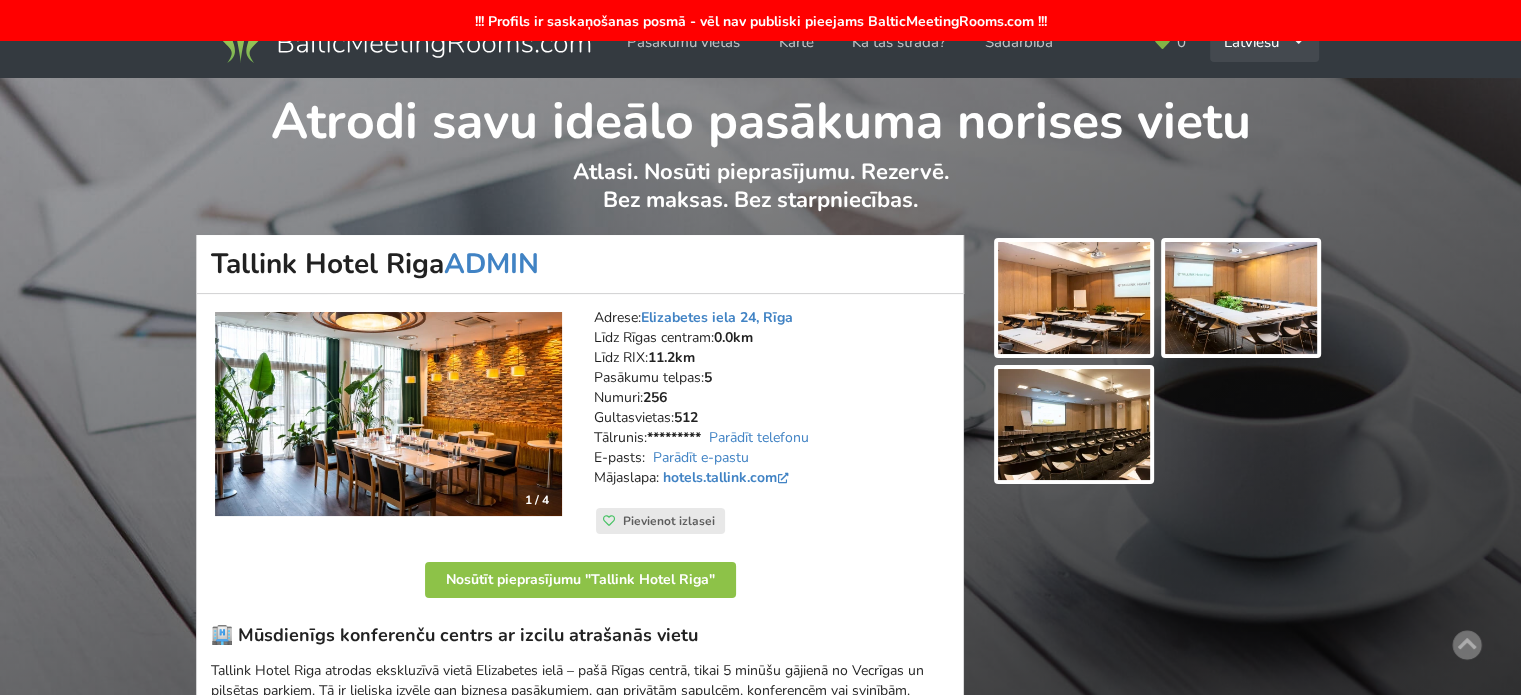 click on "Latviešu
English
Русский" at bounding box center (1264, 42) 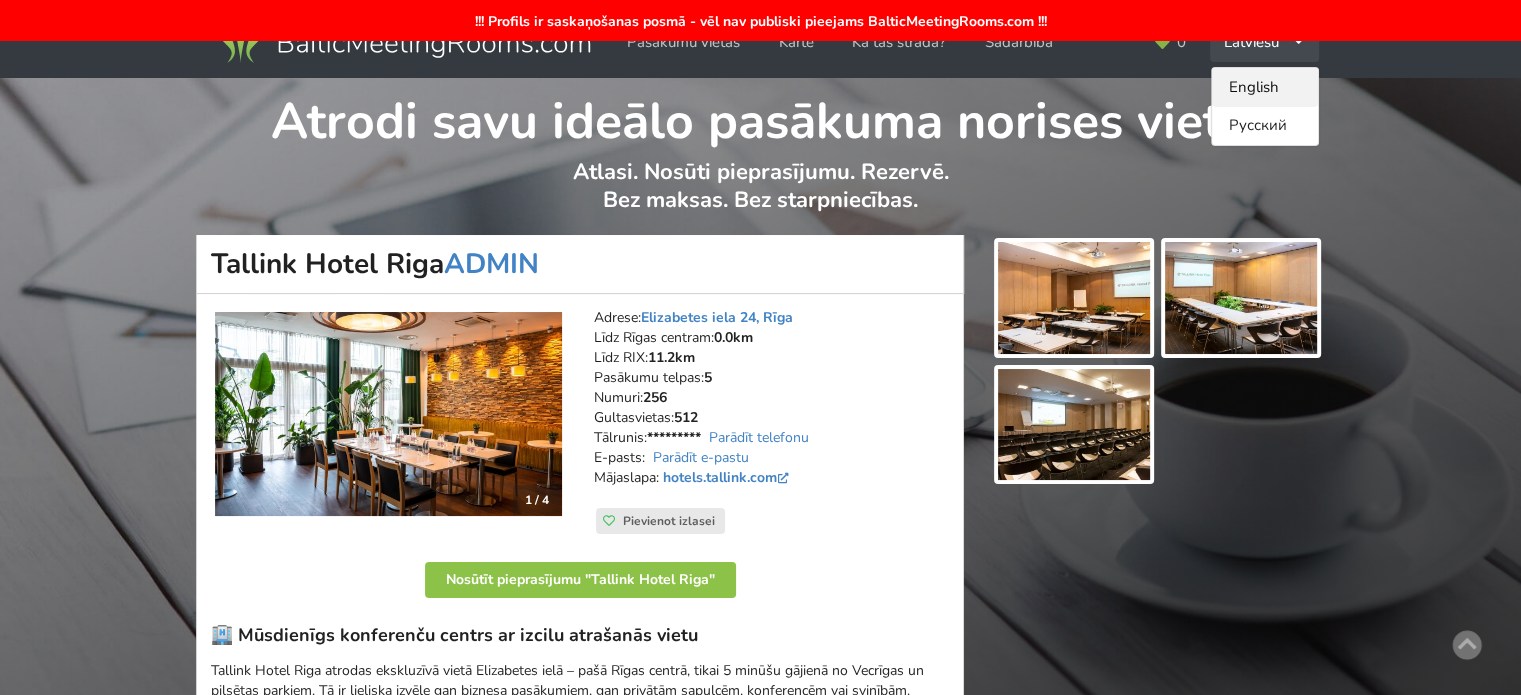 click on "English" at bounding box center (1265, 87) 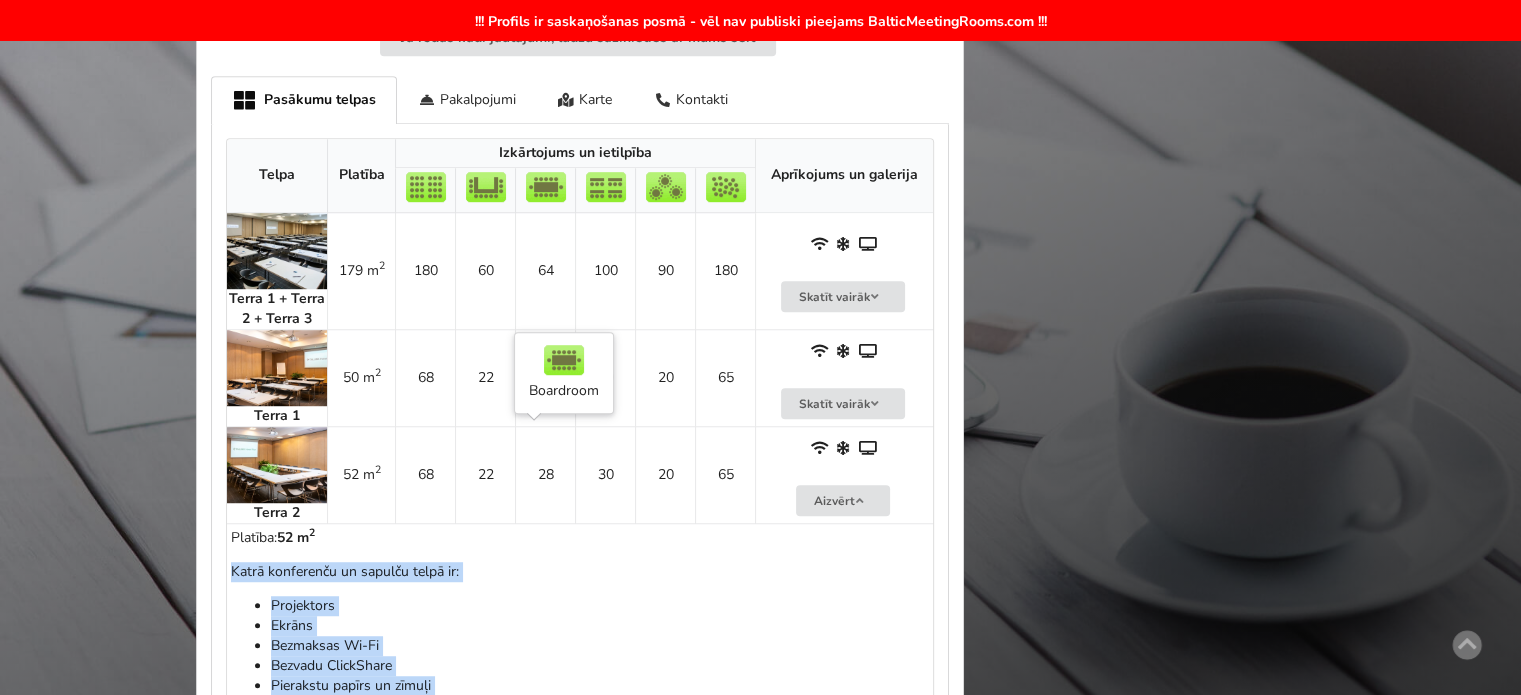 scroll, scrollTop: 1600, scrollLeft: 0, axis: vertical 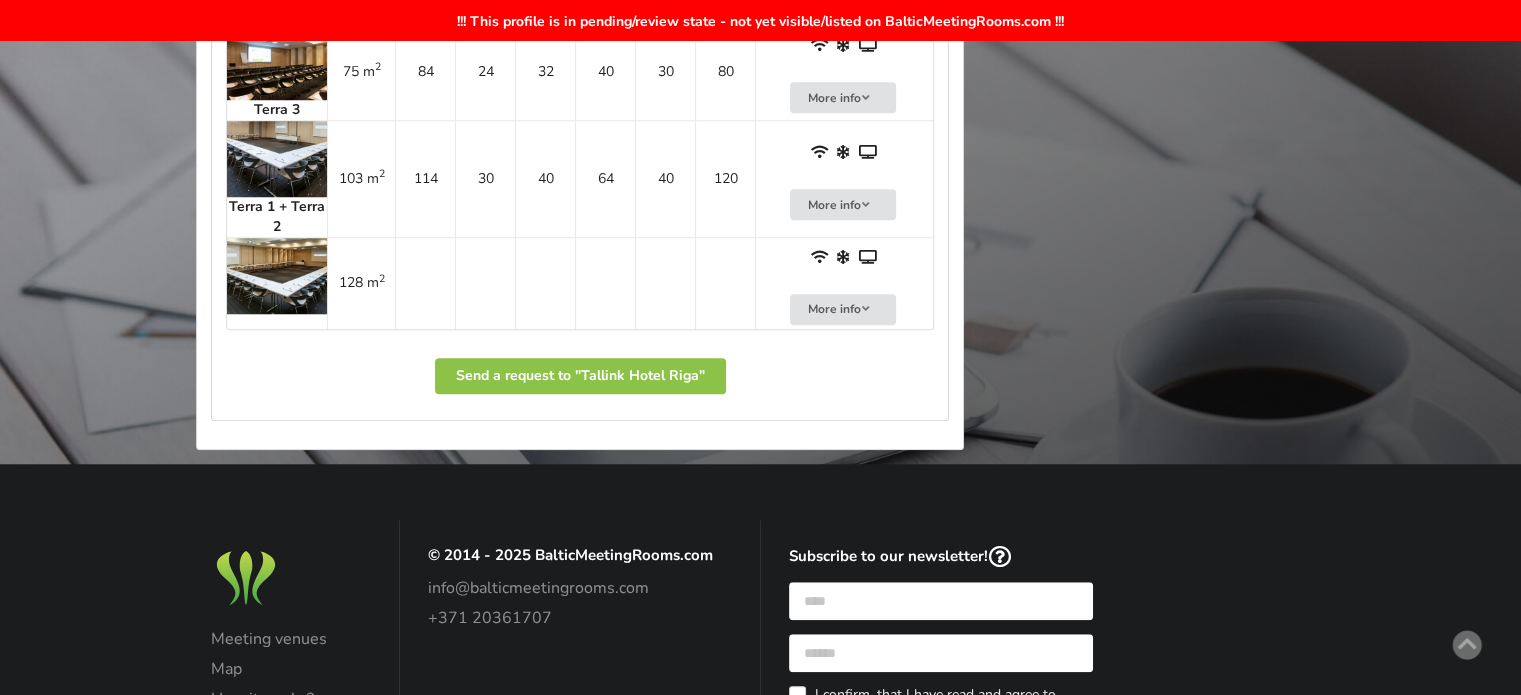 click on "114" at bounding box center [425, 178] 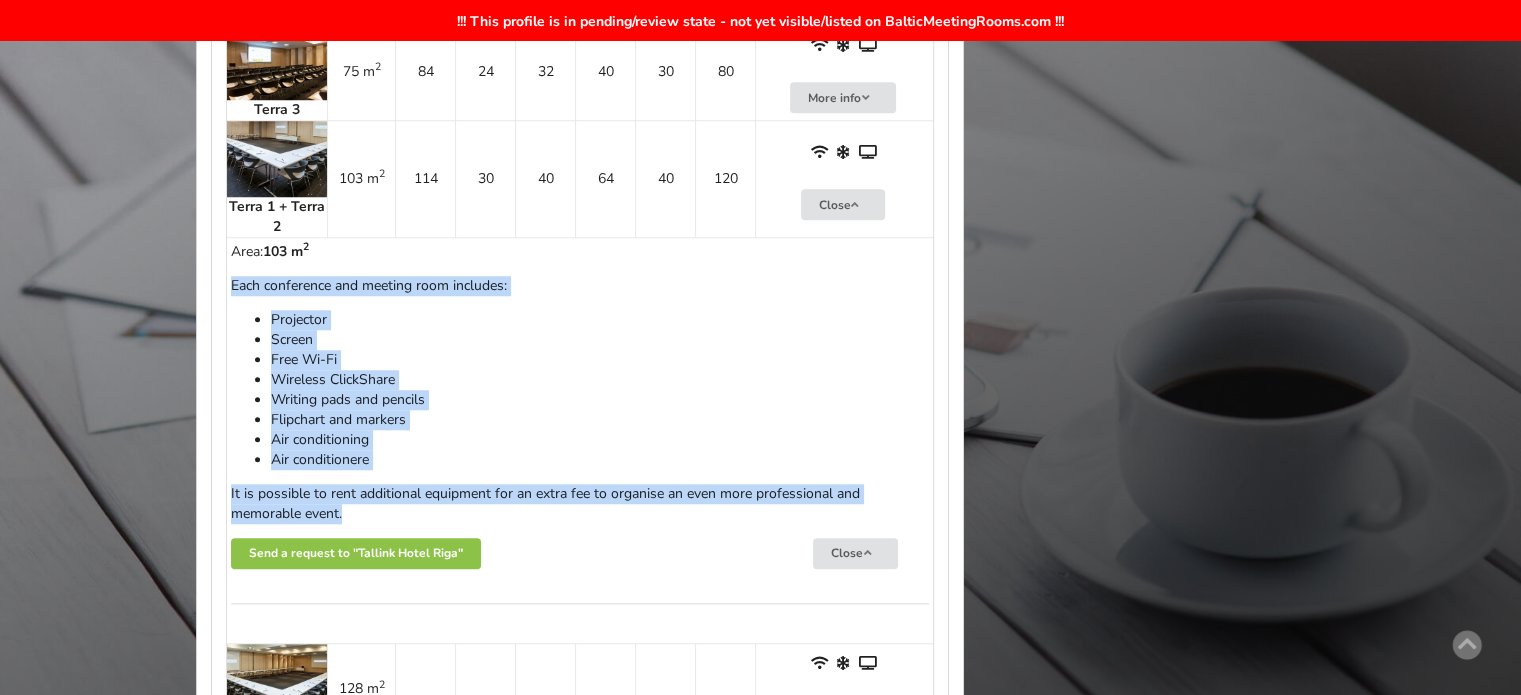 drag, startPoint x: 229, startPoint y: 277, endPoint x: 356, endPoint y: 506, distance: 261.85873 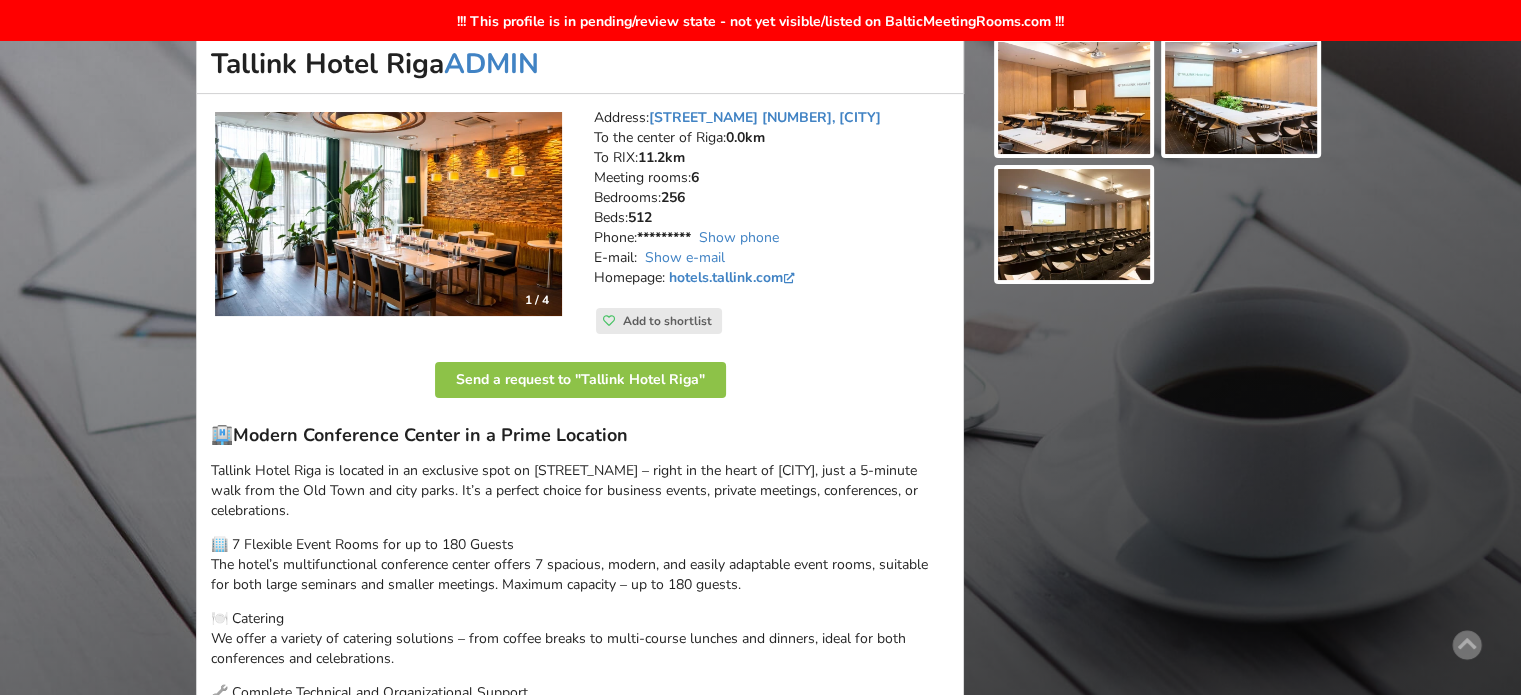 scroll, scrollTop: 0, scrollLeft: 0, axis: both 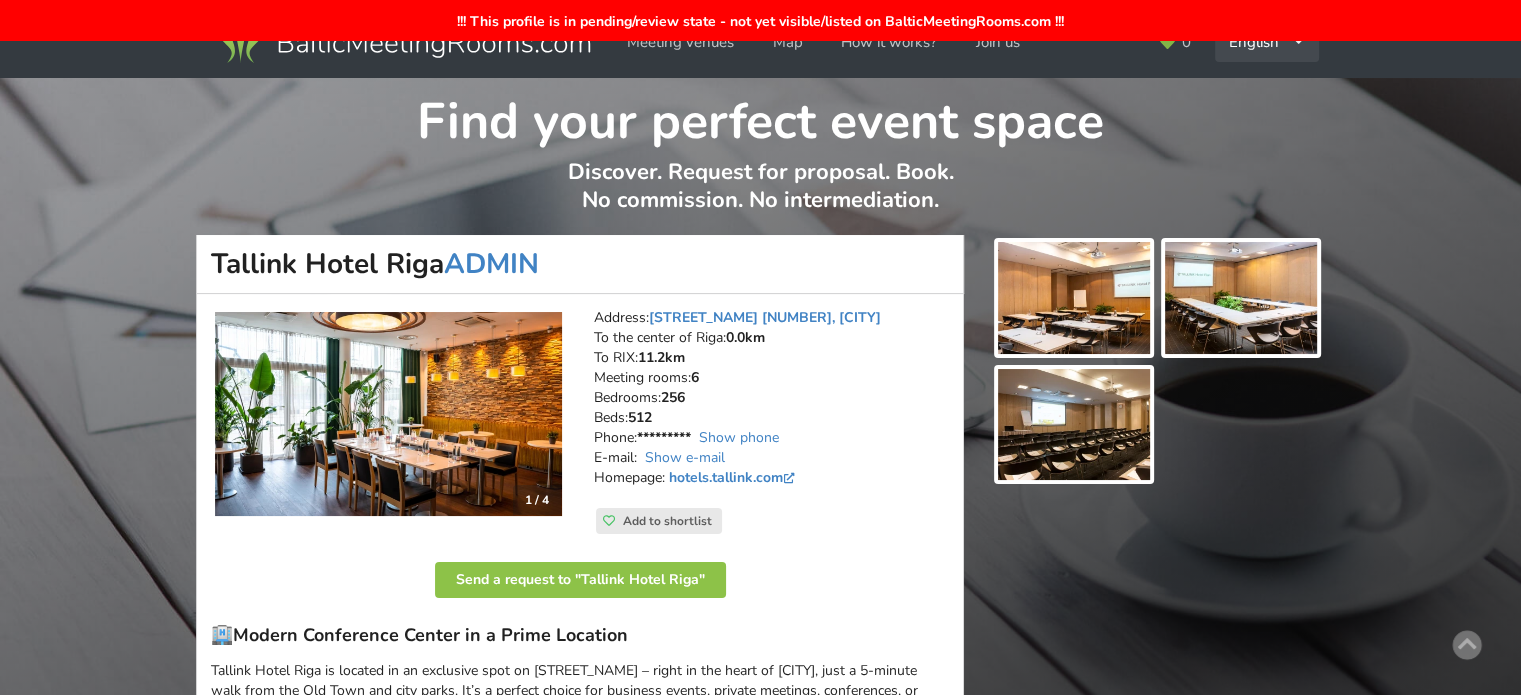 click on "English
Русский
Latviešu" at bounding box center [1267, 42] 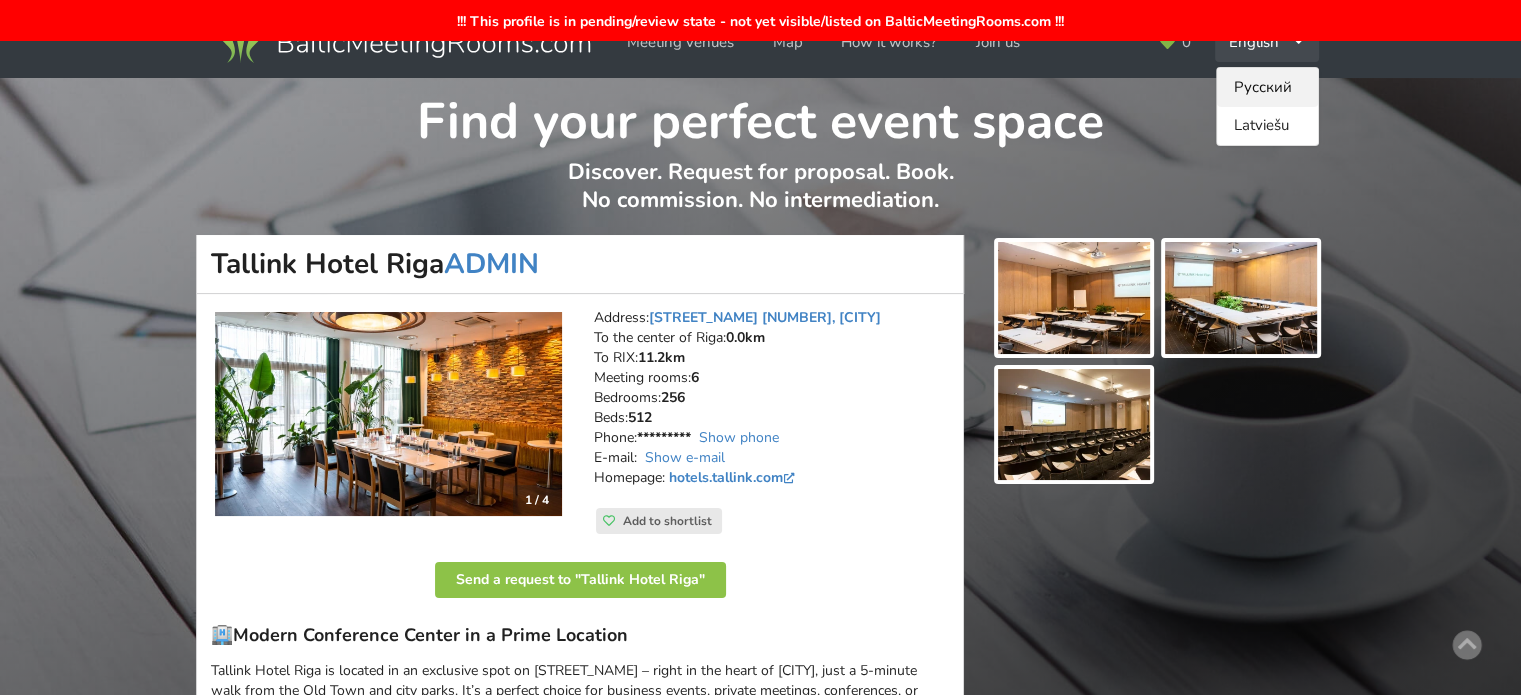 click on "Русский" at bounding box center [1267, 87] 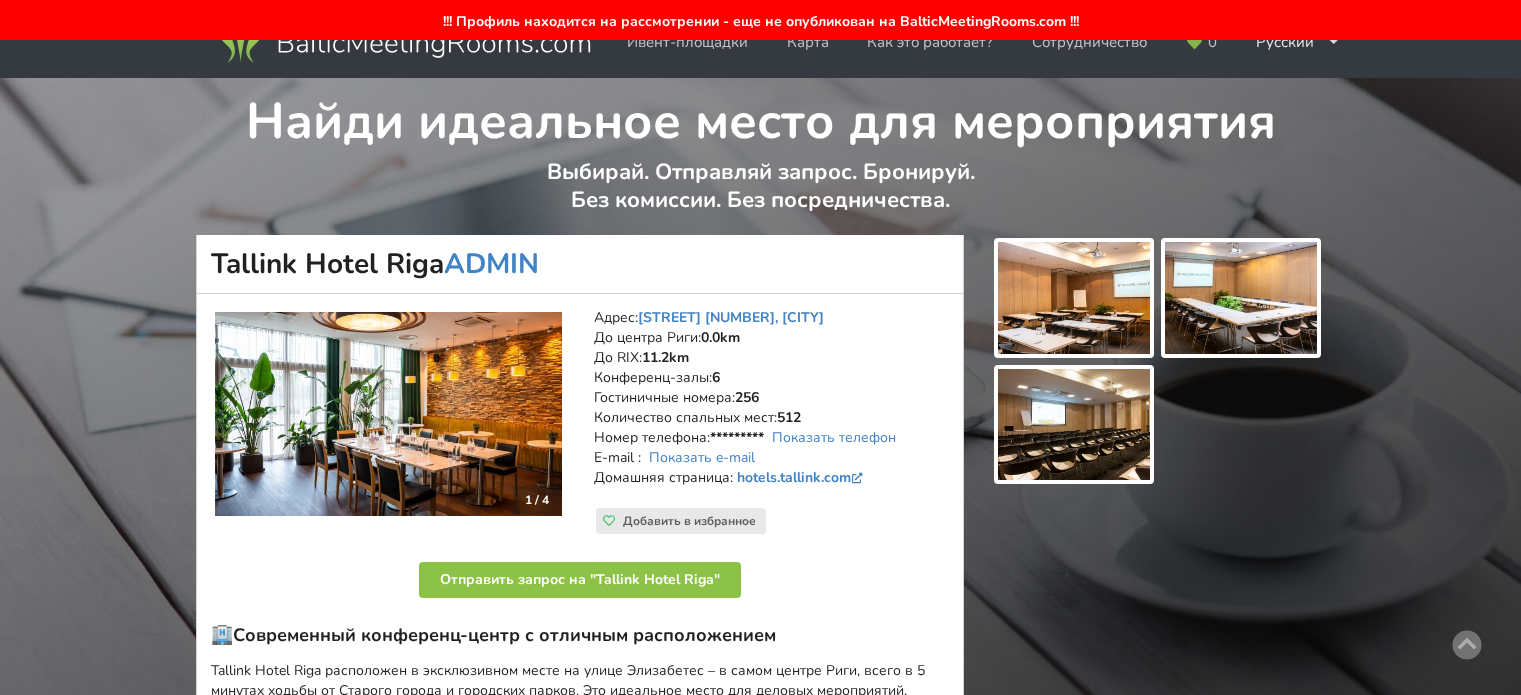 scroll, scrollTop: 0, scrollLeft: 0, axis: both 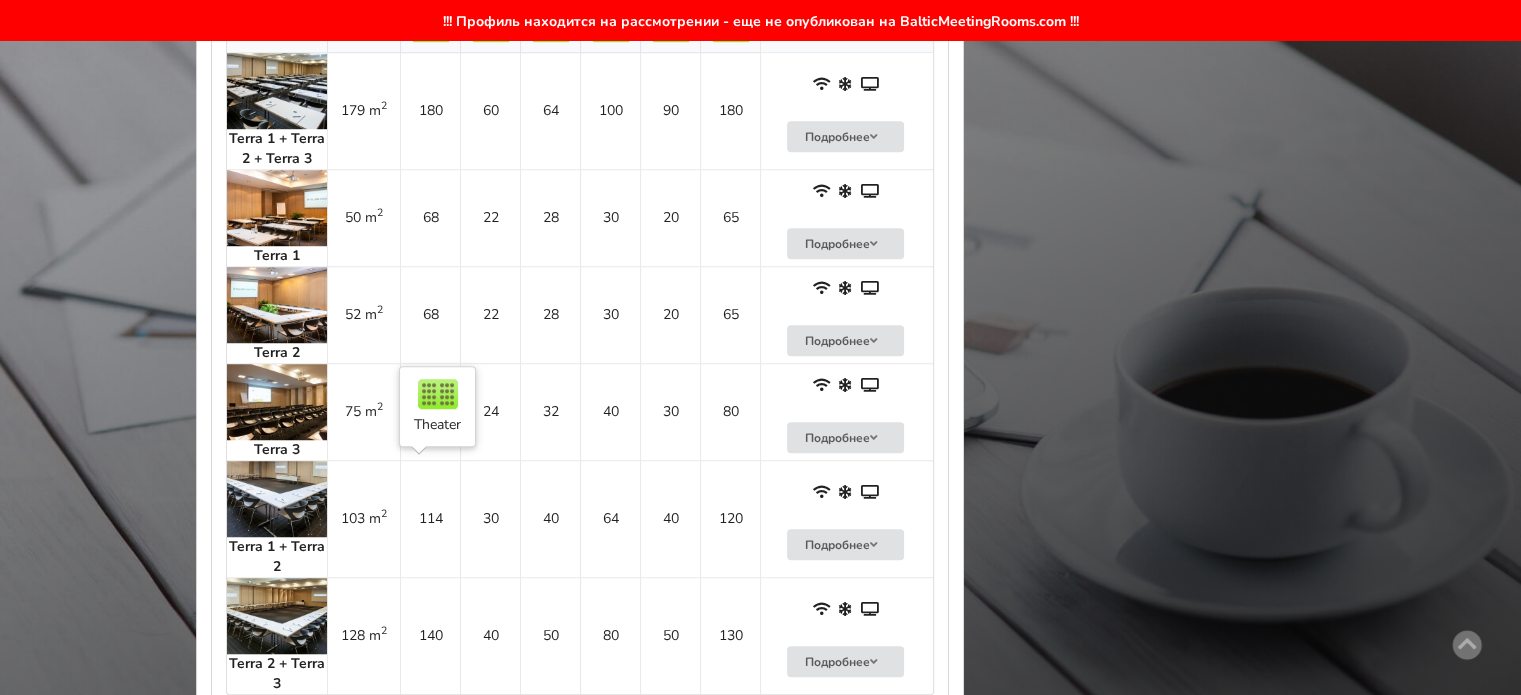 click on "114" at bounding box center (430, 518) 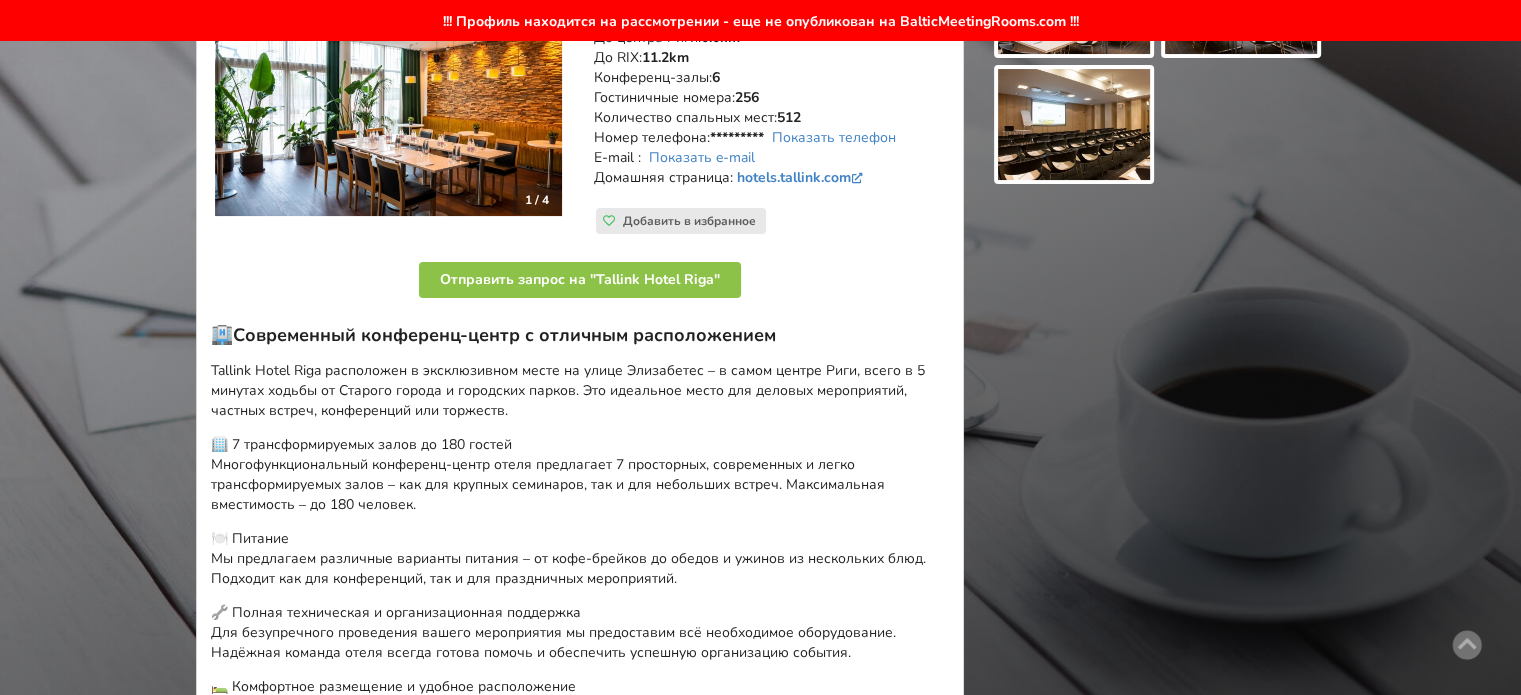 scroll, scrollTop: 200, scrollLeft: 0, axis: vertical 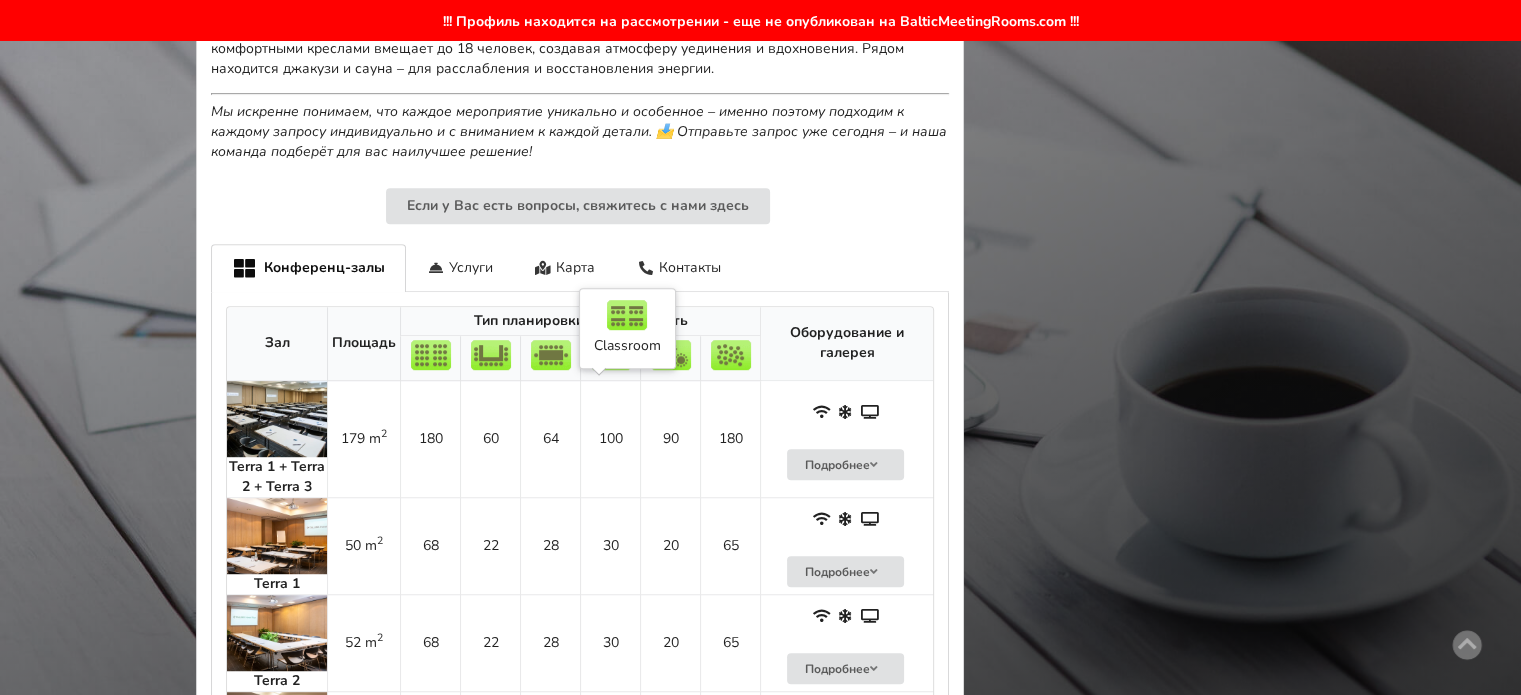 click on "100" at bounding box center (610, 439) 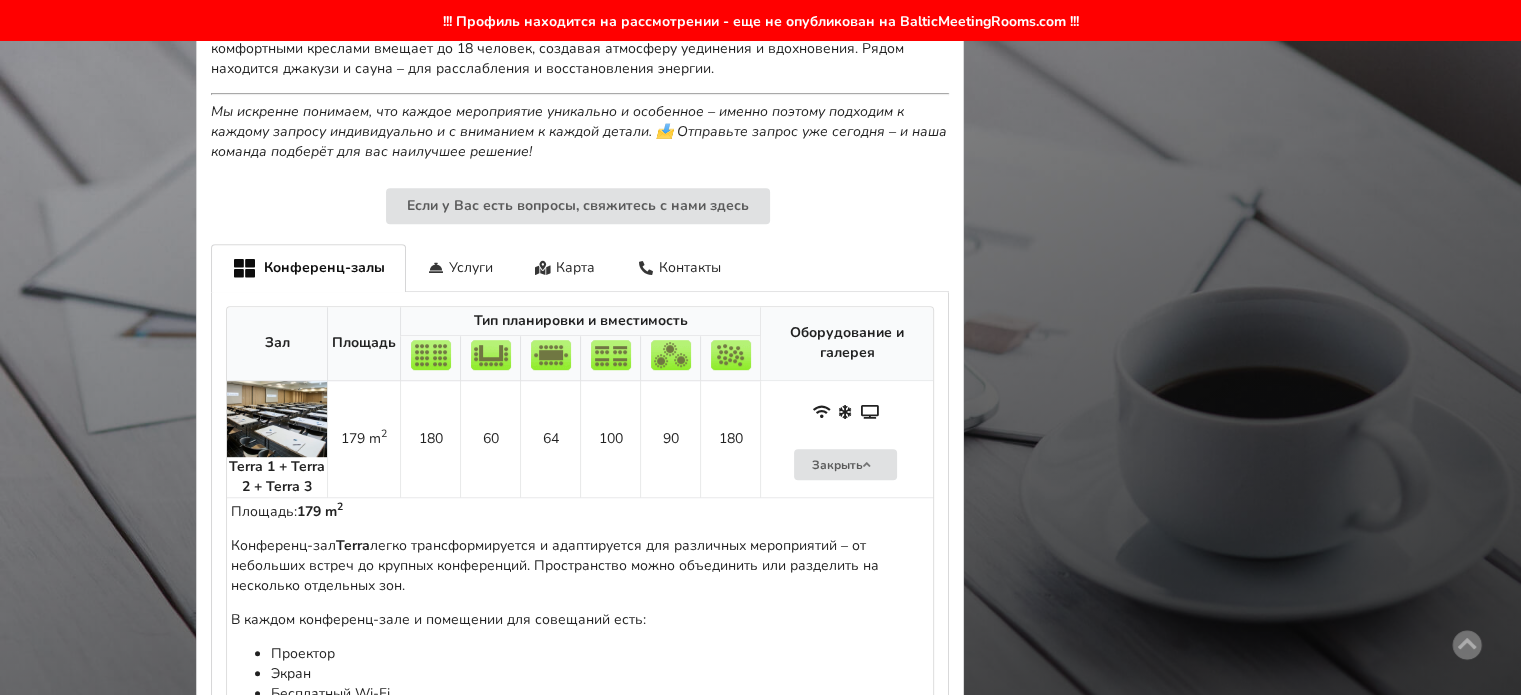 click on "100" at bounding box center (610, 439) 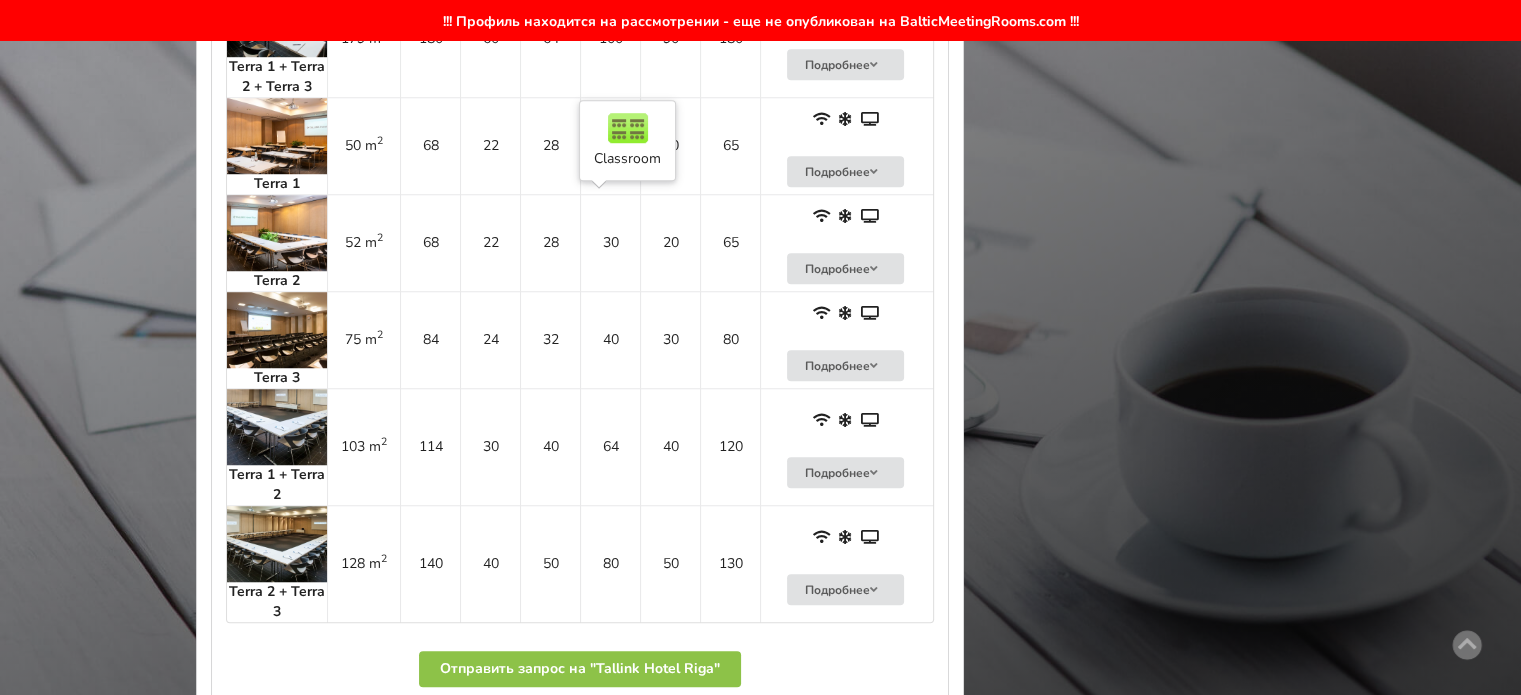 scroll, scrollTop: 1372, scrollLeft: 0, axis: vertical 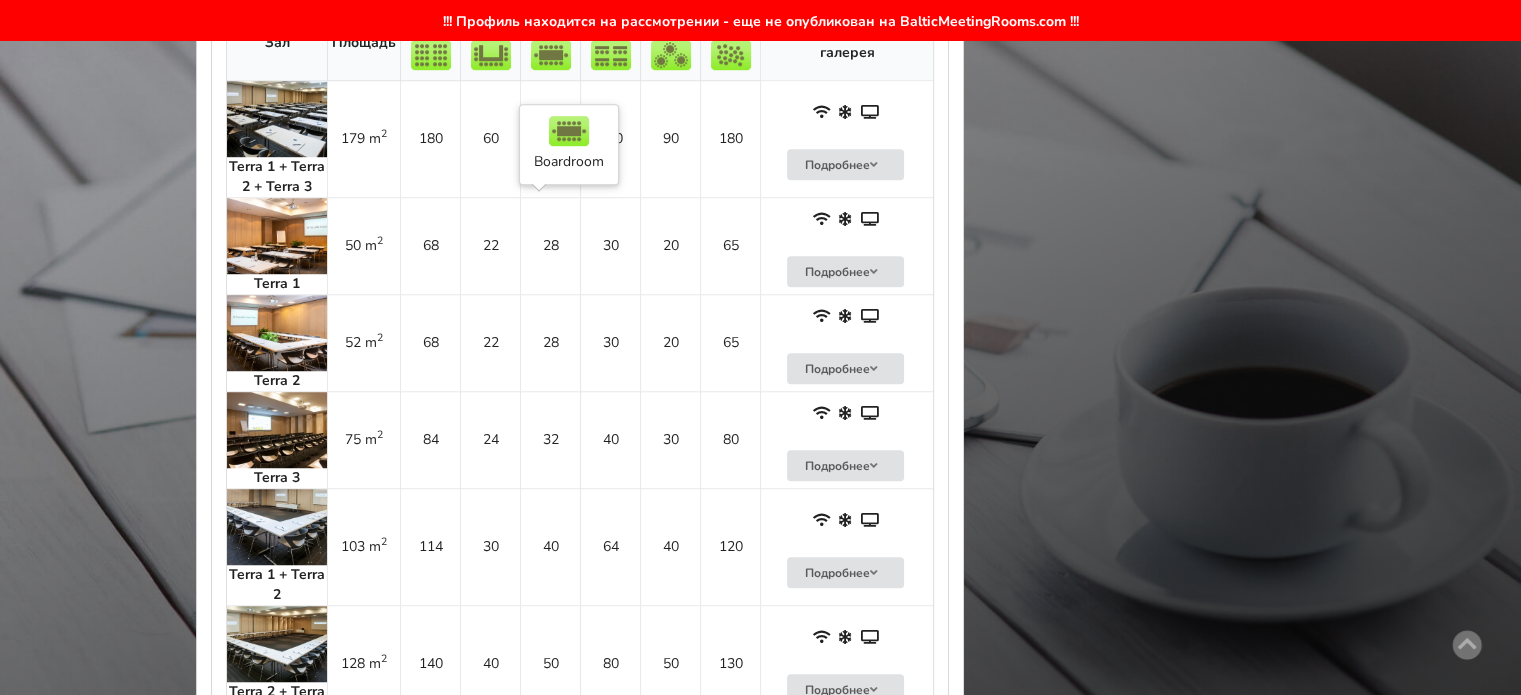 click on "28" at bounding box center [550, 245] 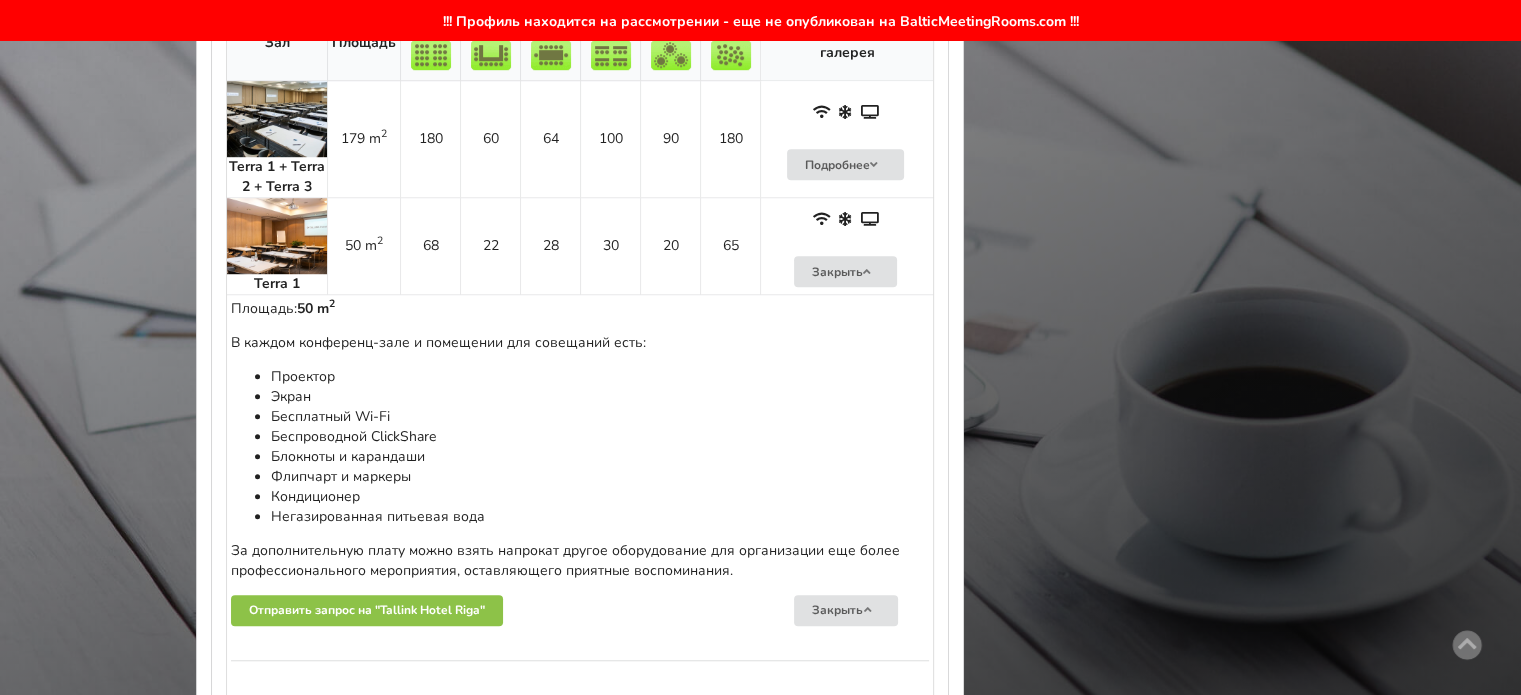 click on "28" at bounding box center (550, 245) 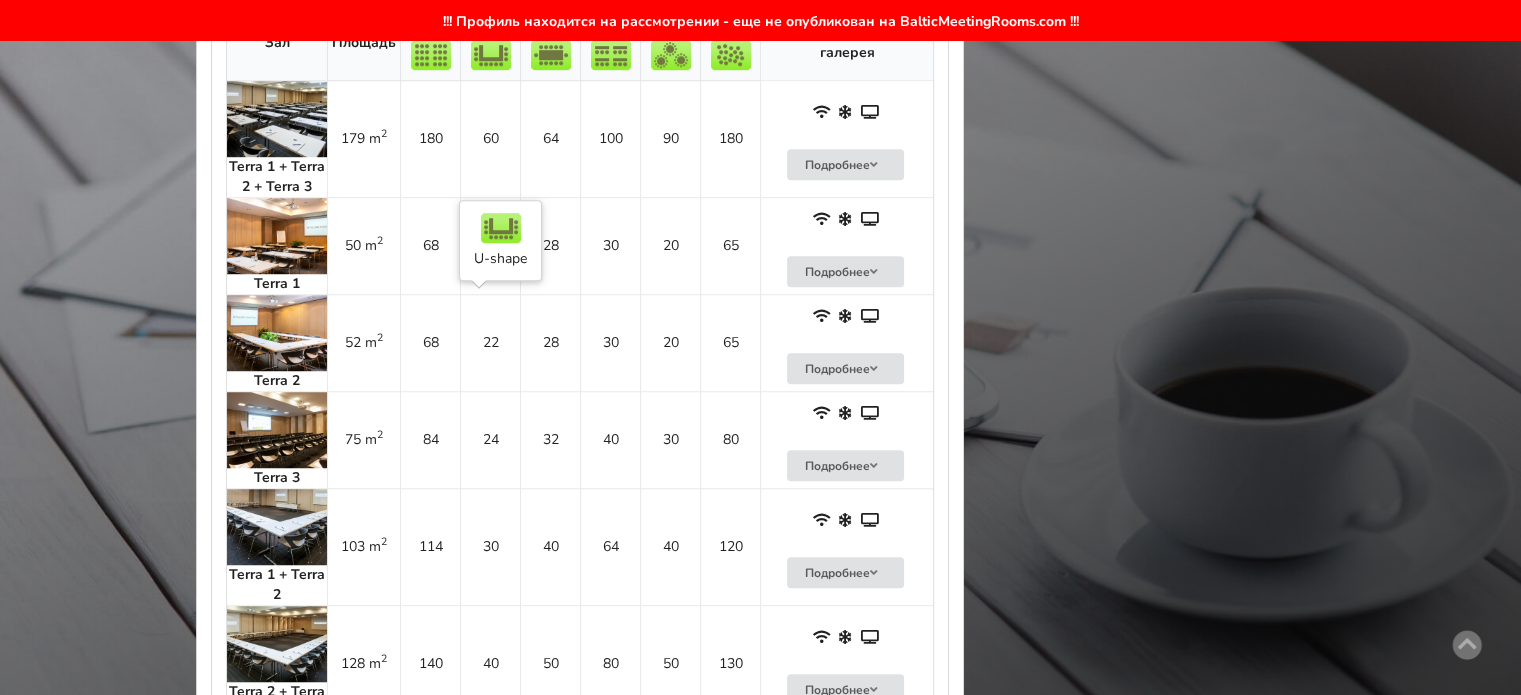 click on "22" at bounding box center (490, 342) 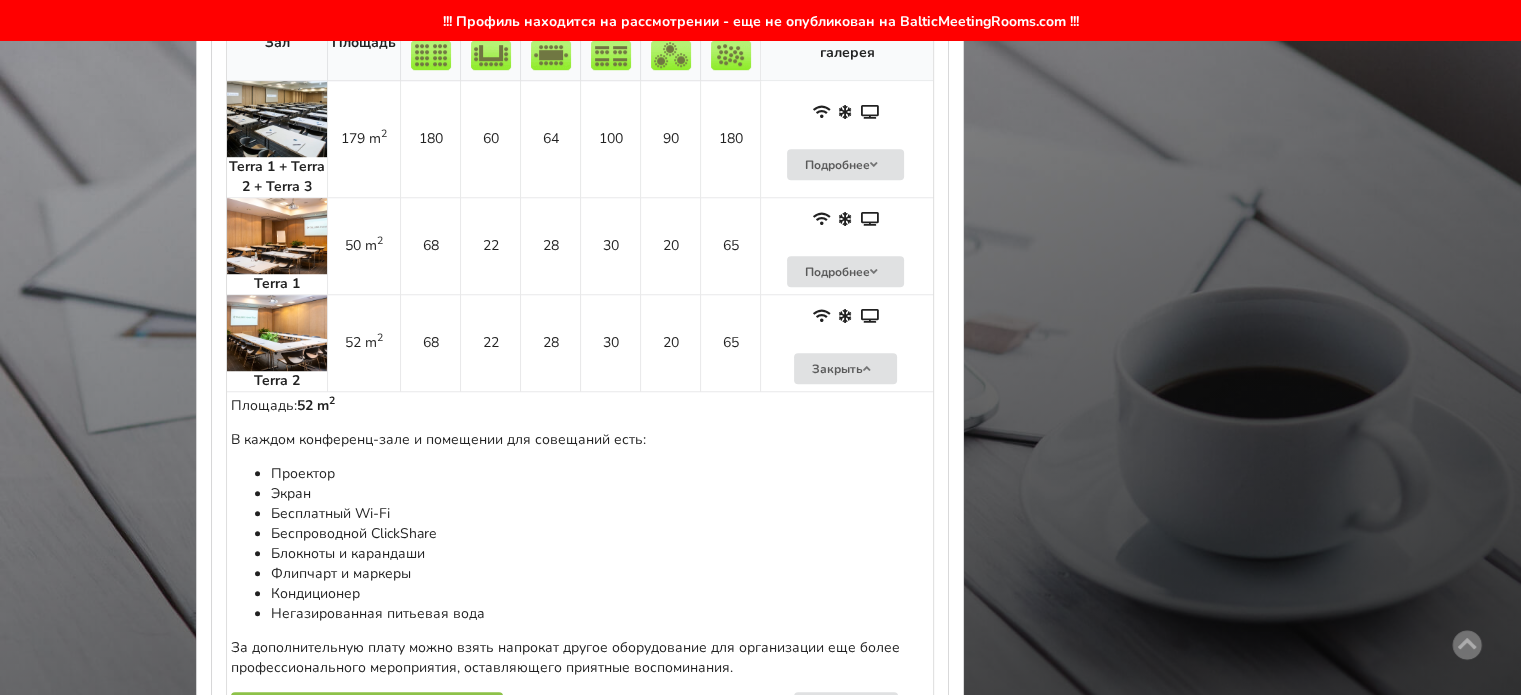 click on "22" at bounding box center [490, 342] 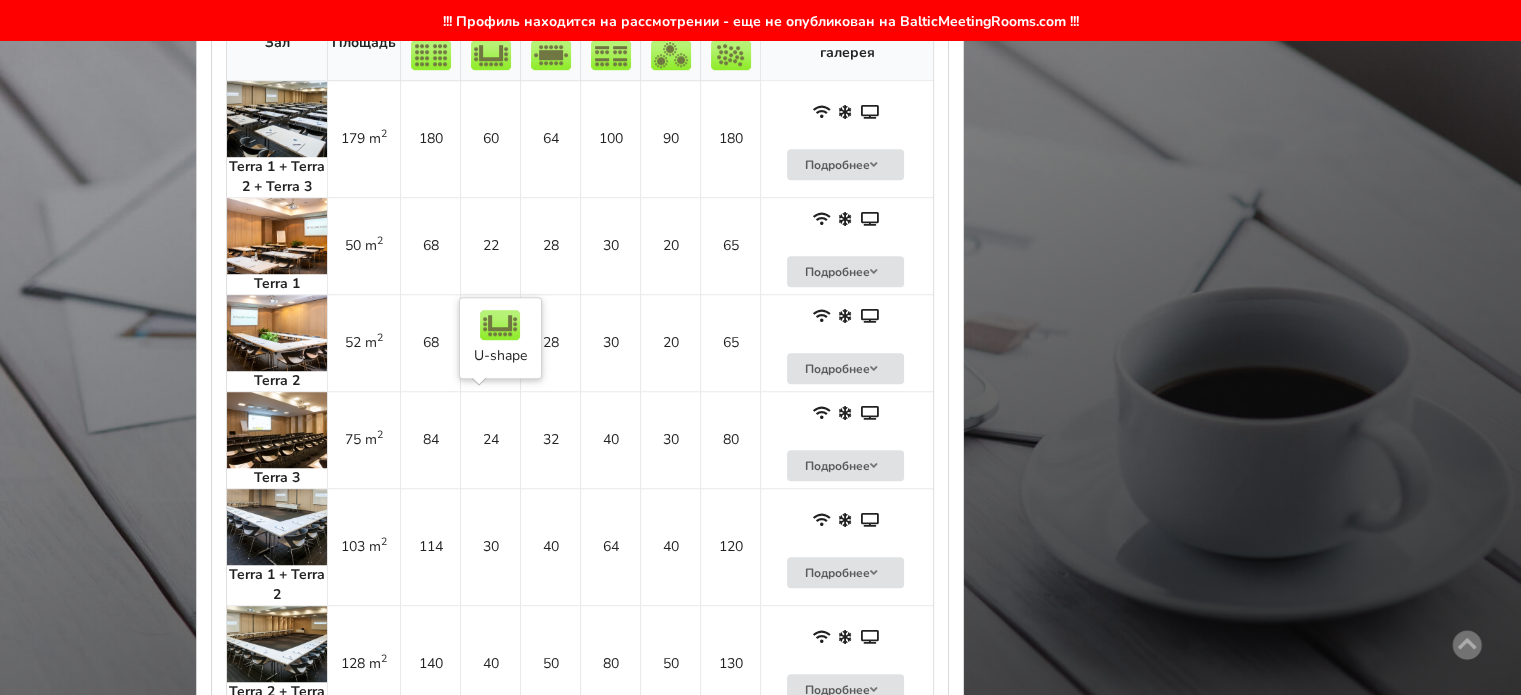 click on "24" at bounding box center (490, 439) 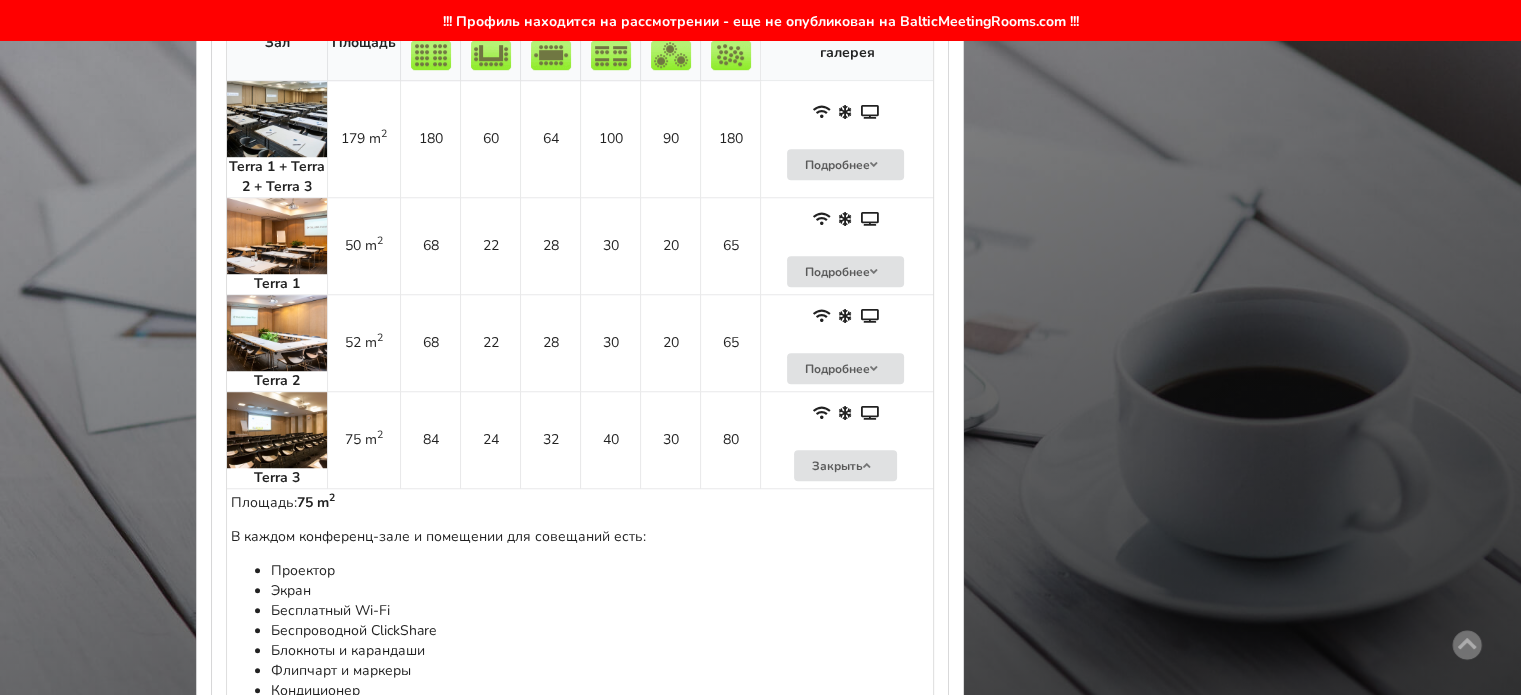 click on "24" at bounding box center [490, 439] 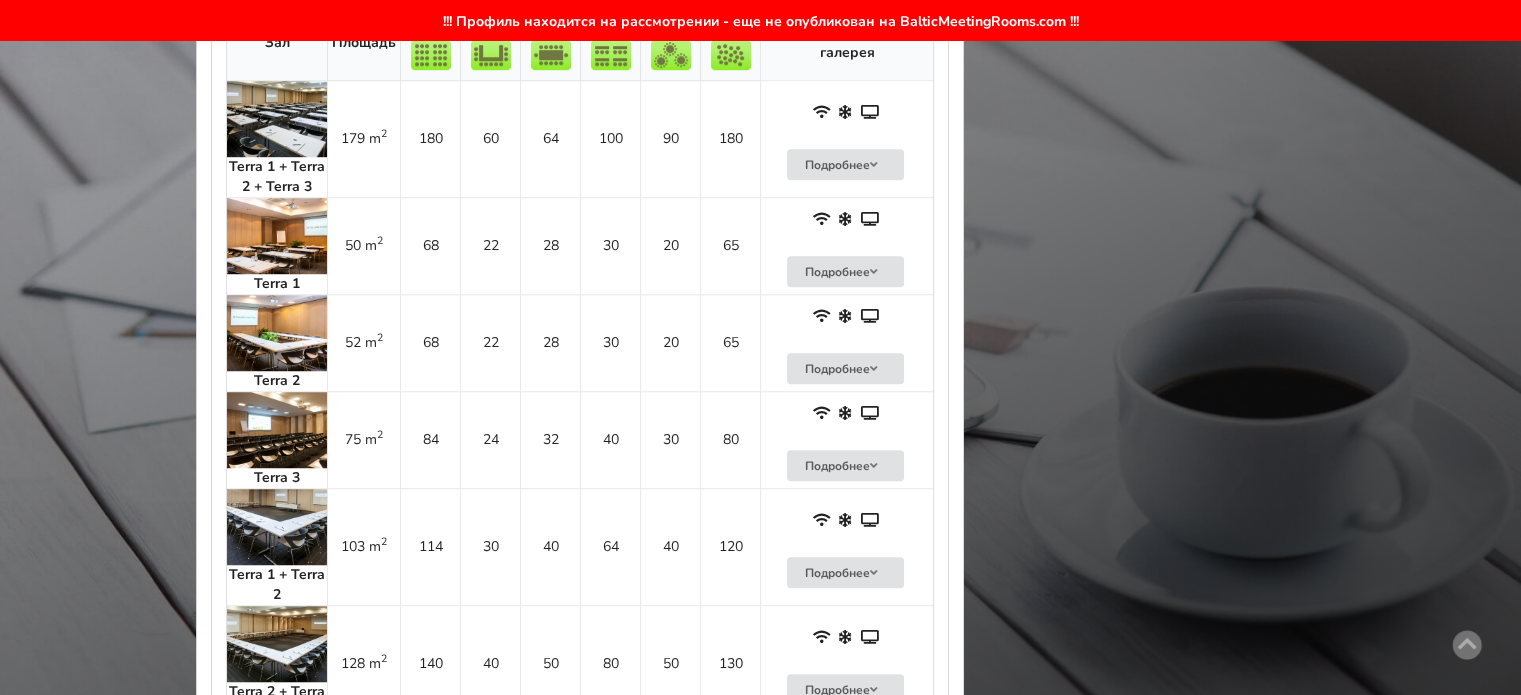 scroll, scrollTop: 1472, scrollLeft: 0, axis: vertical 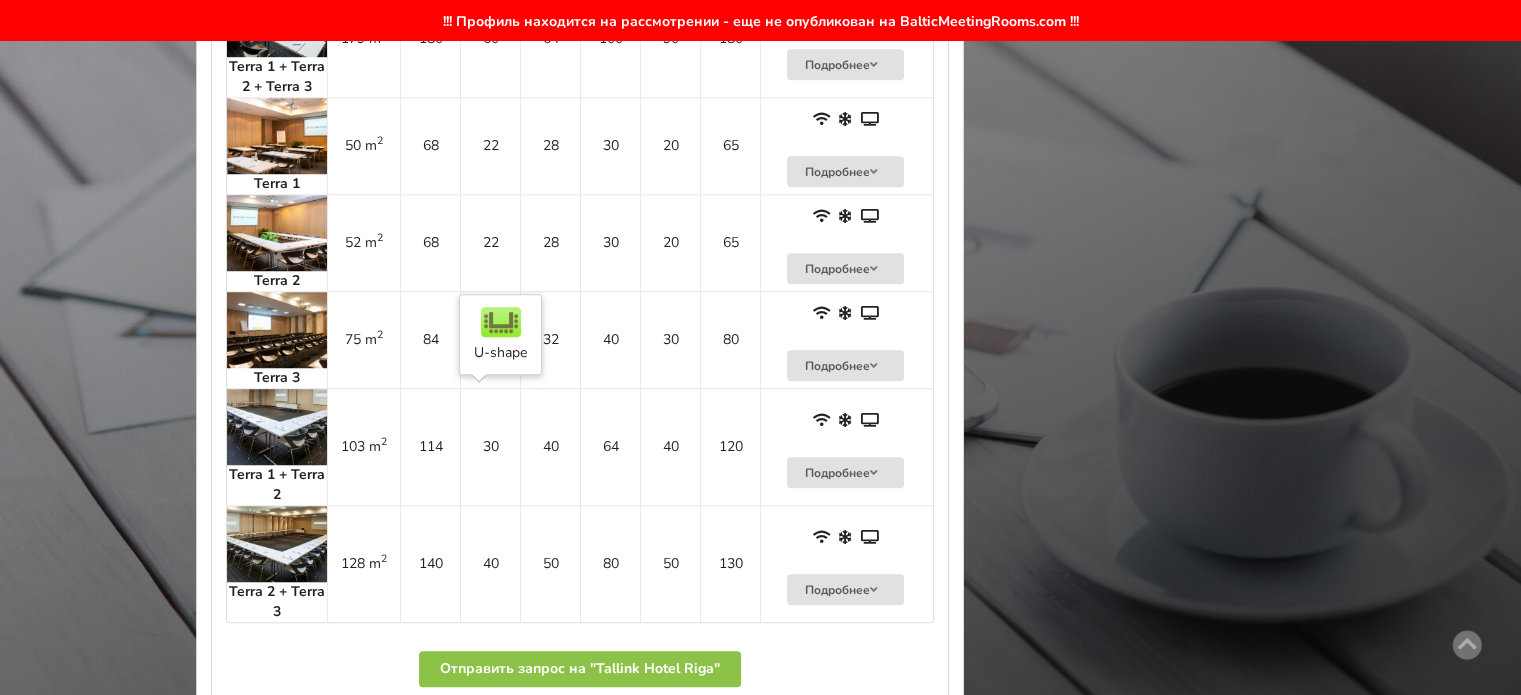 click on "30" at bounding box center [490, 446] 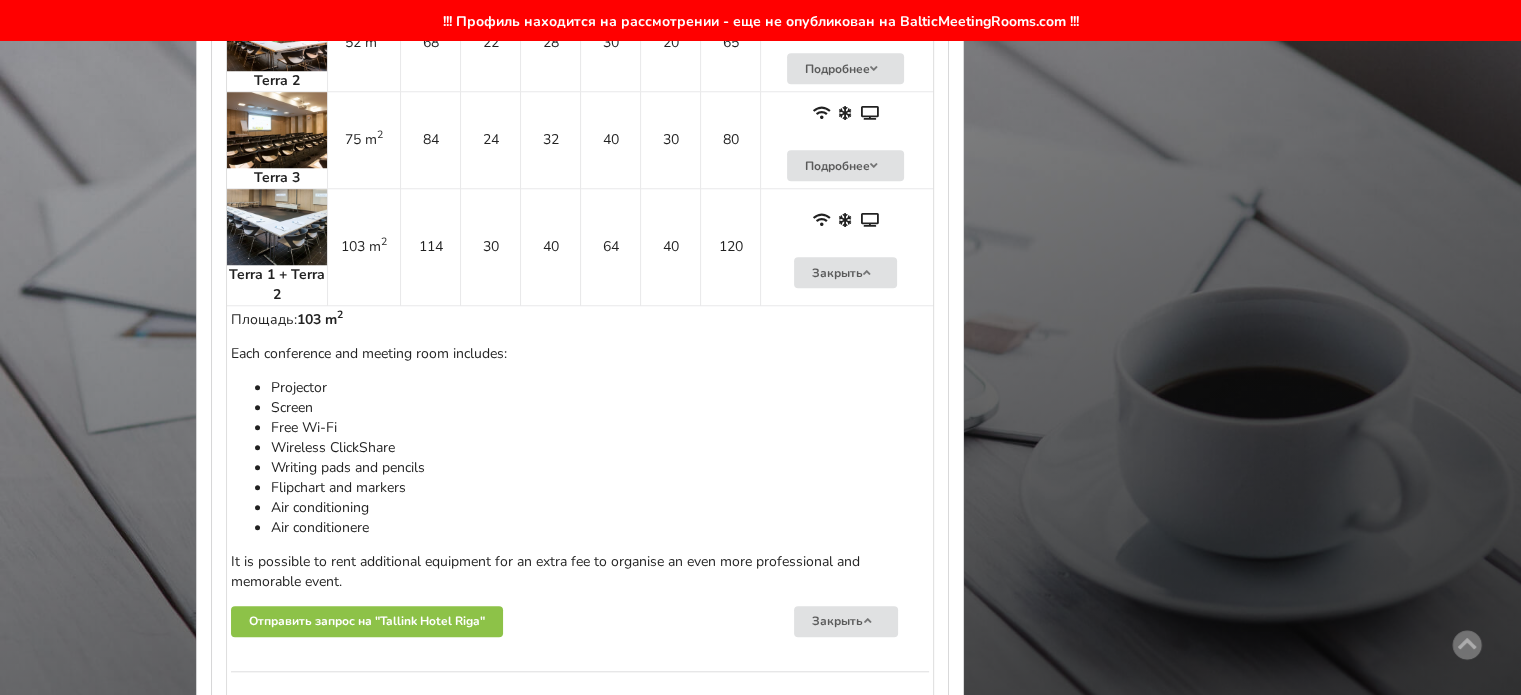 scroll, scrollTop: 1772, scrollLeft: 0, axis: vertical 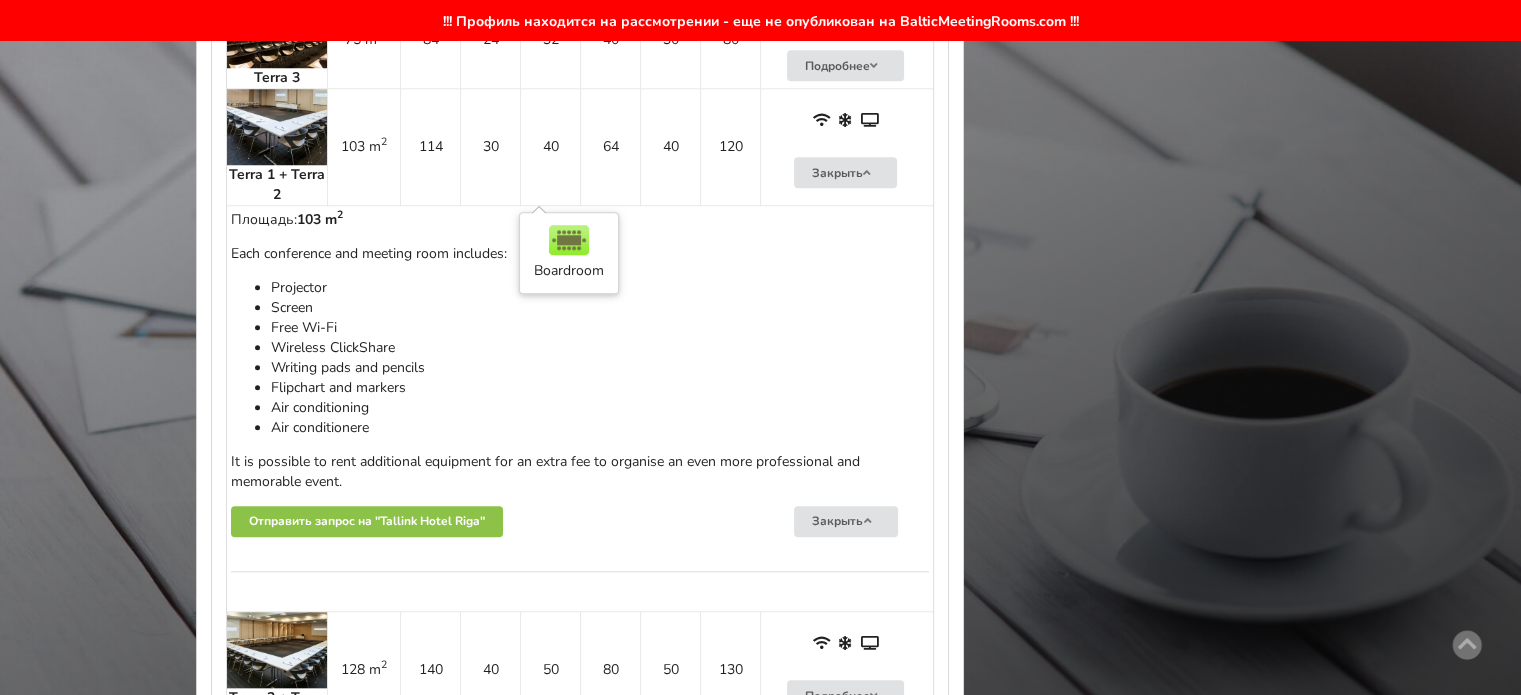 click on "40" at bounding box center (550, 146) 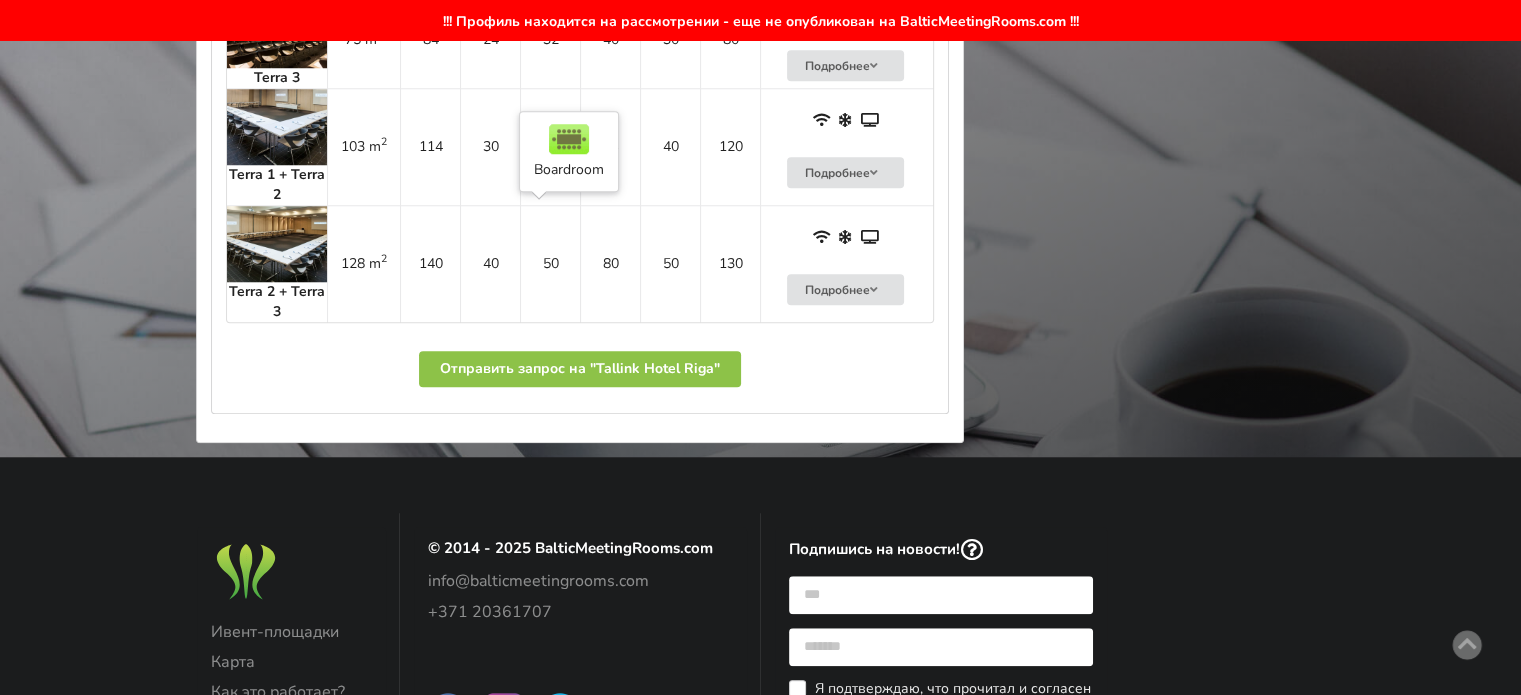 click on "50" at bounding box center (550, 263) 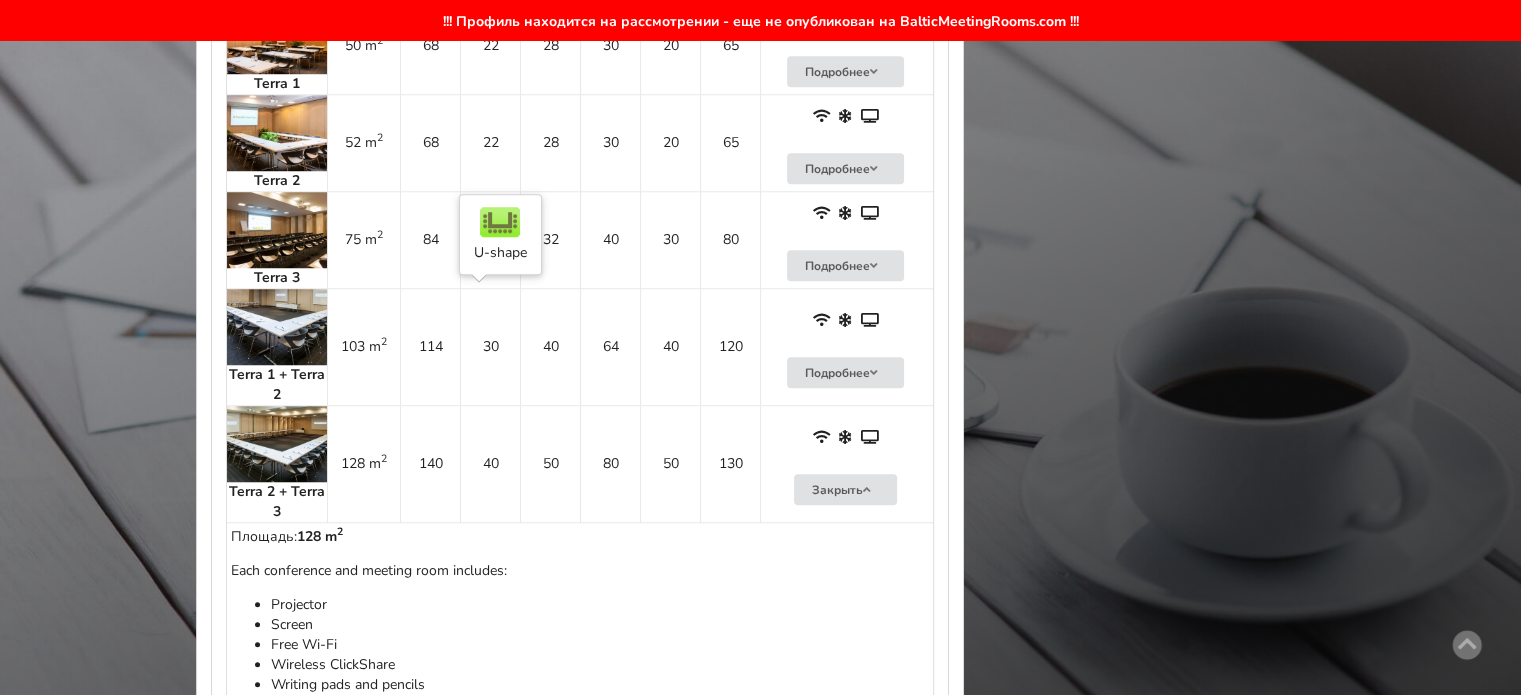 scroll, scrollTop: 1472, scrollLeft: 0, axis: vertical 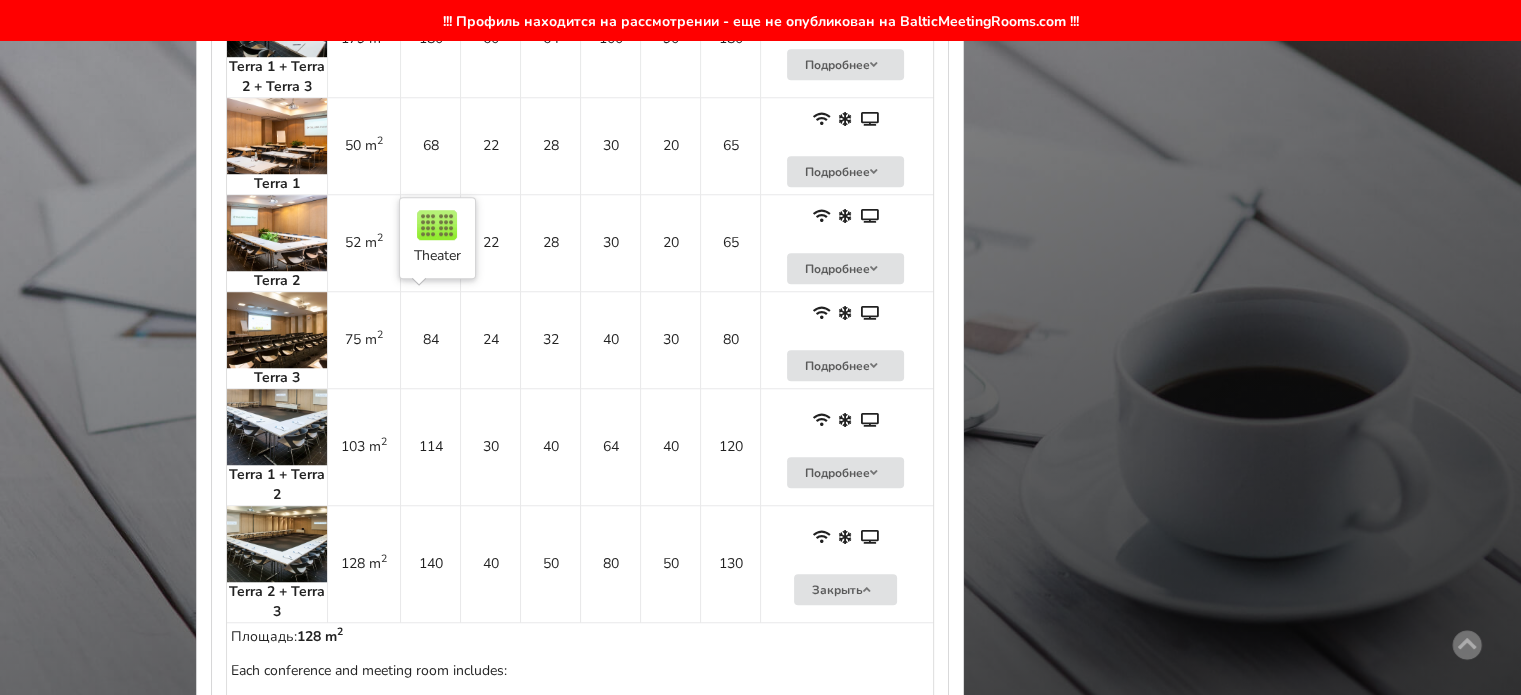 click on "84" at bounding box center [430, 339] 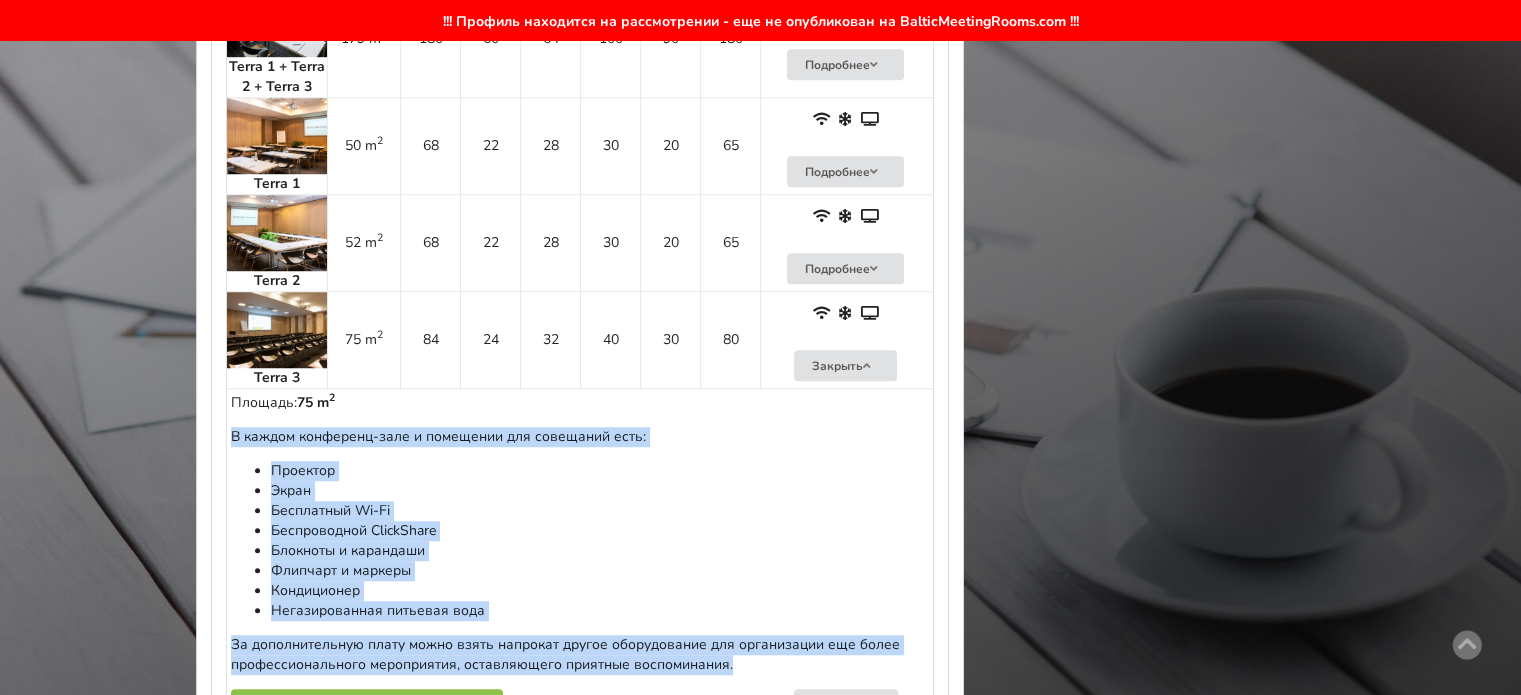 drag, startPoint x: 231, startPoint y: 431, endPoint x: 736, endPoint y: 656, distance: 552.8562 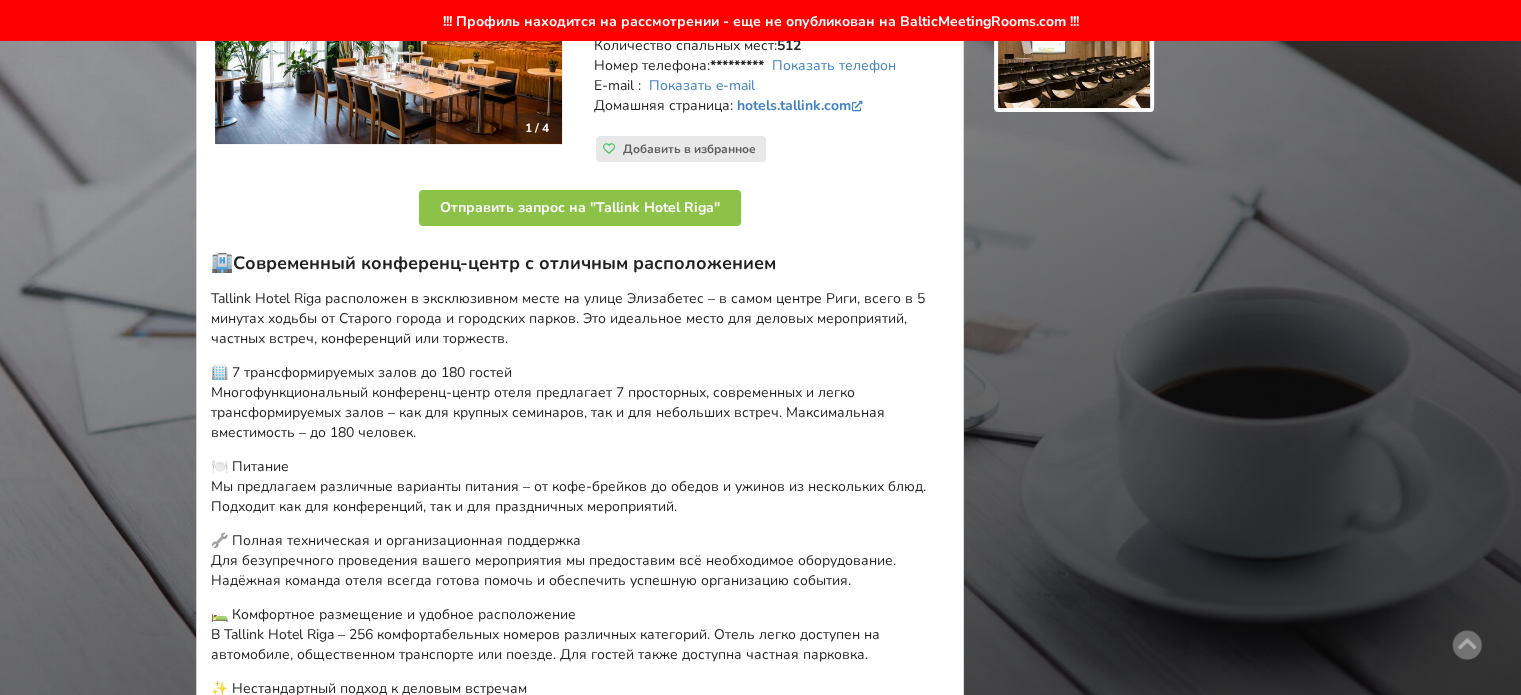 scroll, scrollTop: 0, scrollLeft: 0, axis: both 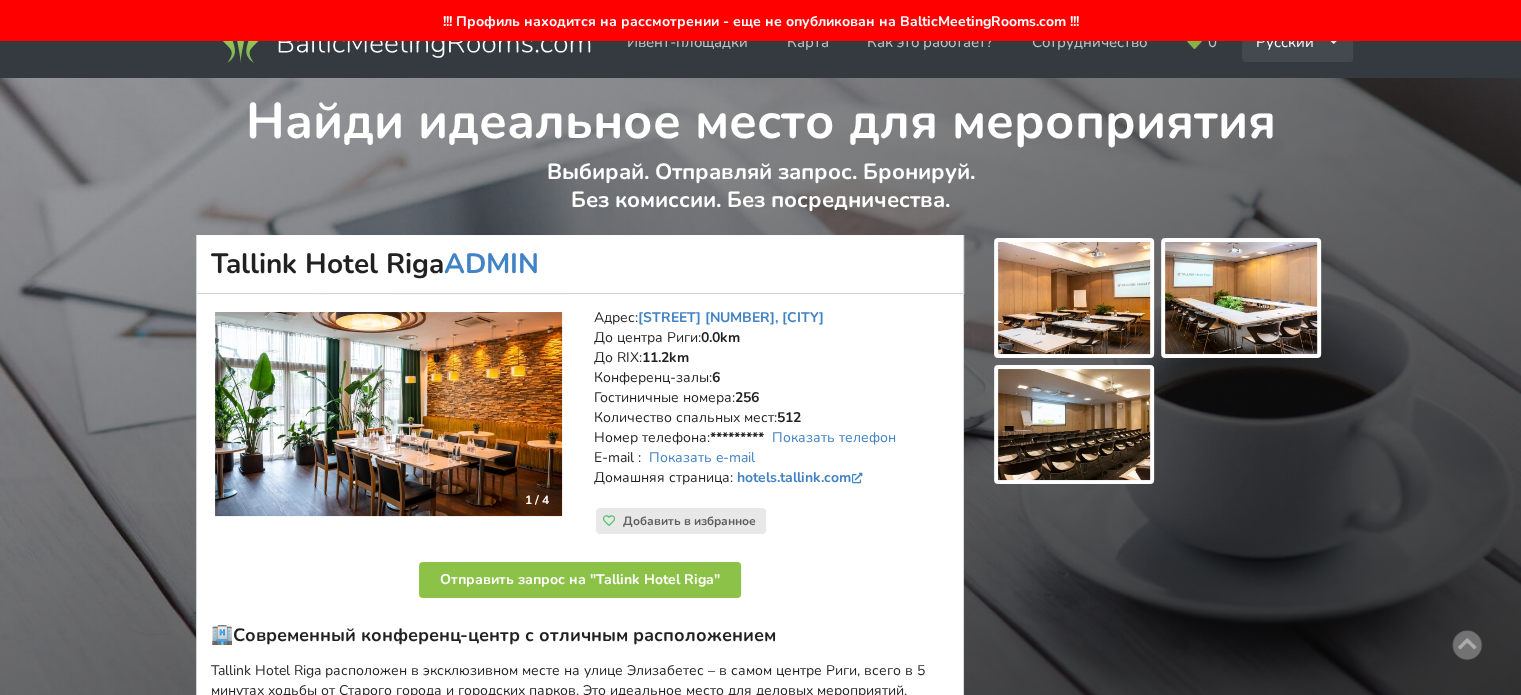 click on "Русский
English
Latviešu" at bounding box center (1298, 42) 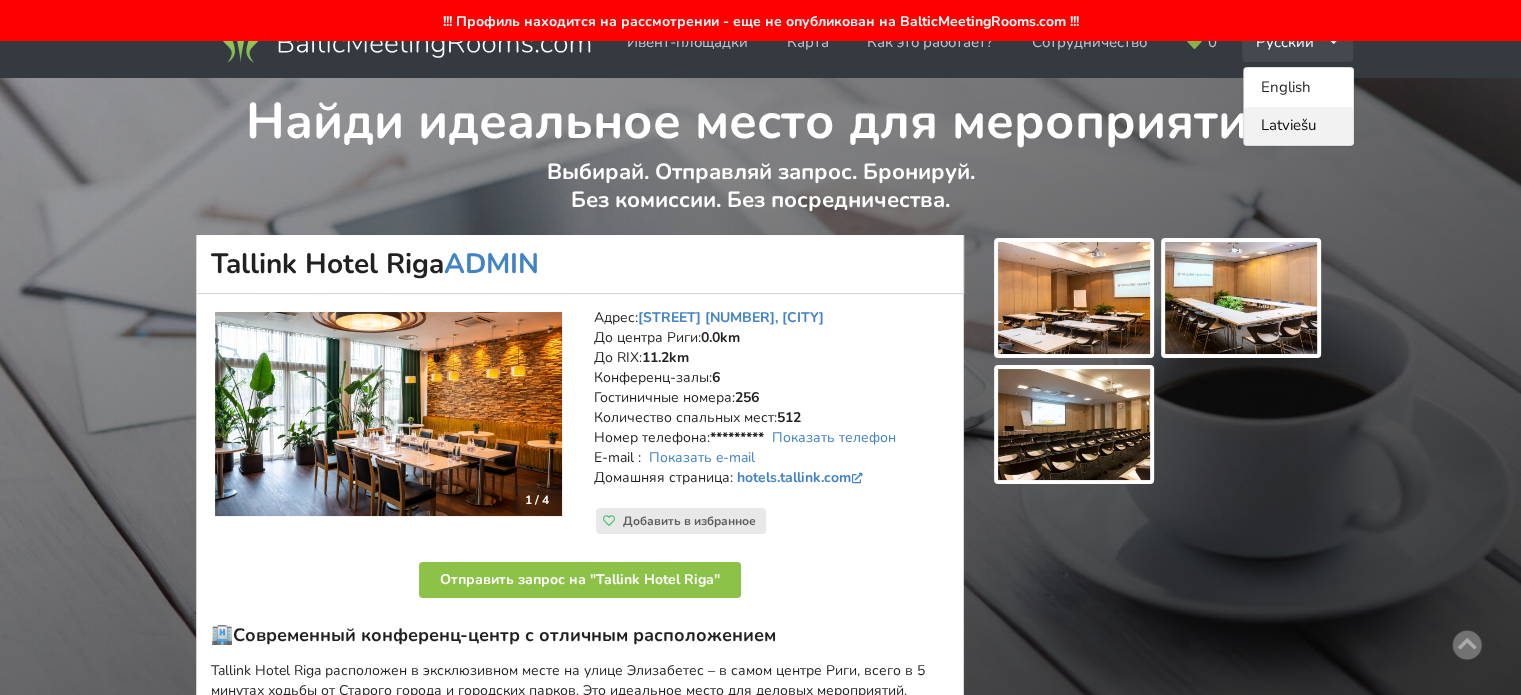 click on "Latviešu" at bounding box center [1298, 126] 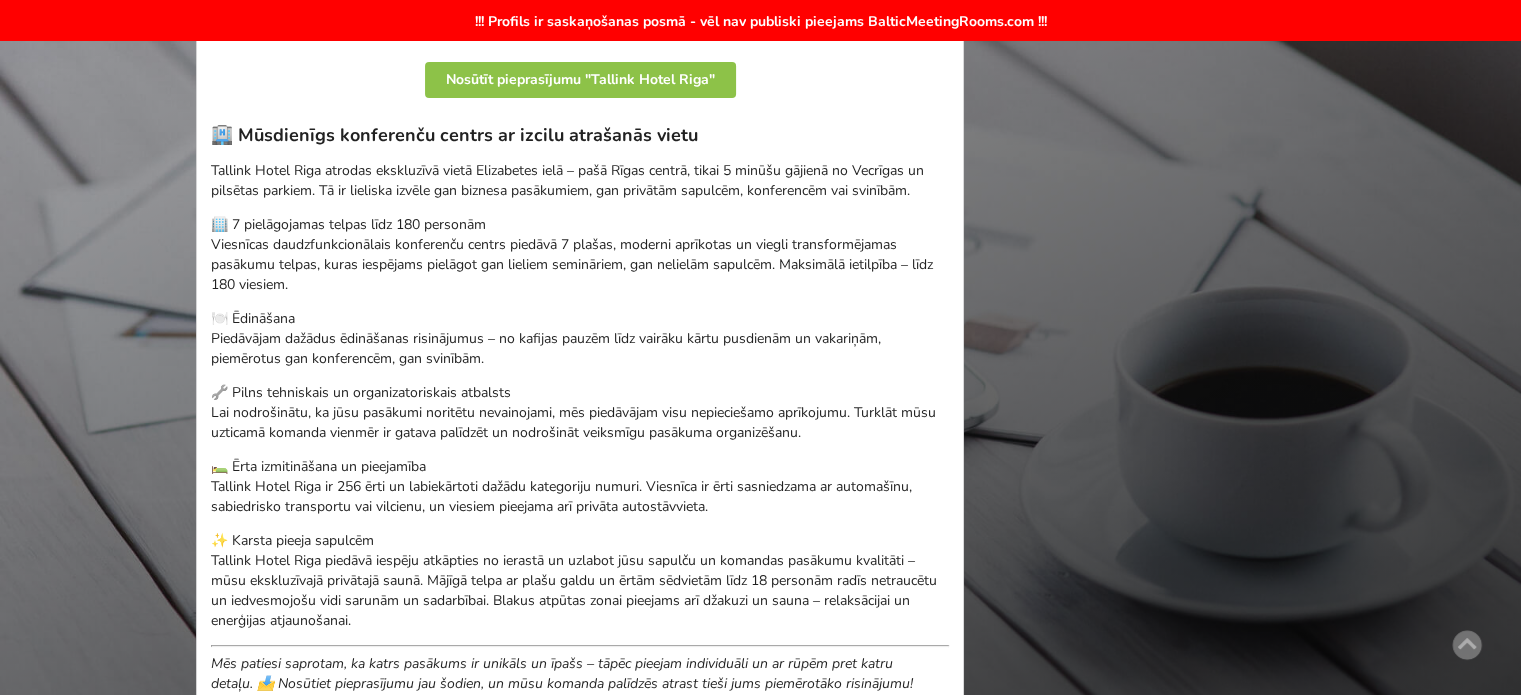 scroll, scrollTop: 300, scrollLeft: 0, axis: vertical 